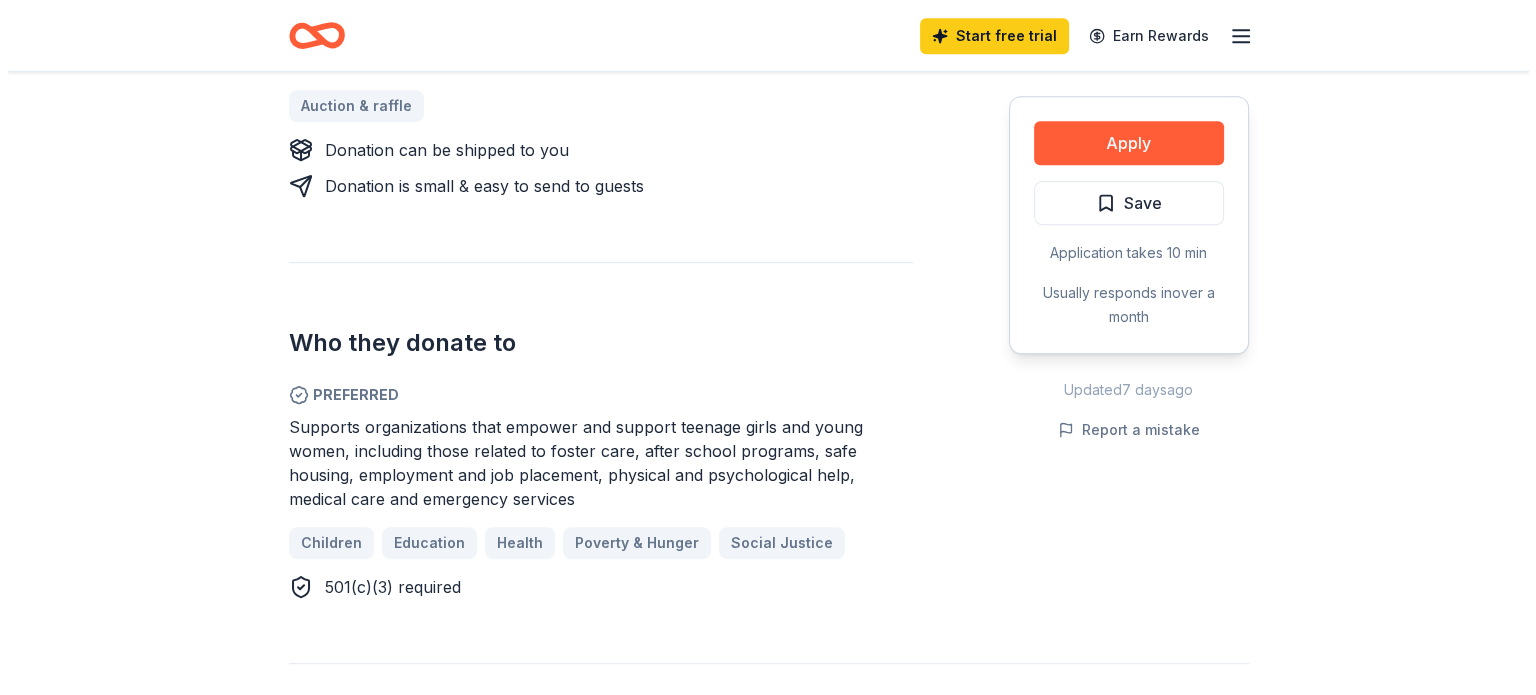 scroll, scrollTop: 1042, scrollLeft: 0, axis: vertical 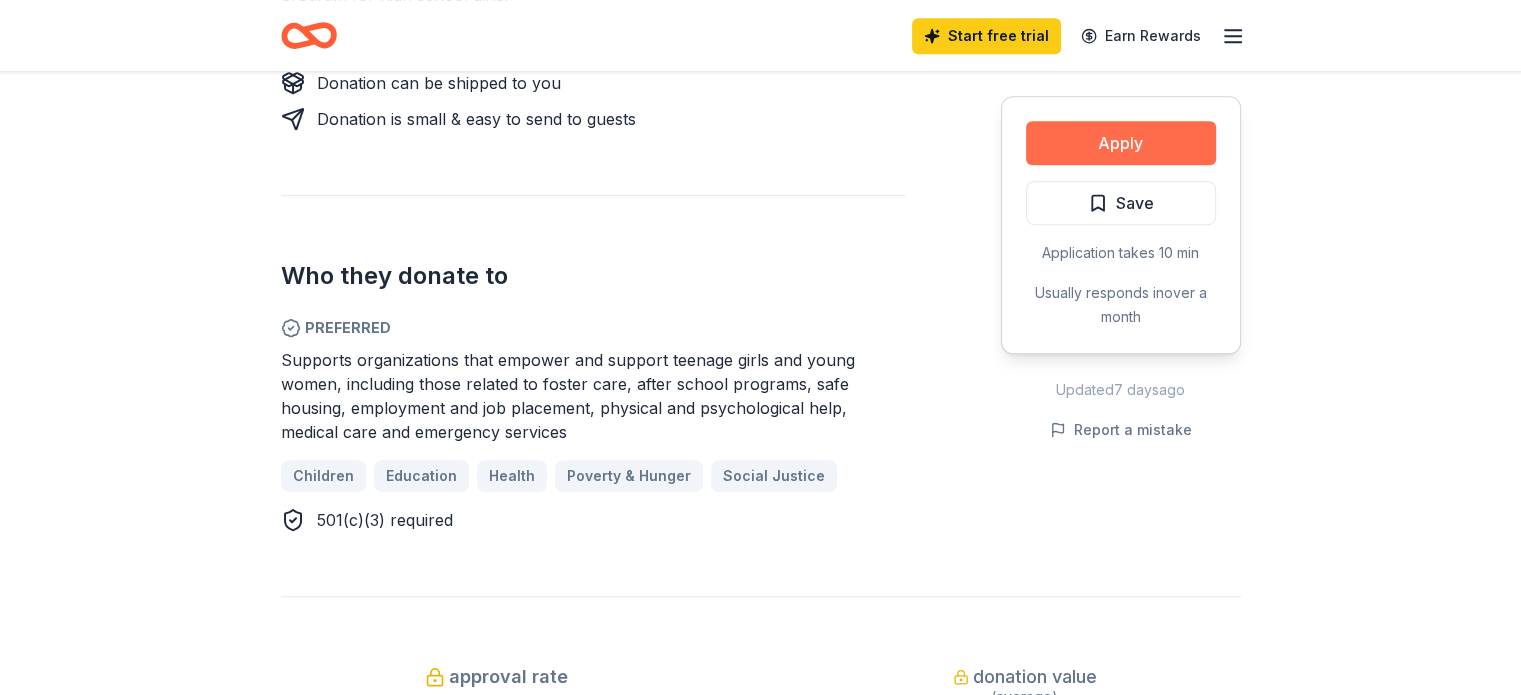 click on "Apply" at bounding box center [1121, 143] 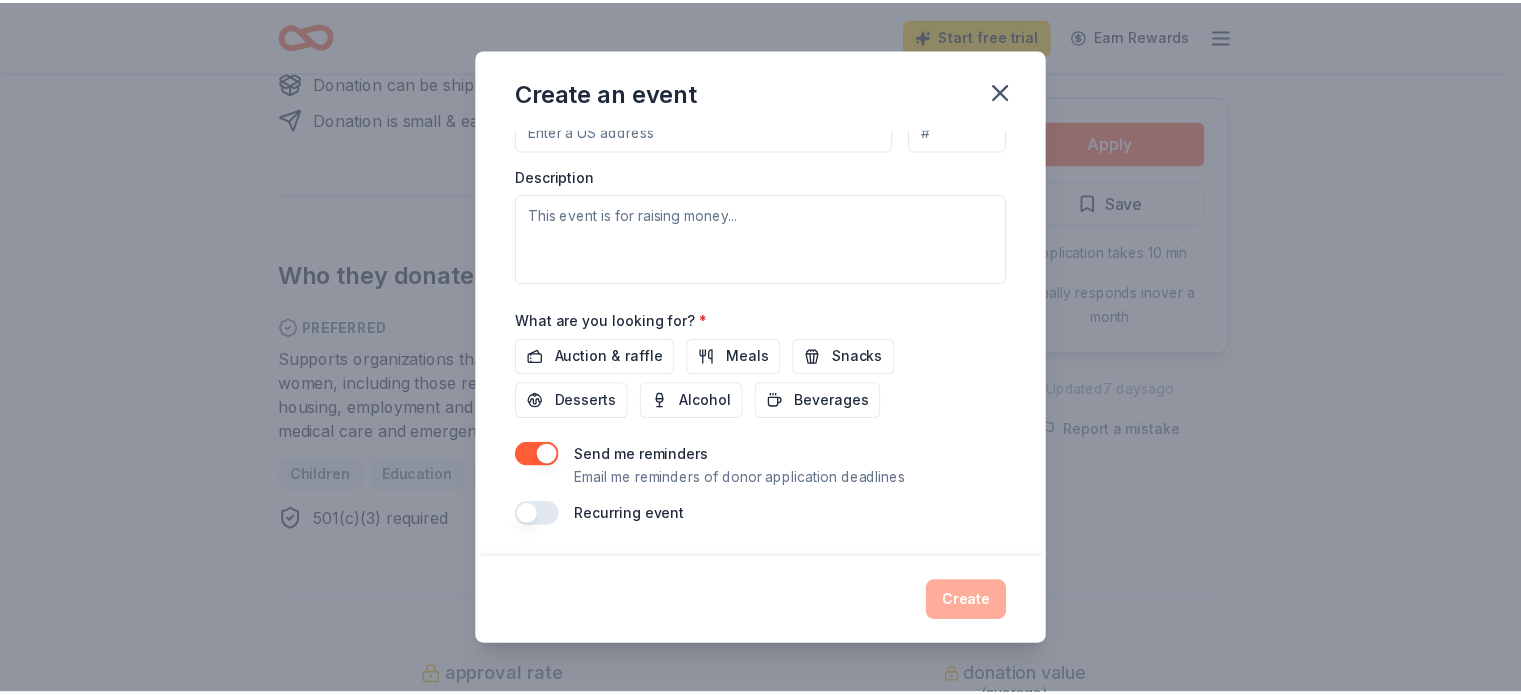 scroll, scrollTop: 0, scrollLeft: 0, axis: both 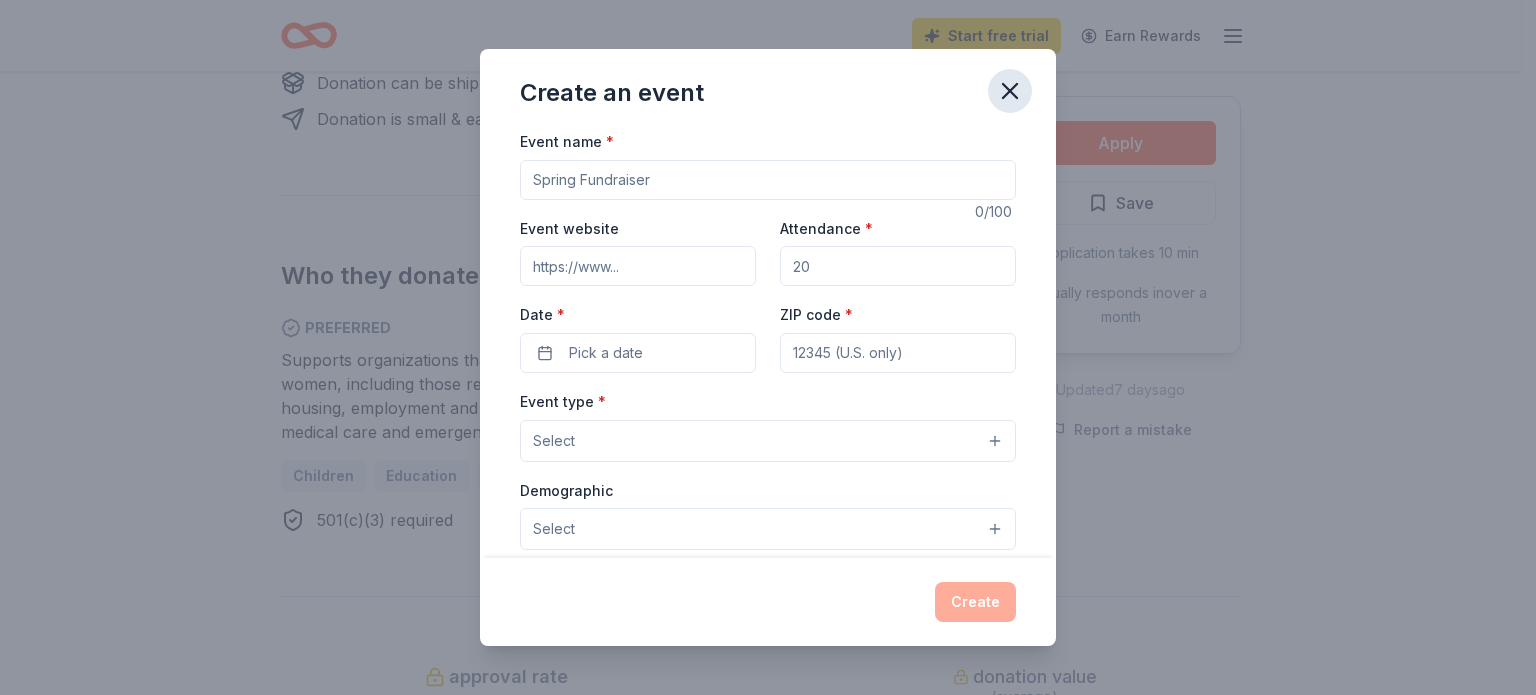 click at bounding box center (1010, 91) 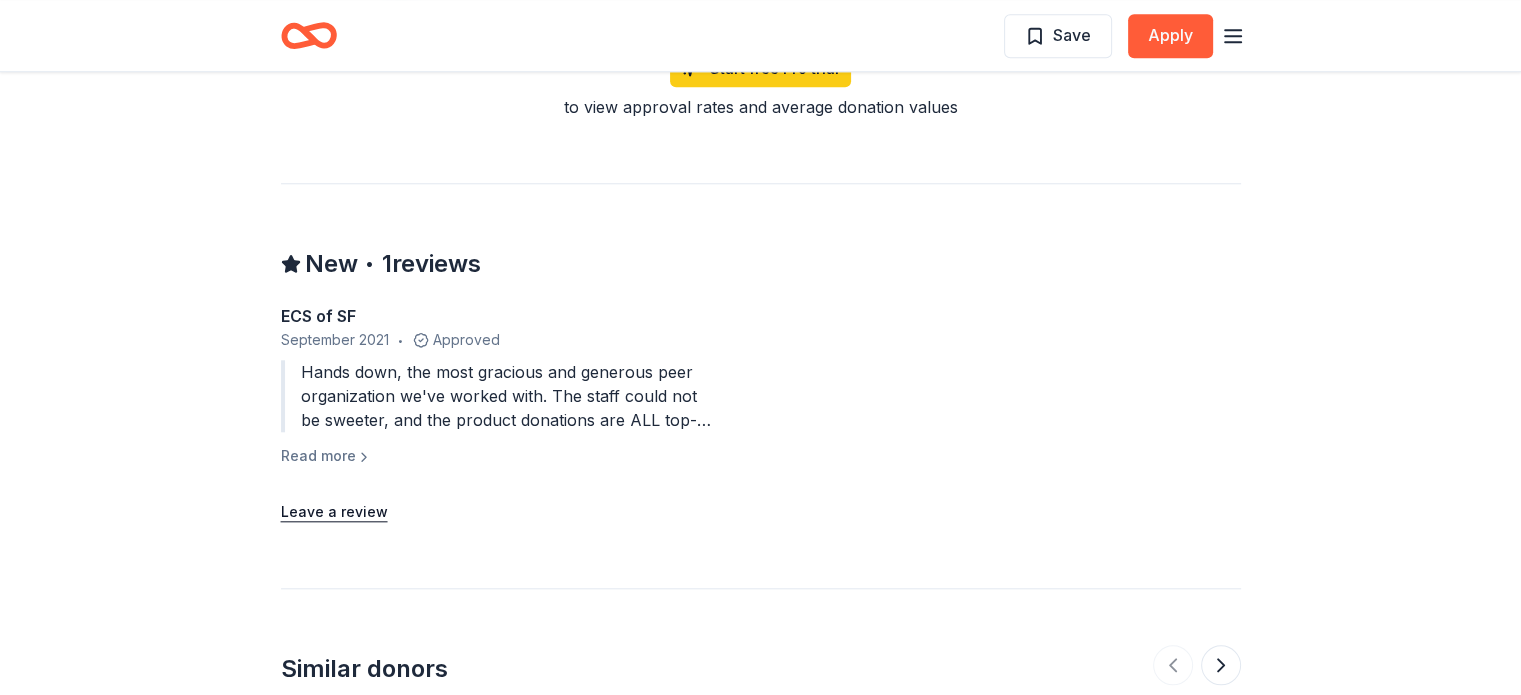 scroll, scrollTop: 1907, scrollLeft: 0, axis: vertical 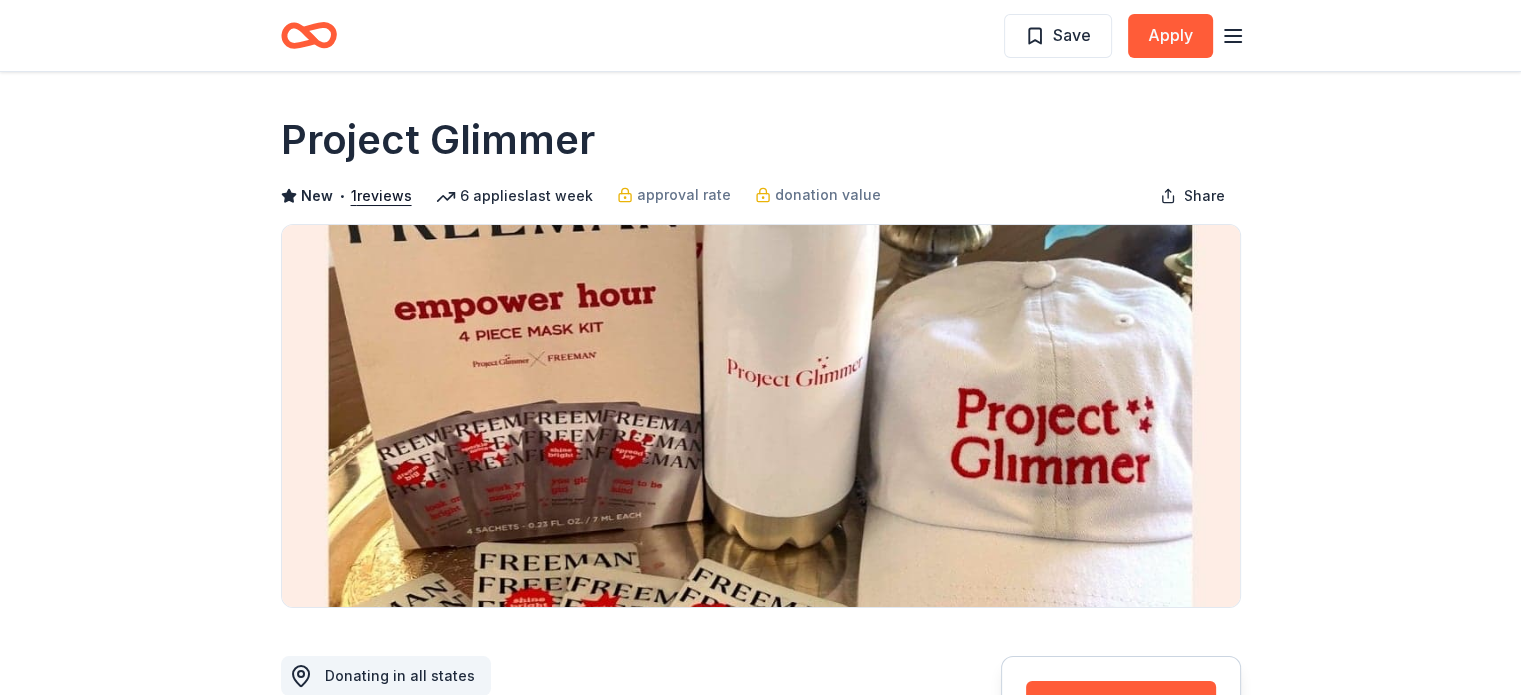 click on "Project Glimmer" at bounding box center (438, 140) 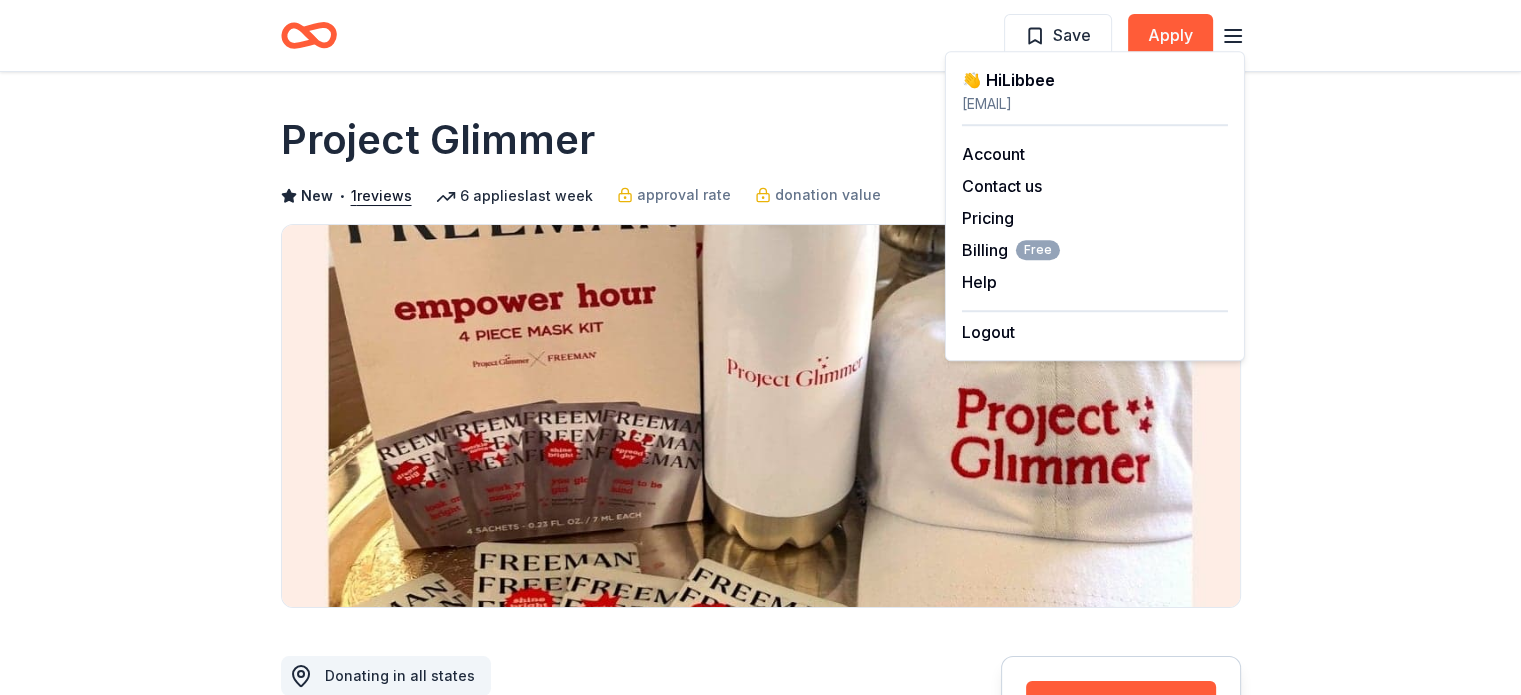 click on "Project Glimmer" at bounding box center (761, 140) 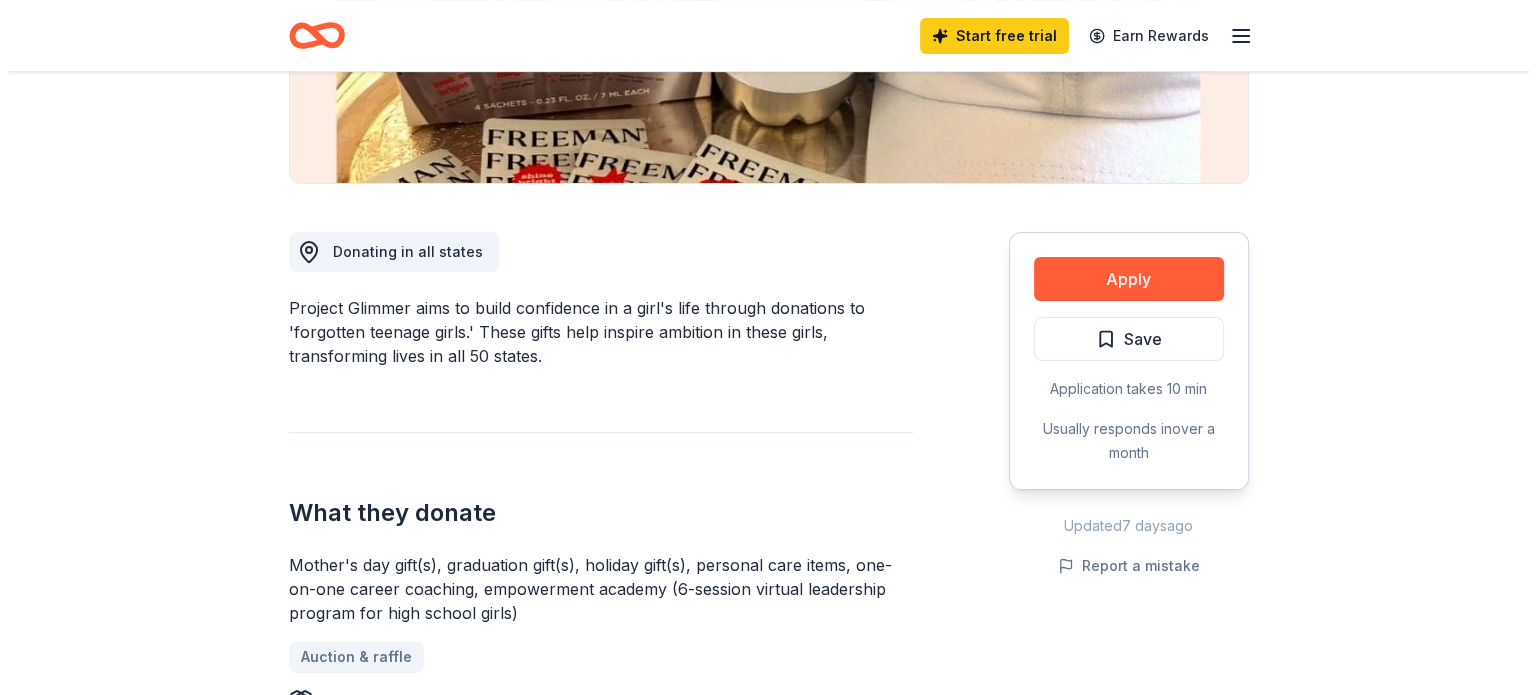 scroll, scrollTop: 426, scrollLeft: 0, axis: vertical 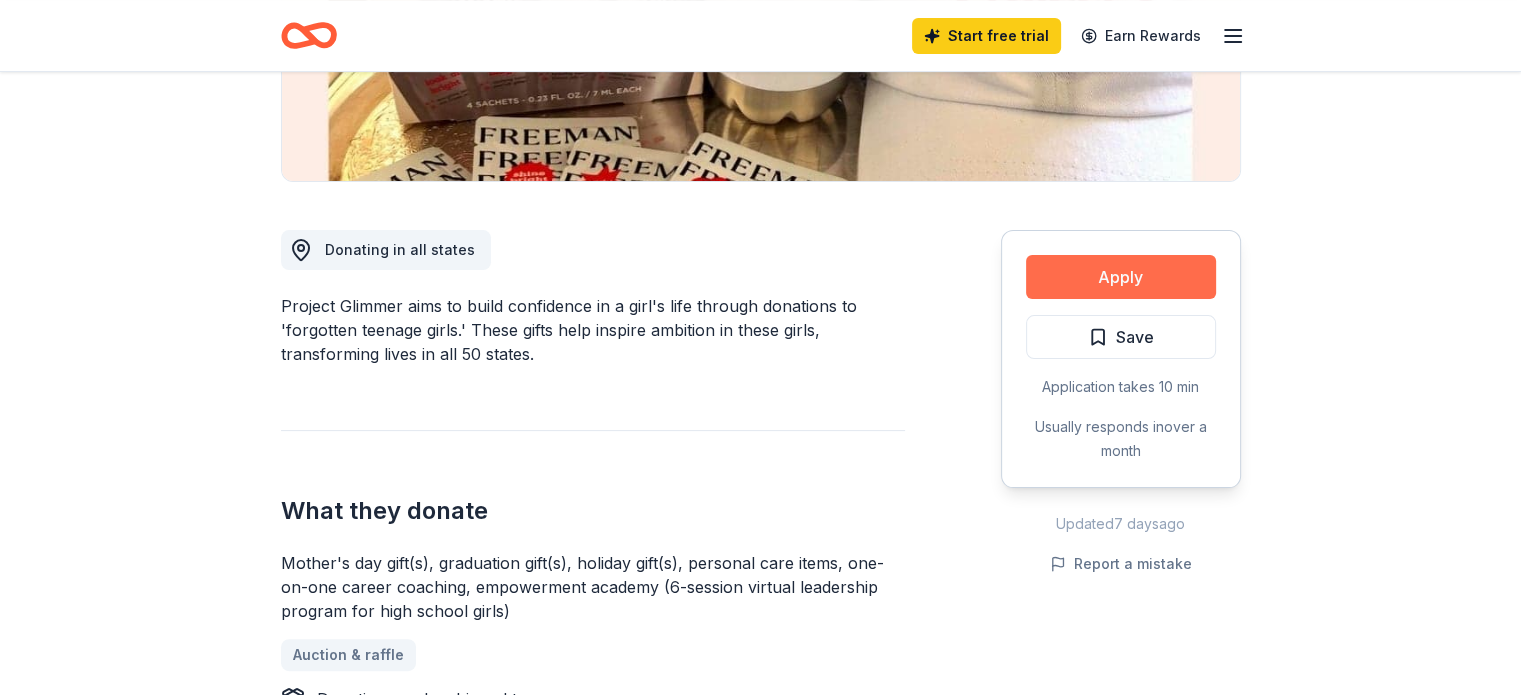 click on "Apply" at bounding box center (1121, 277) 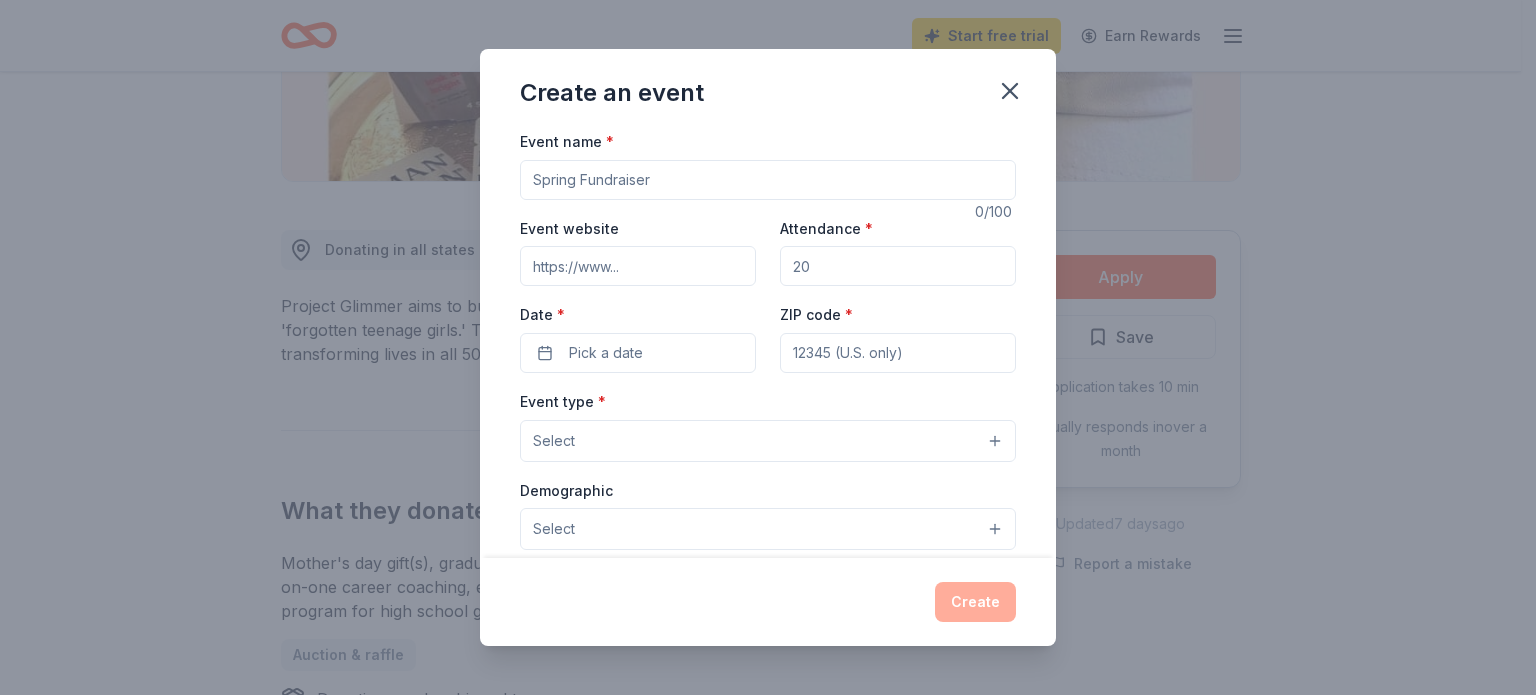 click on "Event name *" at bounding box center (768, 180) 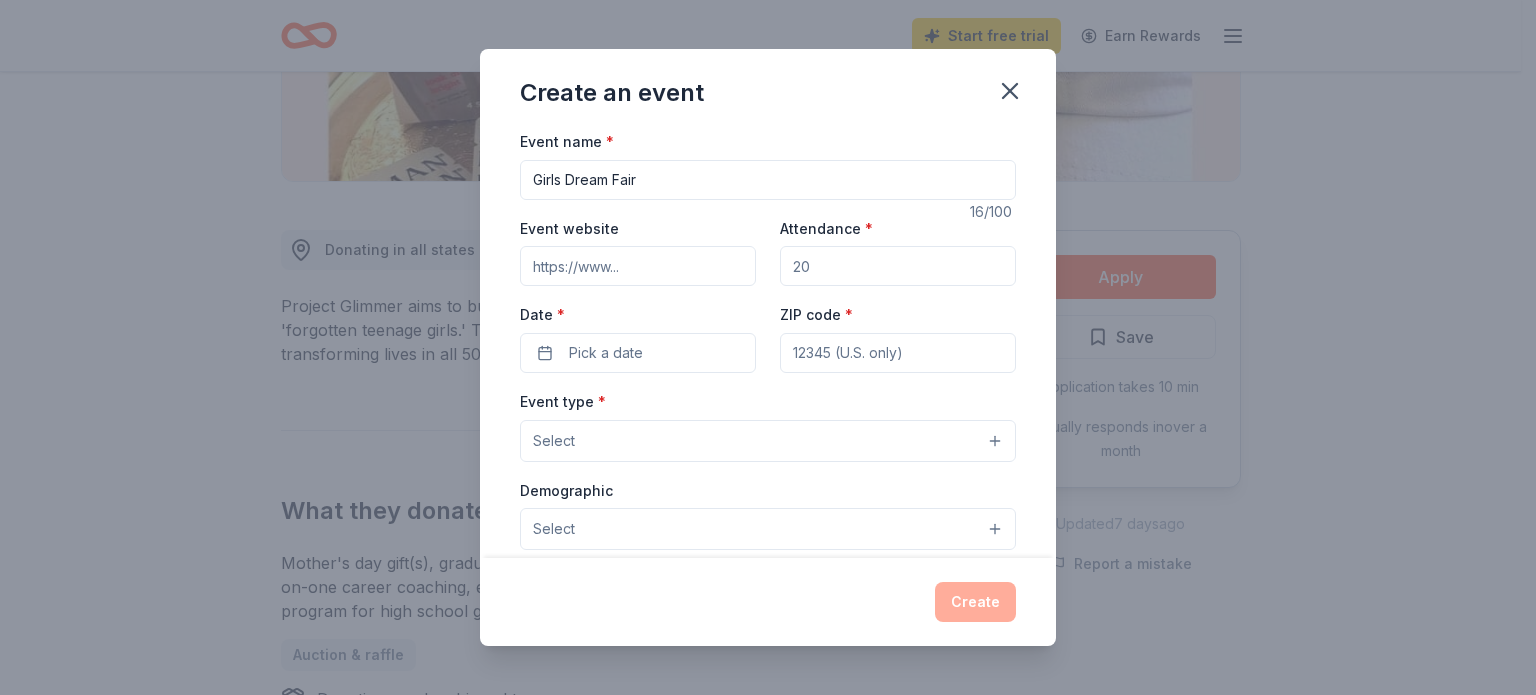 type on "Girls Dream Fair" 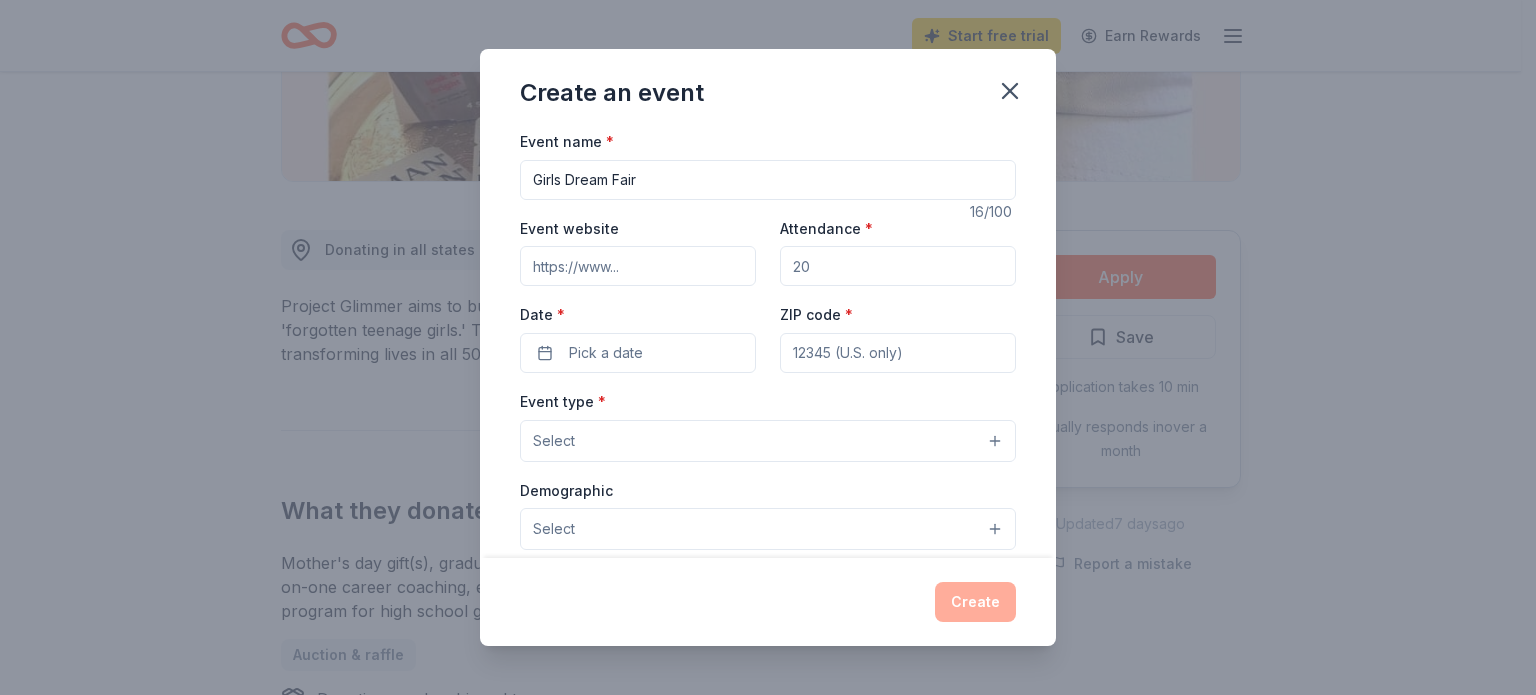 type on "https://swmichigan.ja.org" 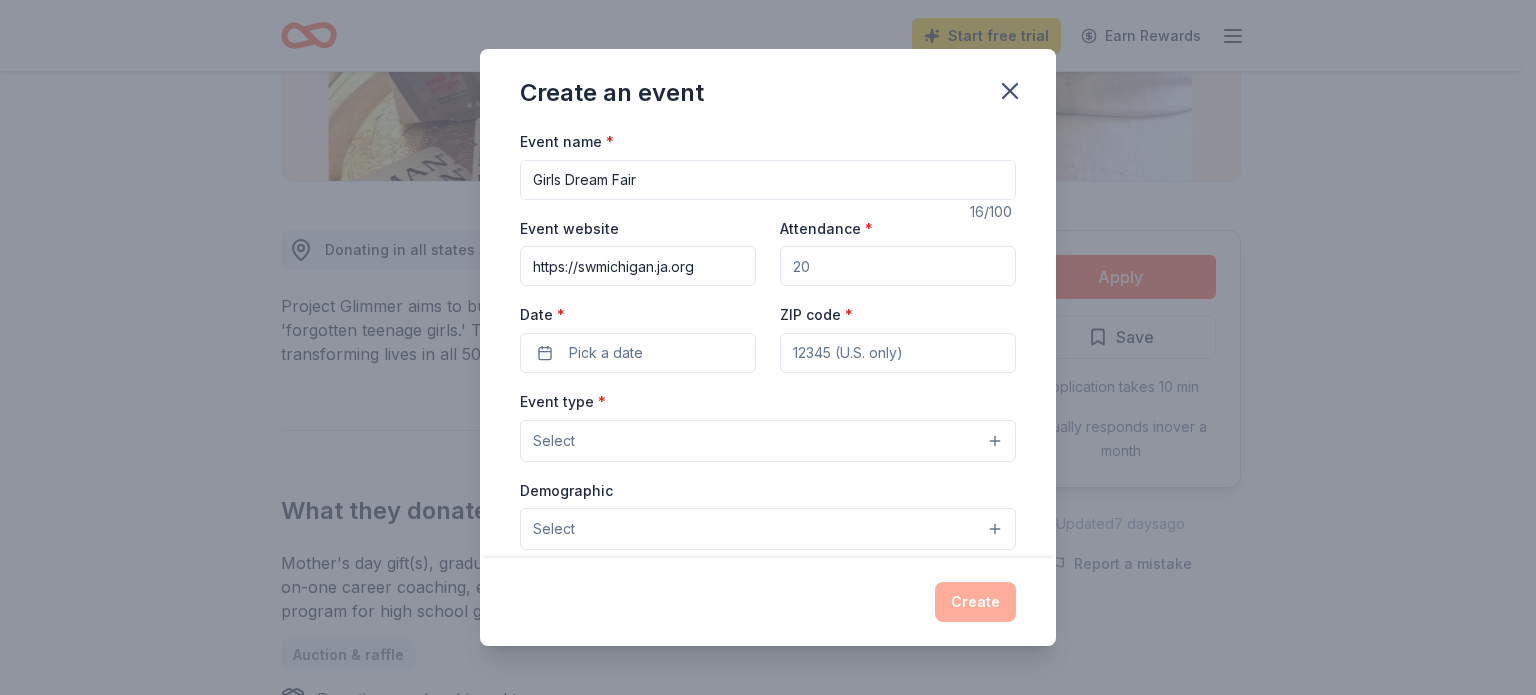 click on "Attendance *" at bounding box center (898, 266) 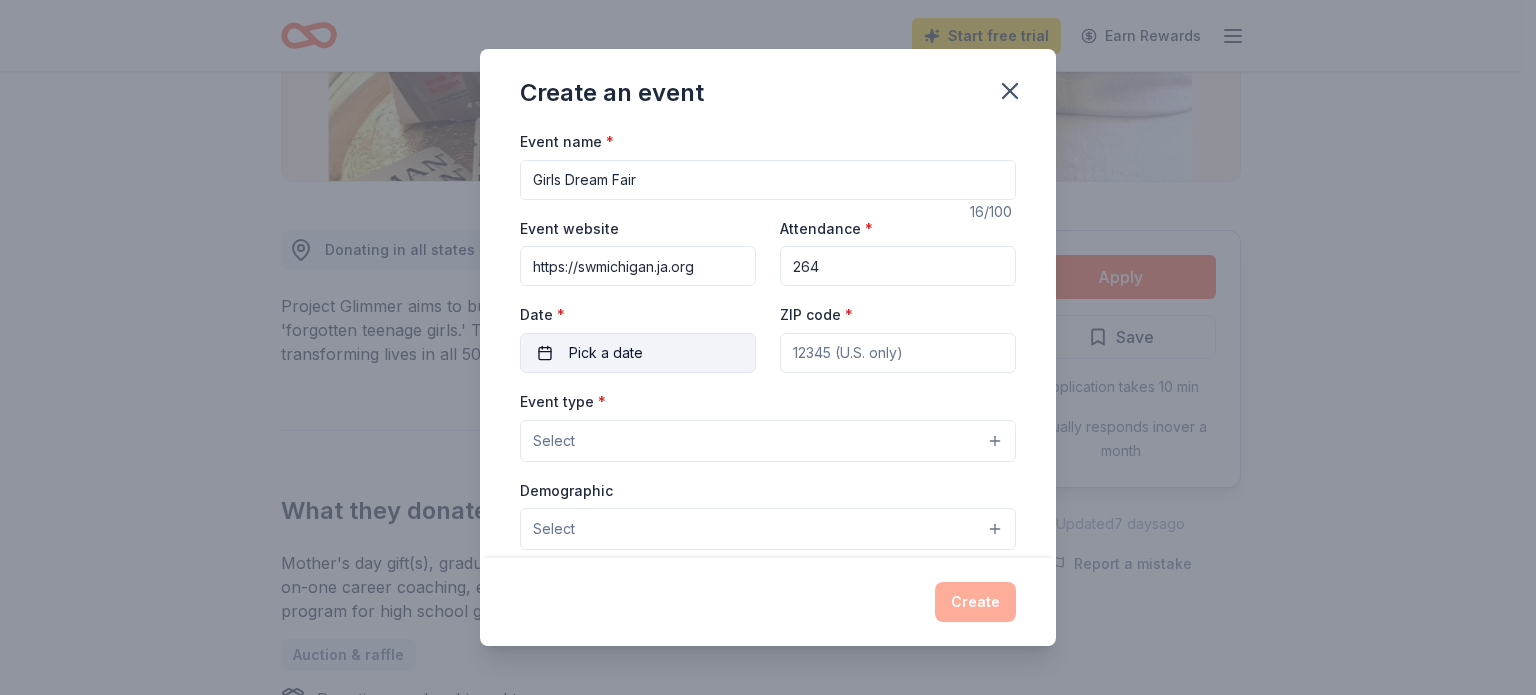 type on "264" 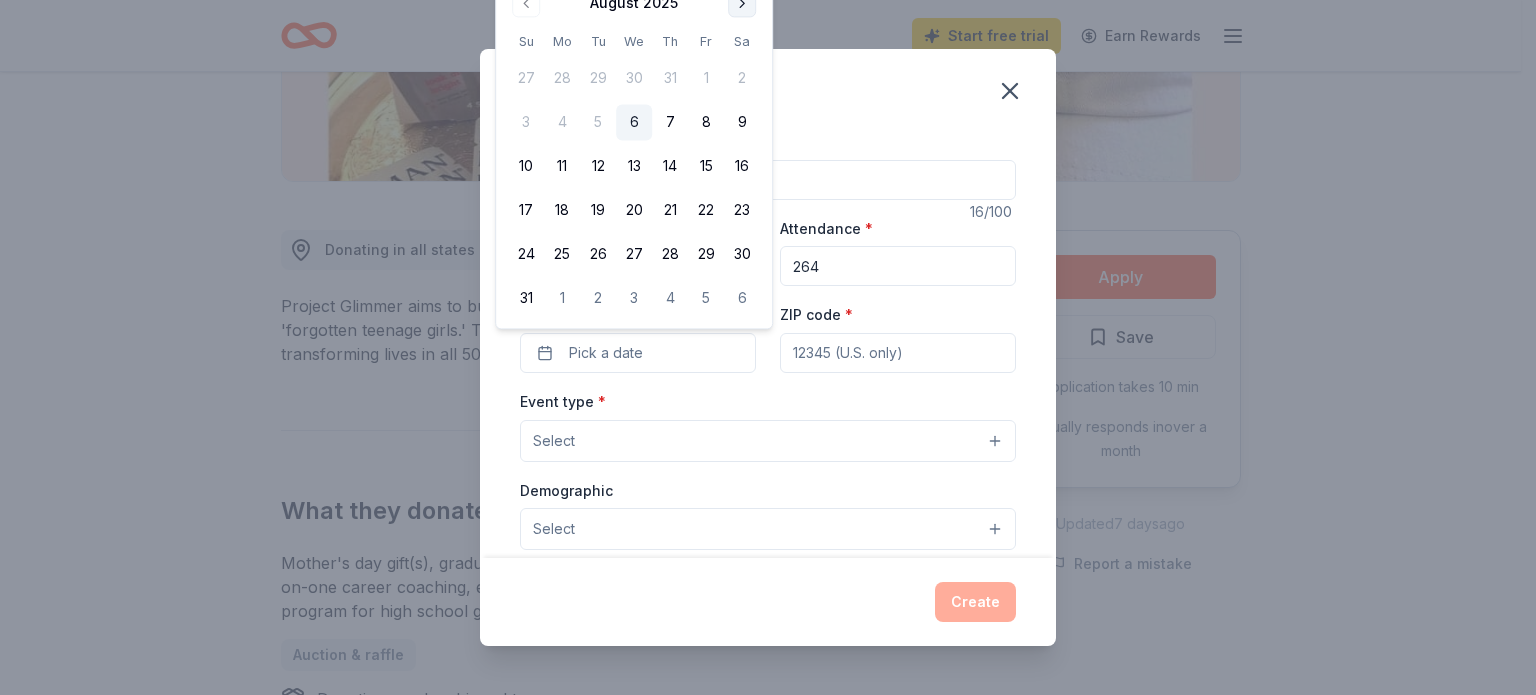 click at bounding box center (742, 3) 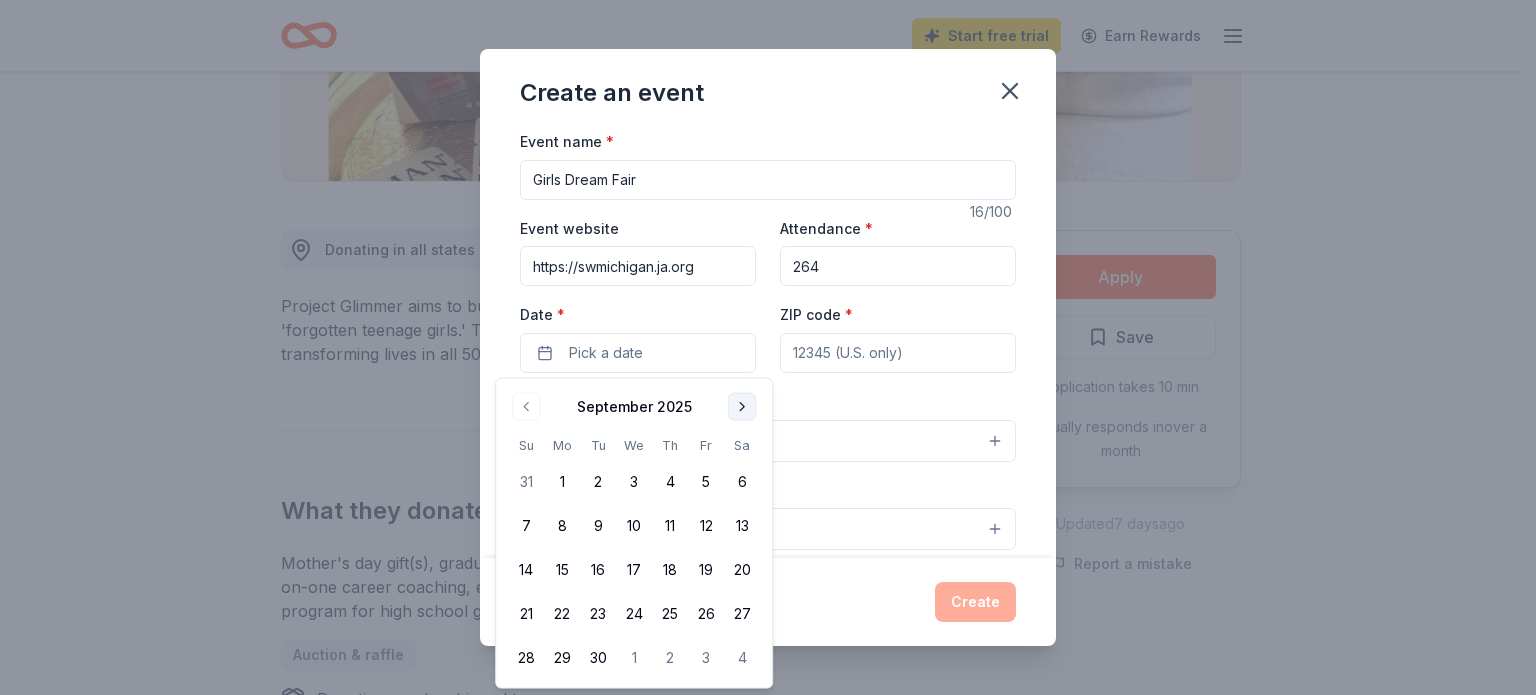 click on "Create an event Event name * Girls Dream Fair 16 /100 Event website https://swmichigan.ja.org Attendance * 264 Date * Pick a date ZIP code * Event type * Select Demographic Select We use this information to help brands find events with their target demographic to sponsor their products. Mailing address Apt/unit Description What are you looking for? * Auction & raffle Meals Snacks Desserts Alcohol Beverages Send me reminders Email me reminders of donor application deadlines Recurring event Create" at bounding box center (768, 347) 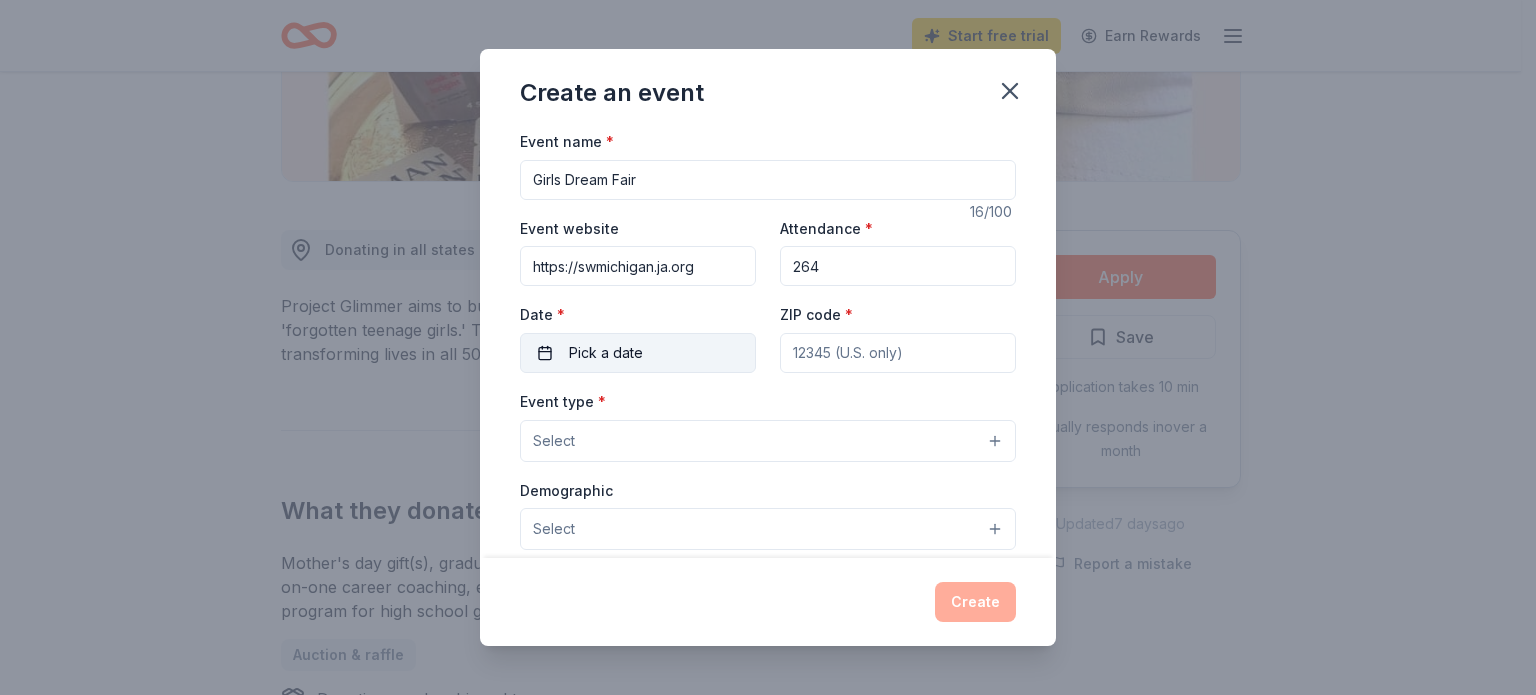 click on "Pick a date" at bounding box center [638, 353] 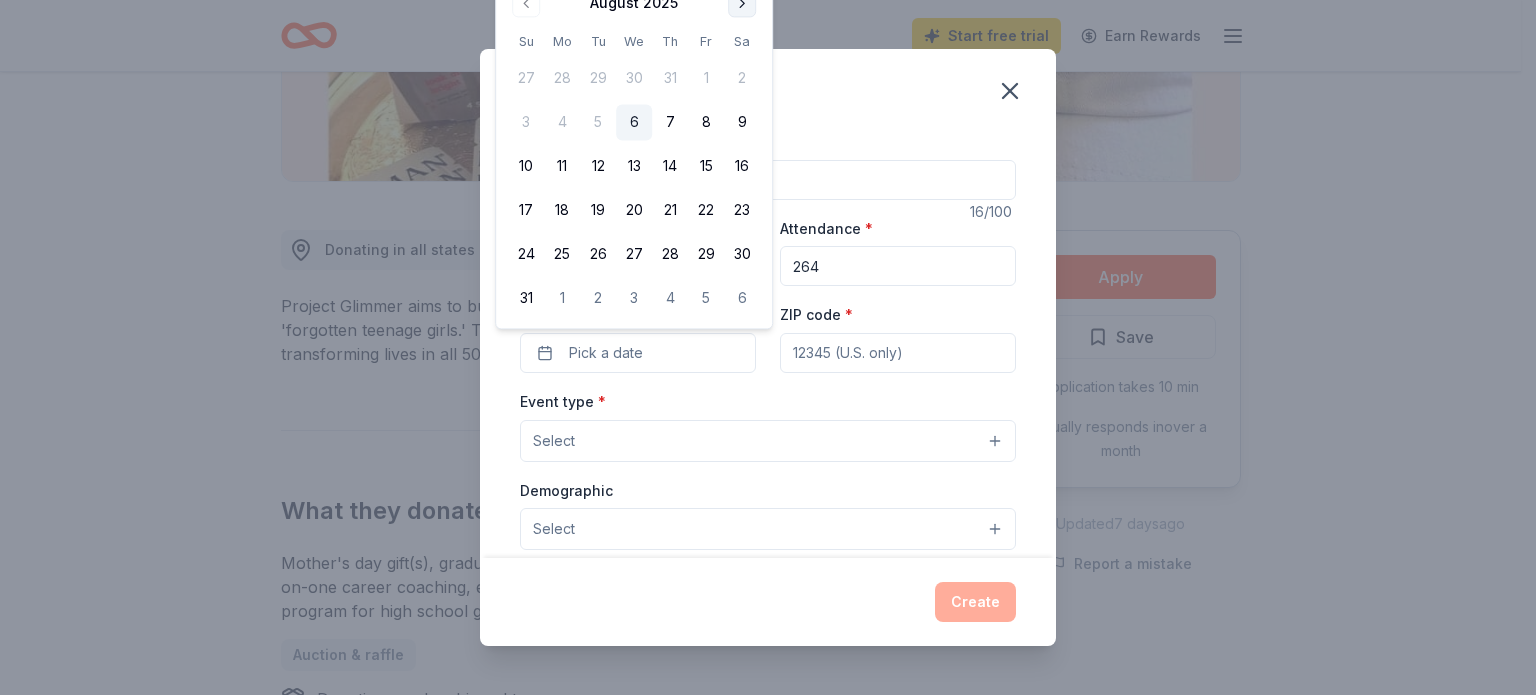 click at bounding box center (742, 3) 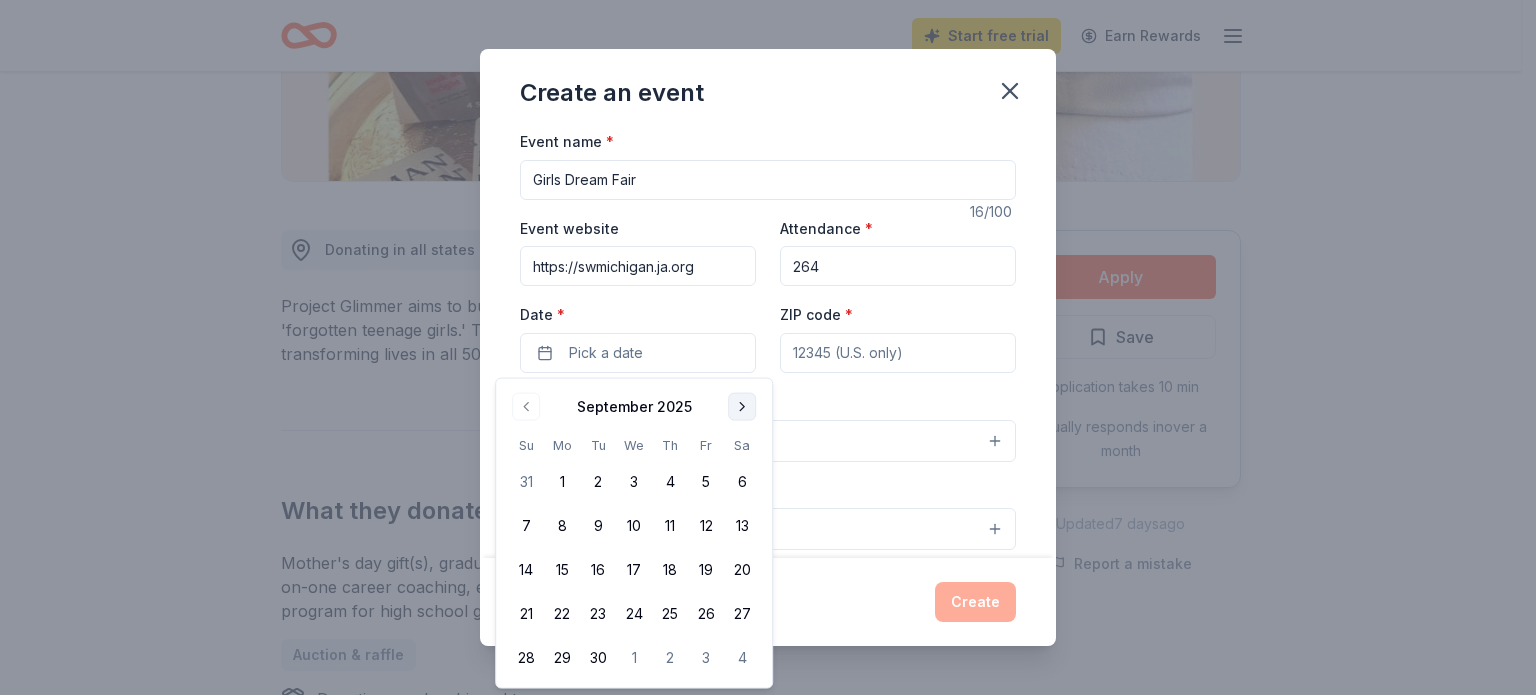 click at bounding box center (742, 407) 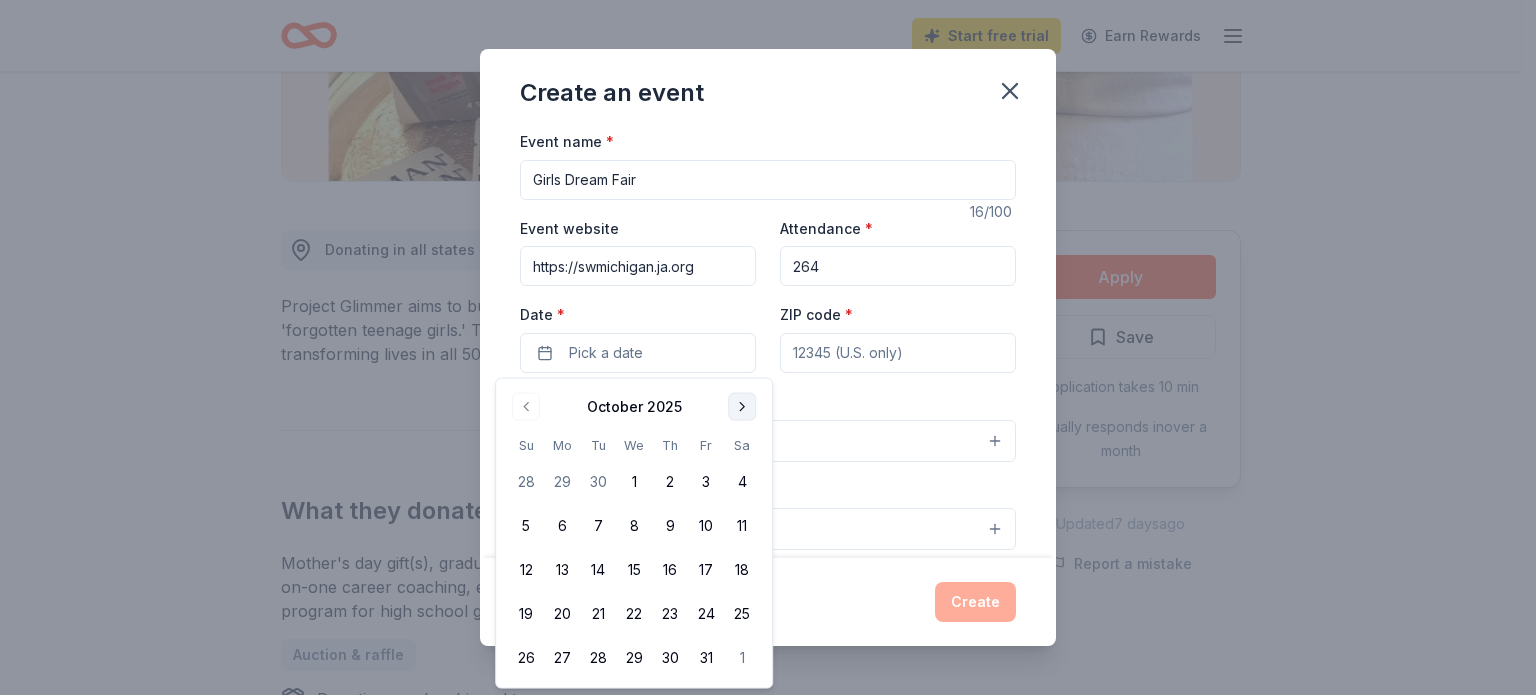 click at bounding box center [742, 407] 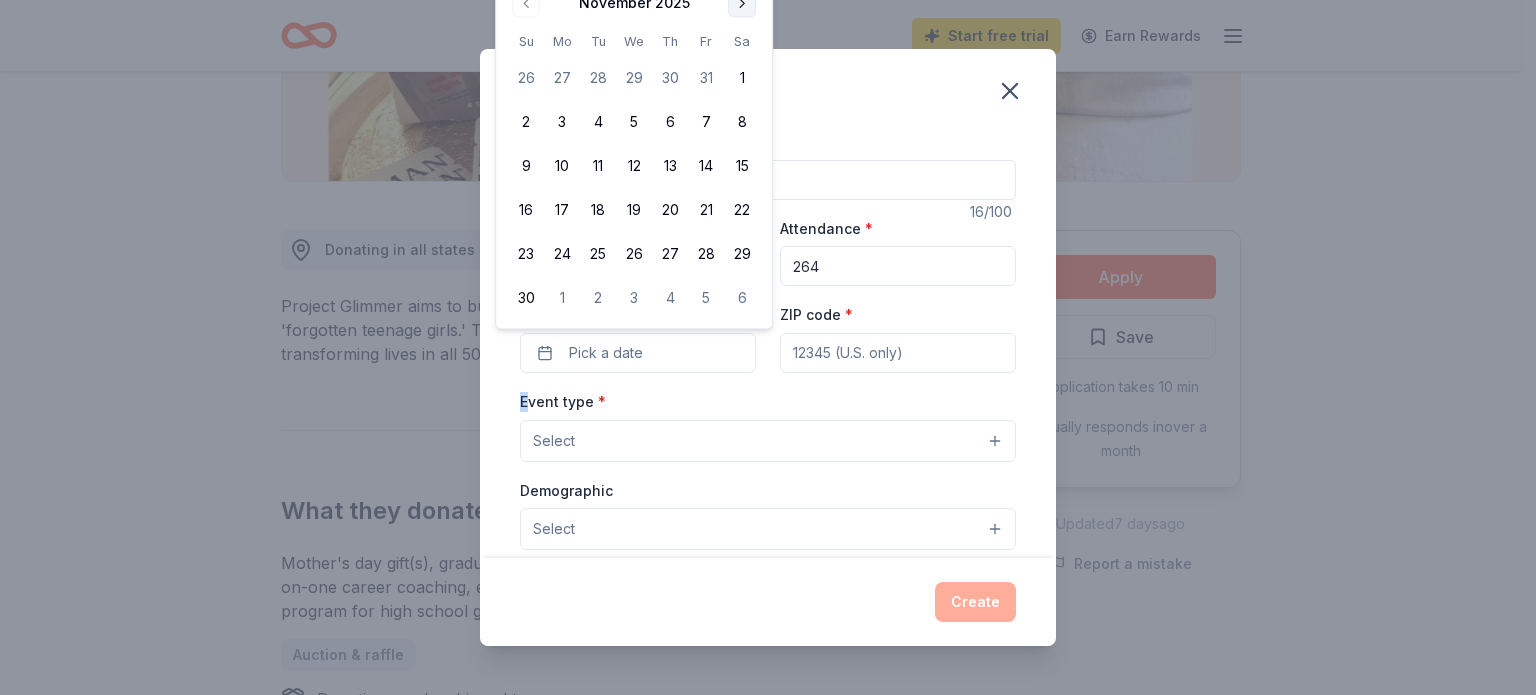click on "Event type * Select" at bounding box center (768, 425) 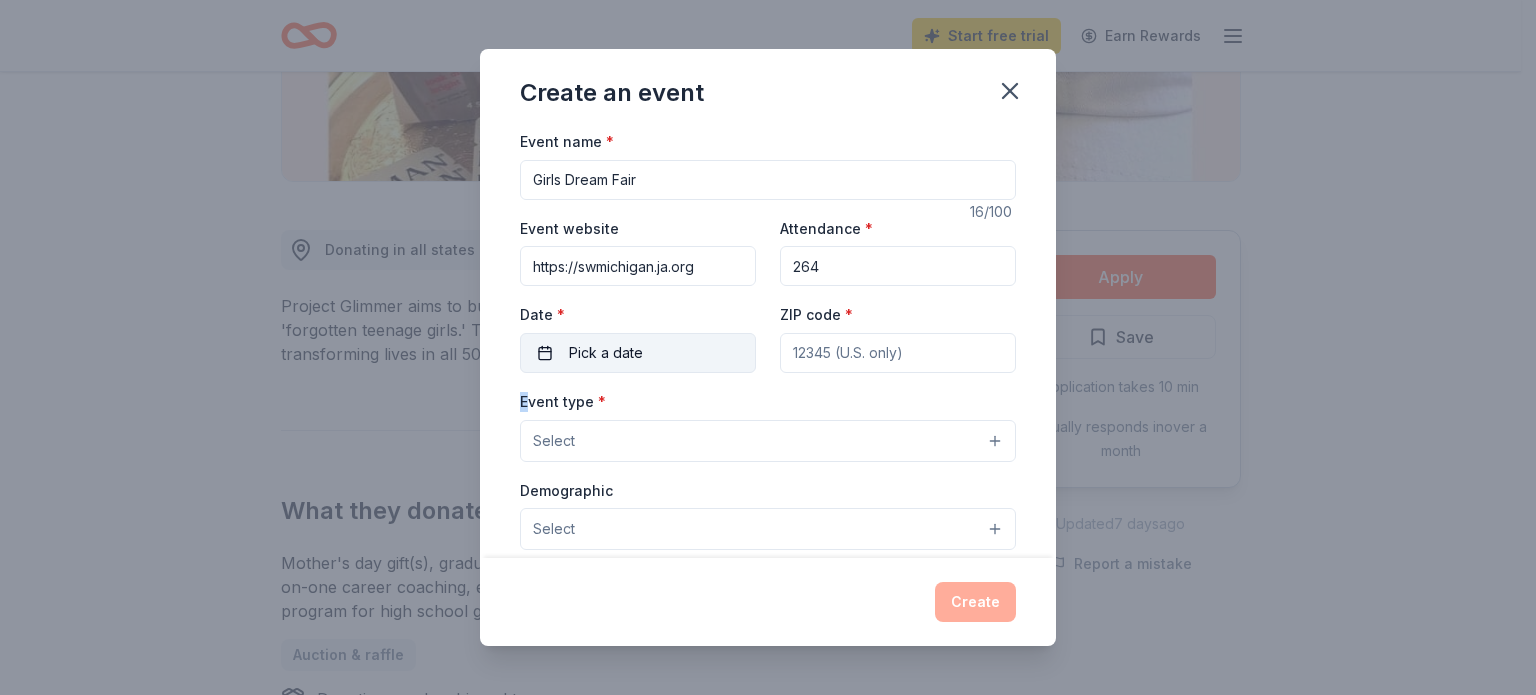 click on "Pick a date" at bounding box center (606, 353) 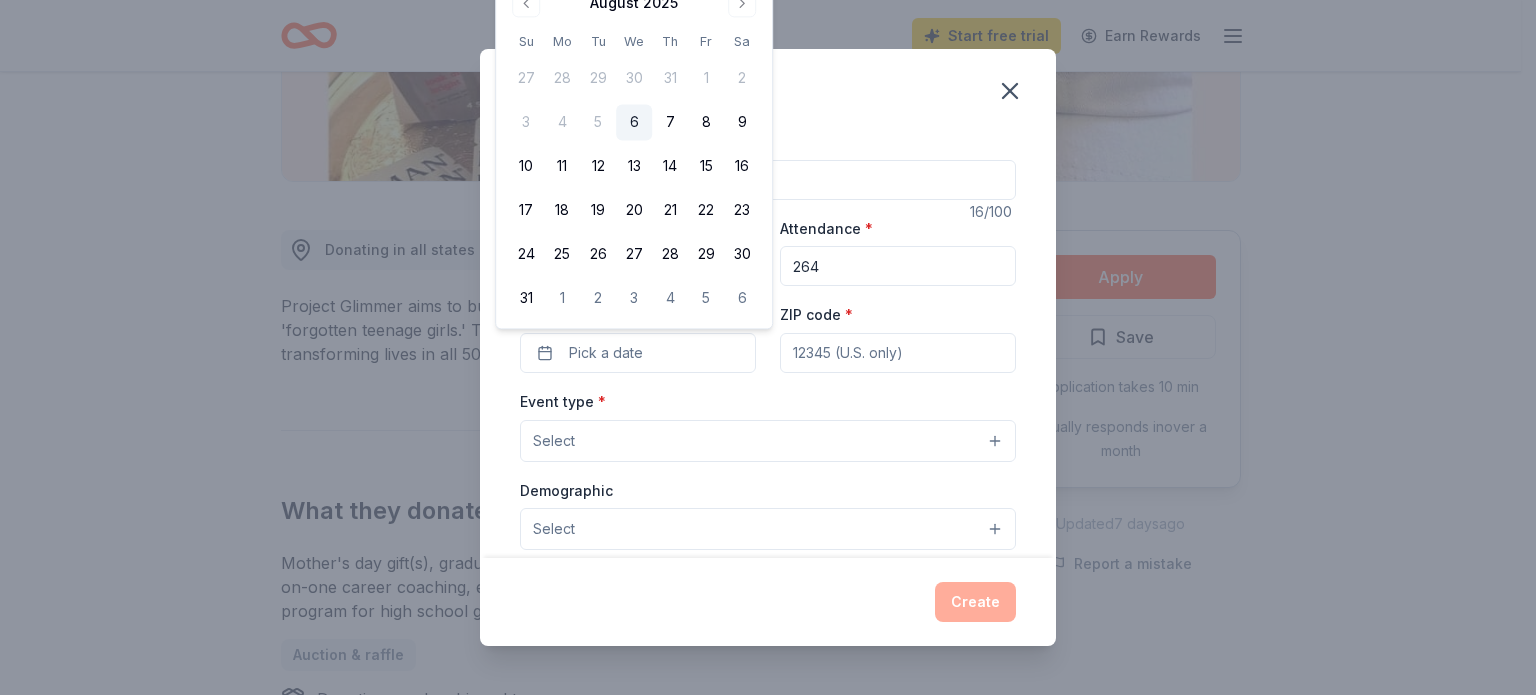 click on "August 2025" at bounding box center (634, 3) 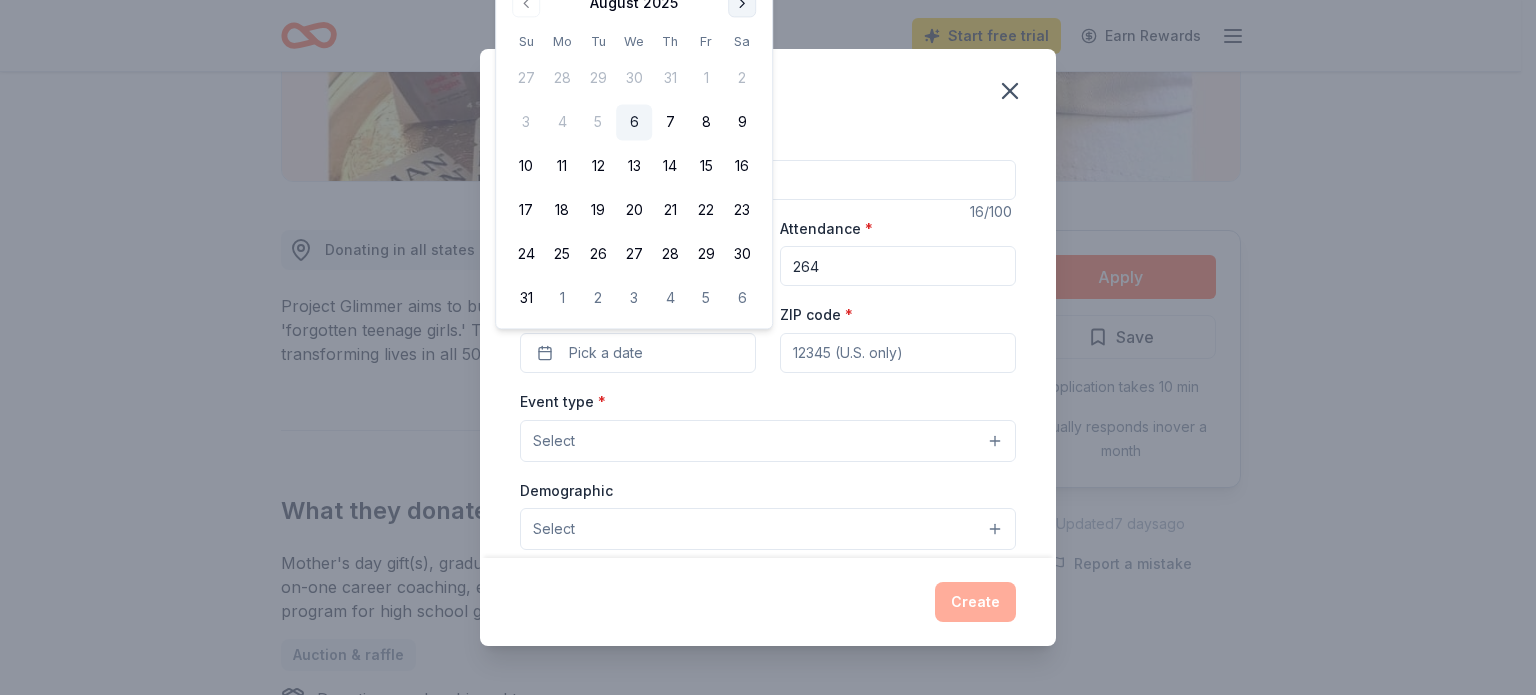 click at bounding box center (742, 3) 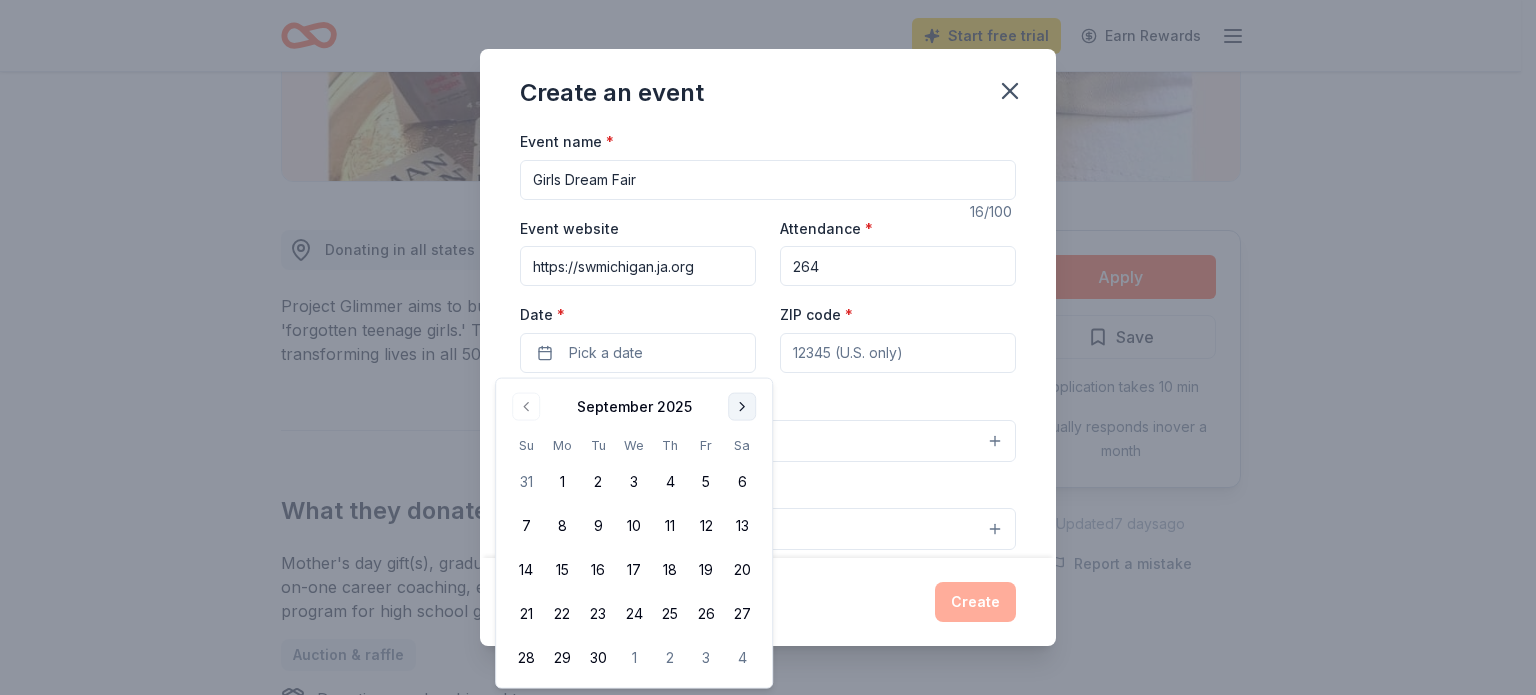 click at bounding box center [742, 407] 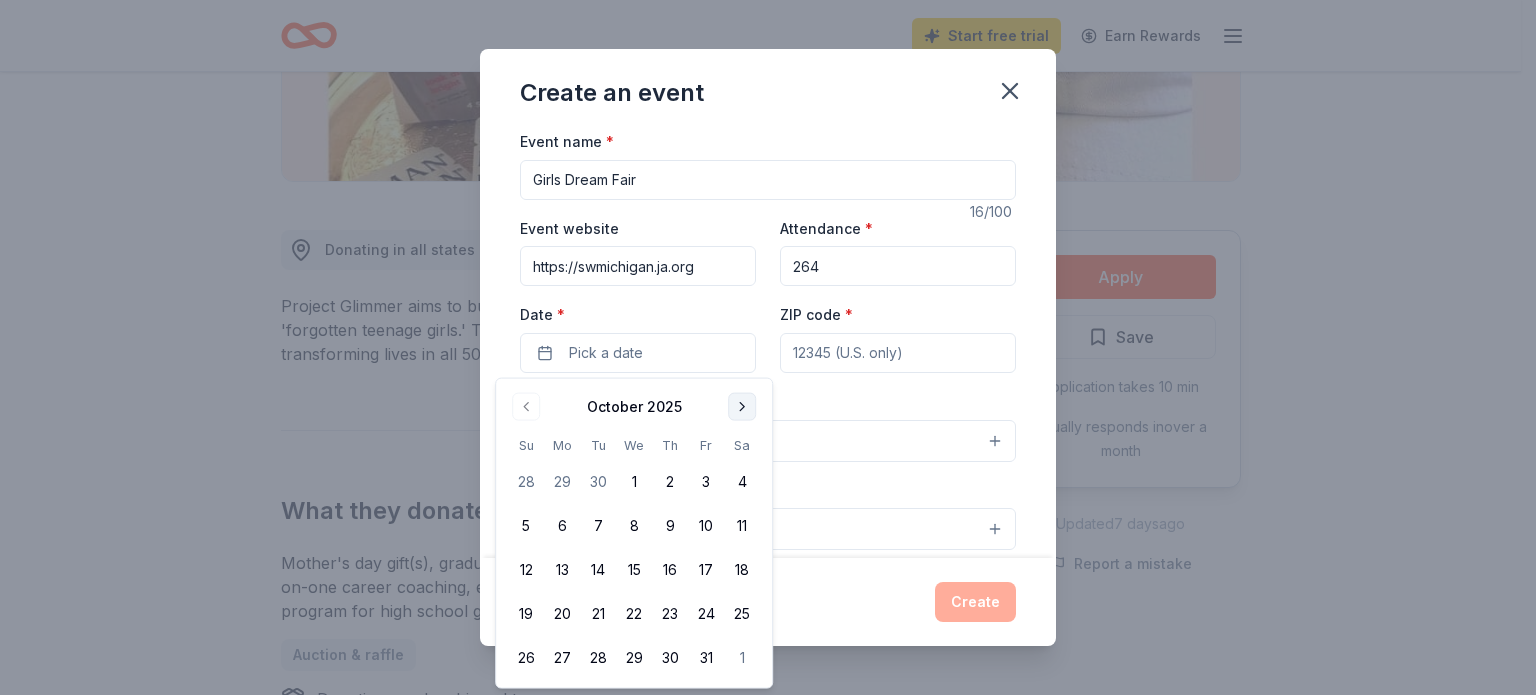click at bounding box center (742, 407) 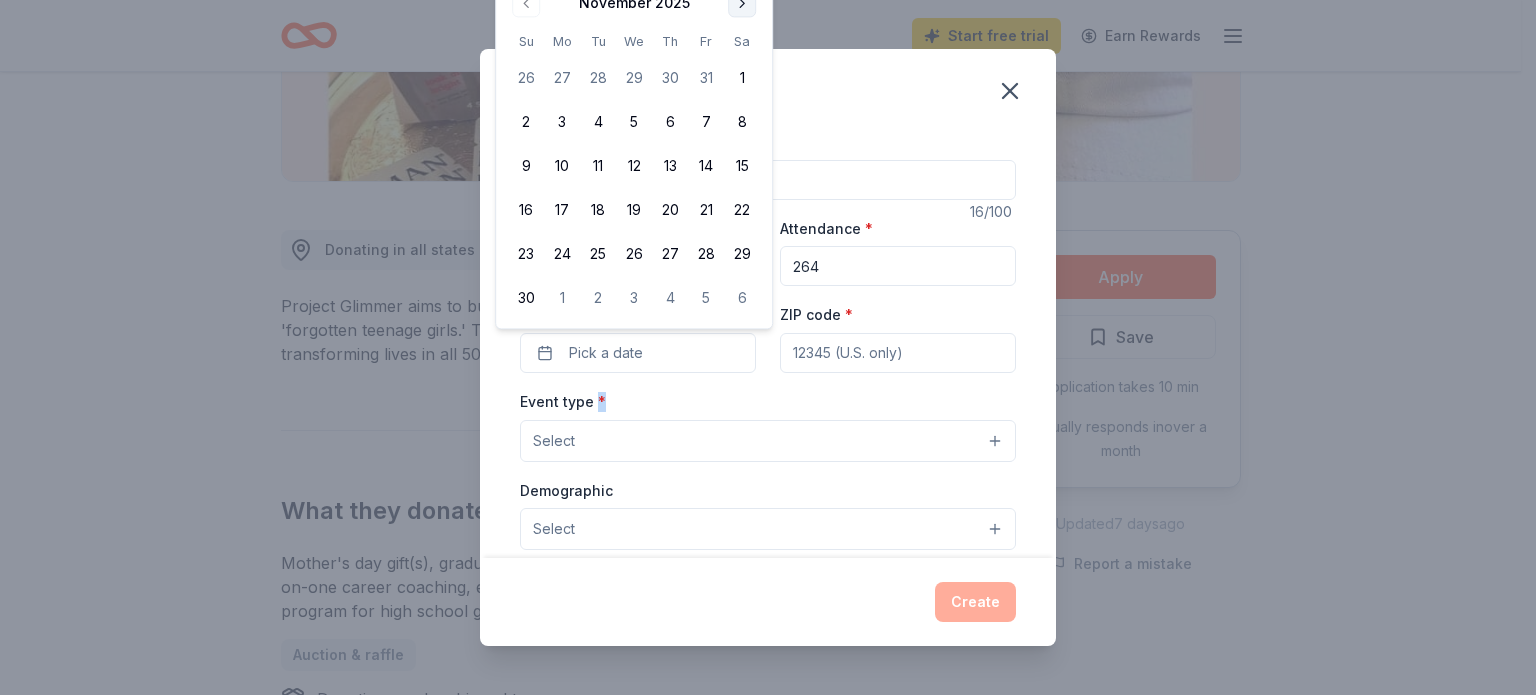 click on "Event type * Select" at bounding box center (768, 425) 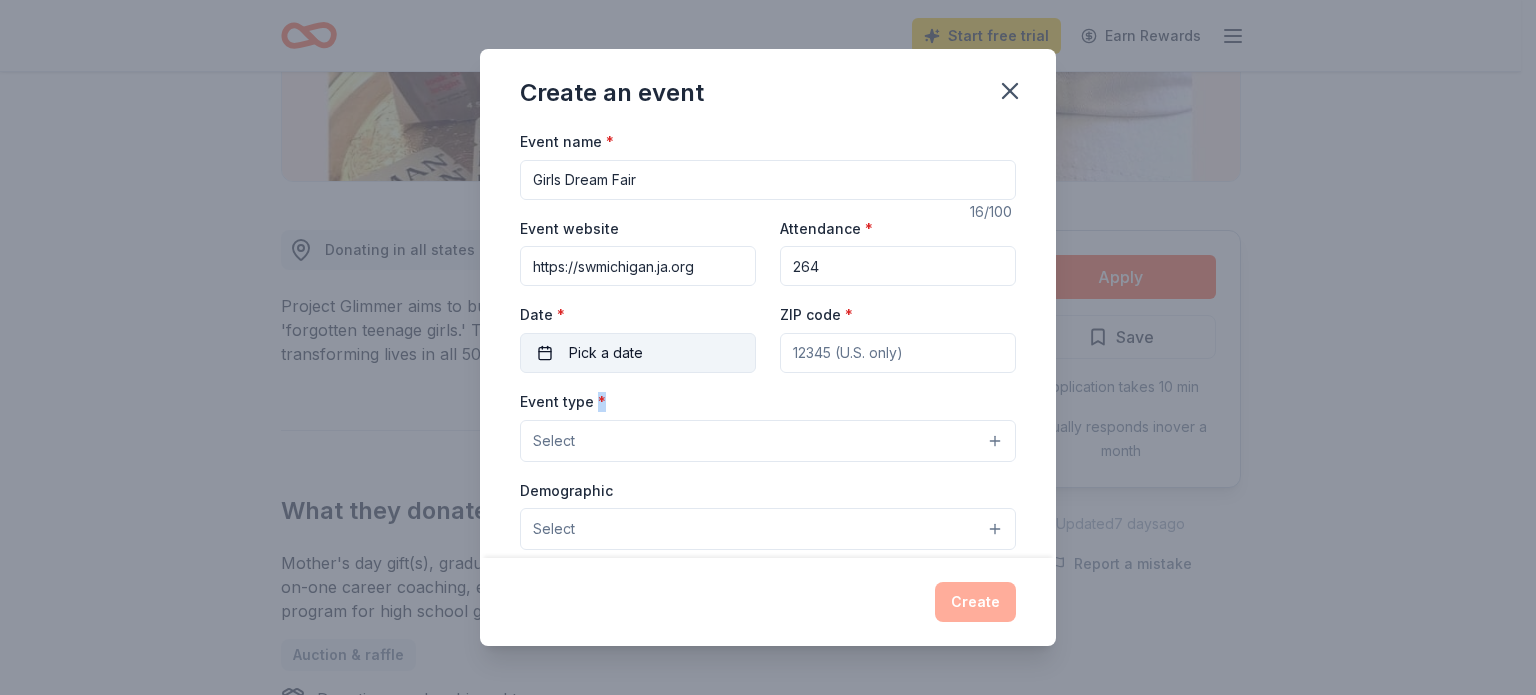 click on "Pick a date" at bounding box center (606, 353) 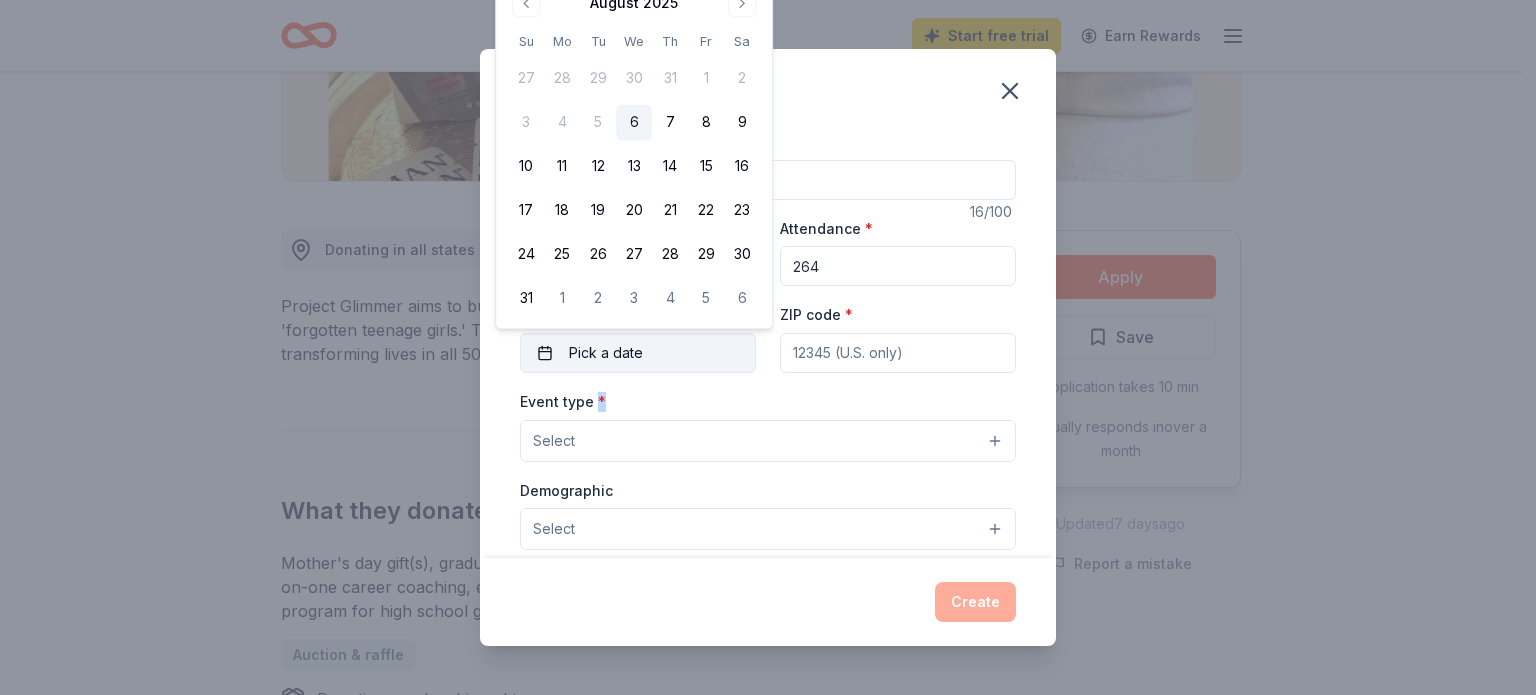 type 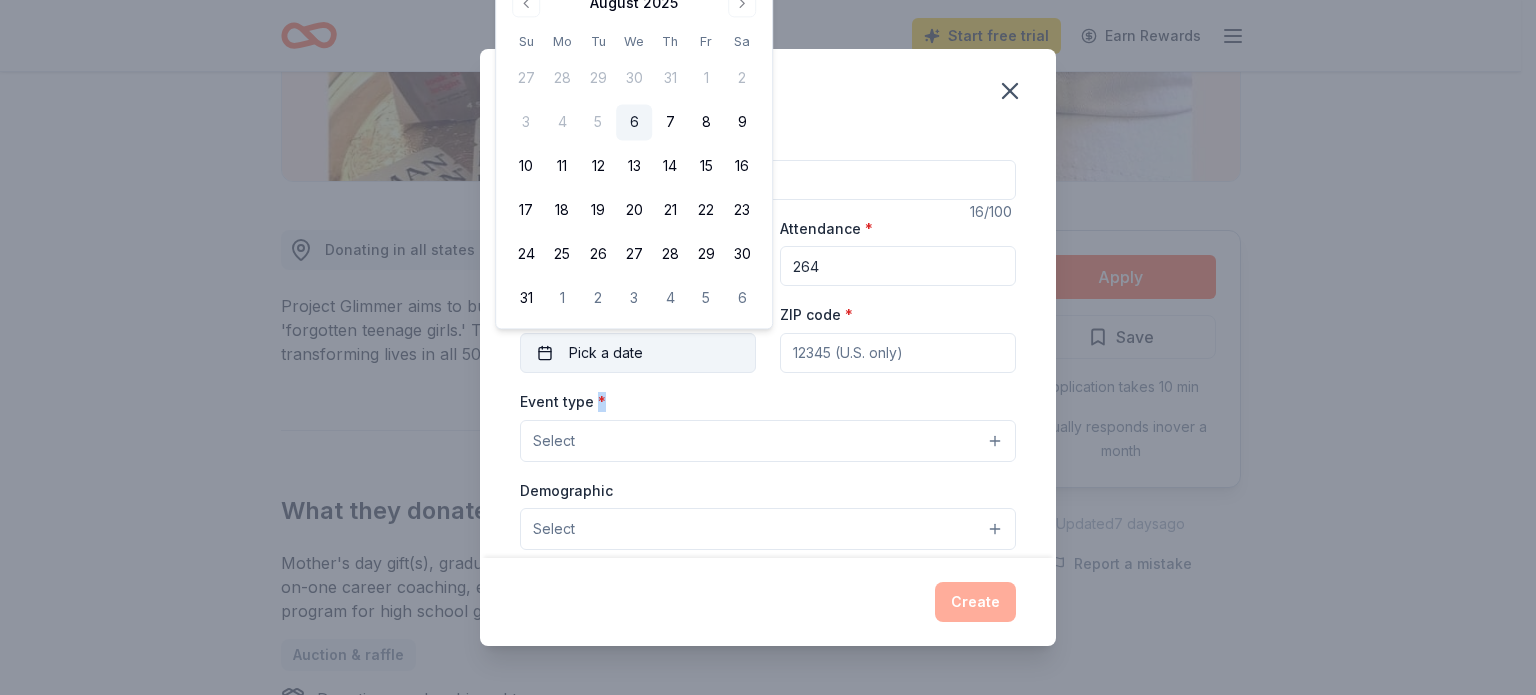 click on "Pick a date" at bounding box center [606, 353] 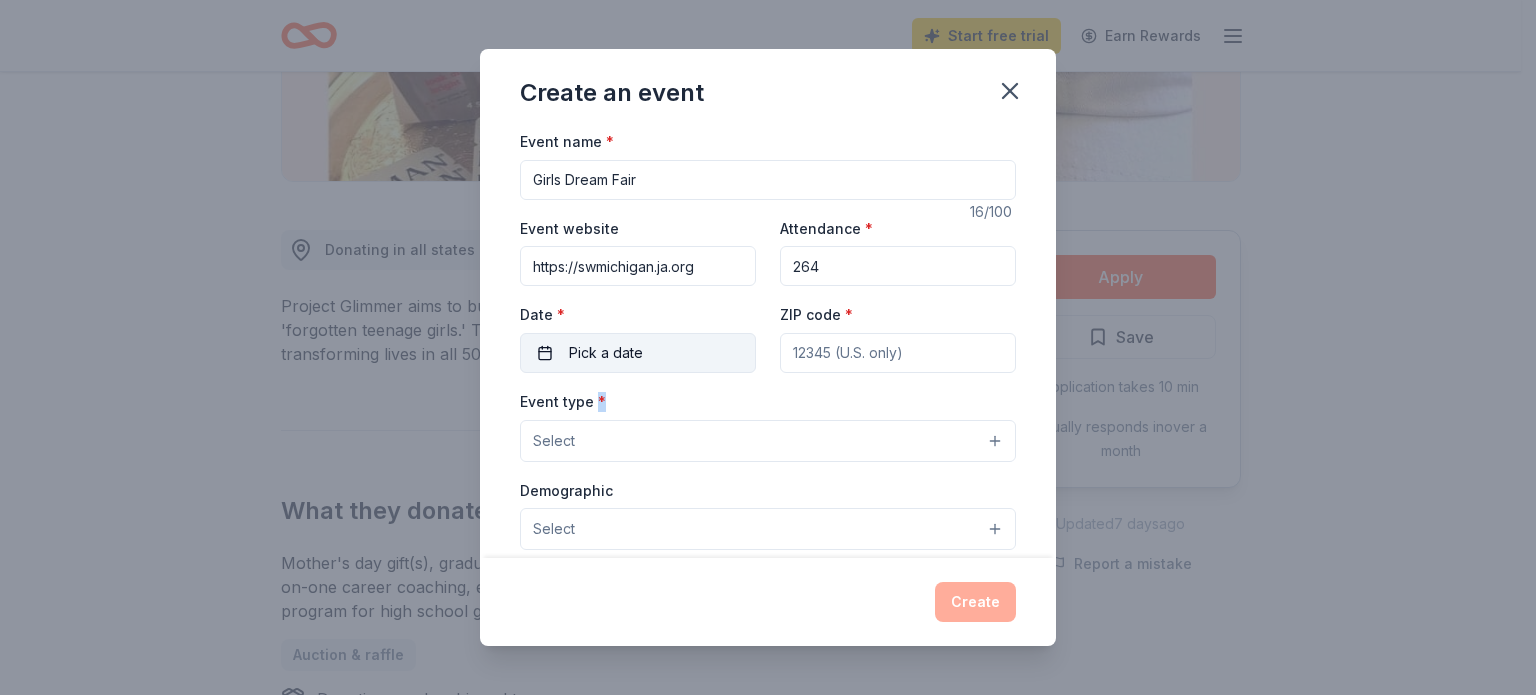 click on "Pick a date" at bounding box center [606, 353] 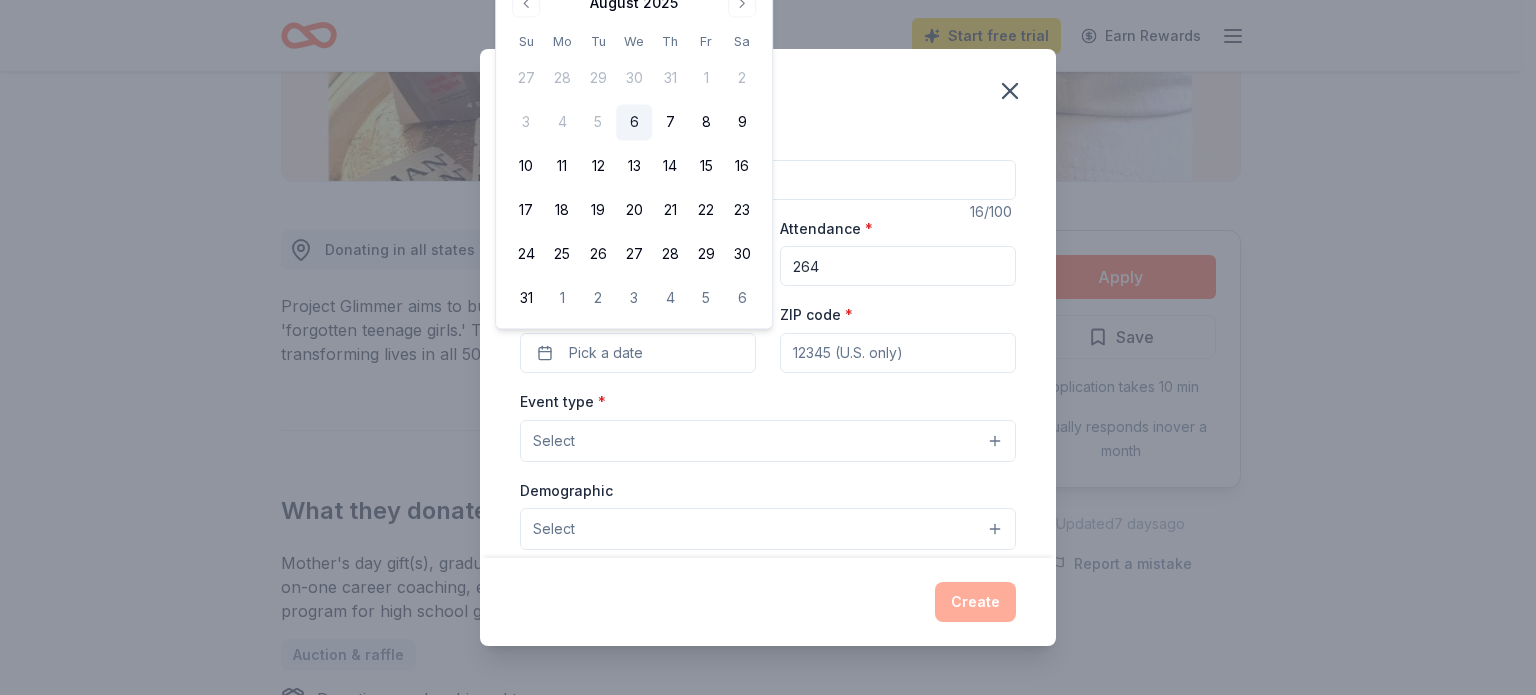 click on "August 2025" at bounding box center (634, 3) 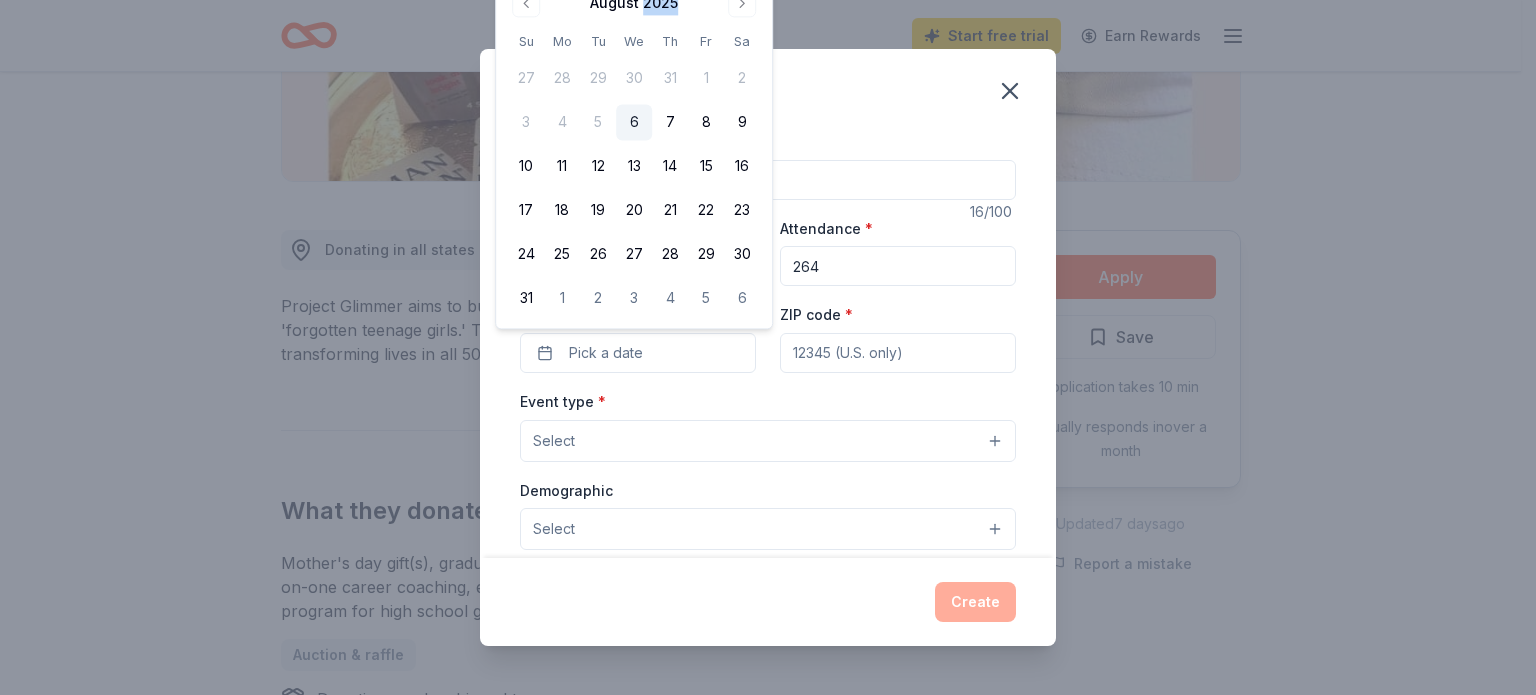 click on "August 2025" at bounding box center (634, 3) 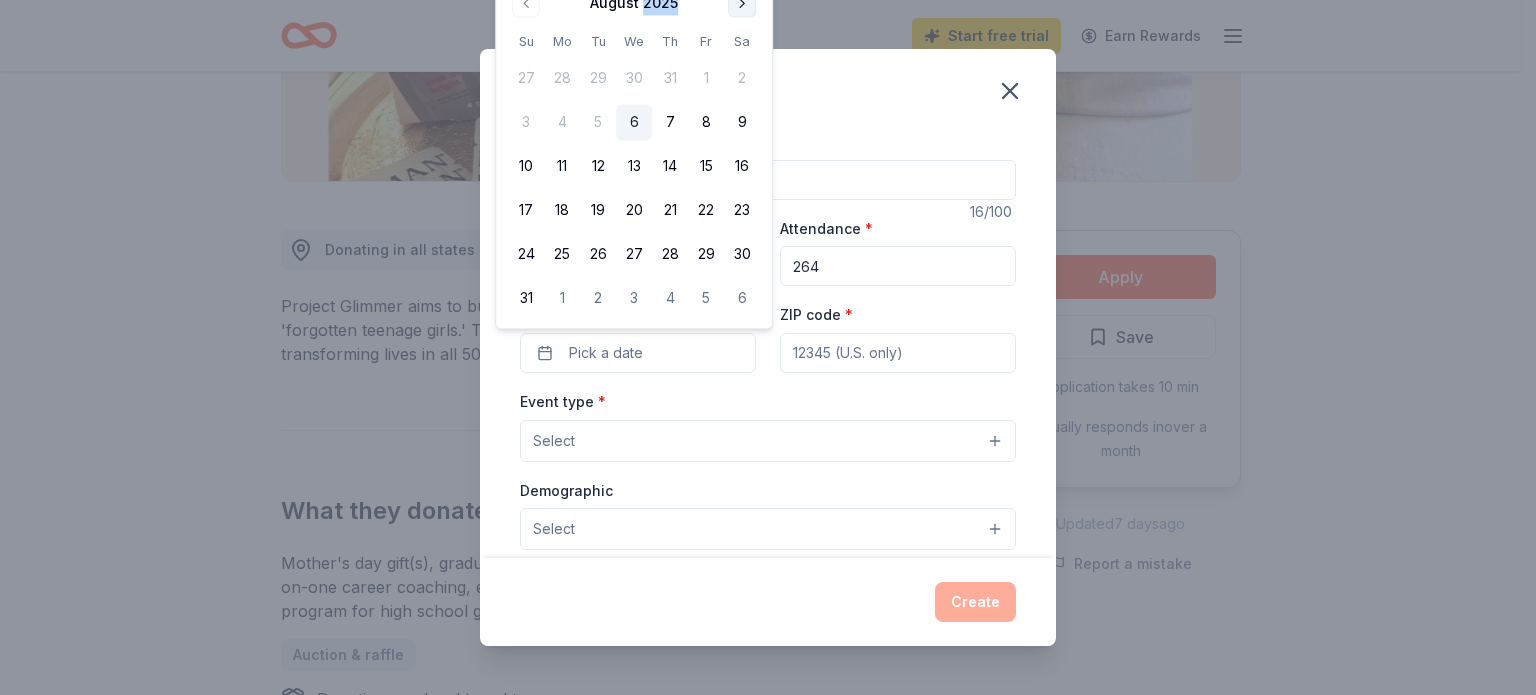 click at bounding box center [742, 3] 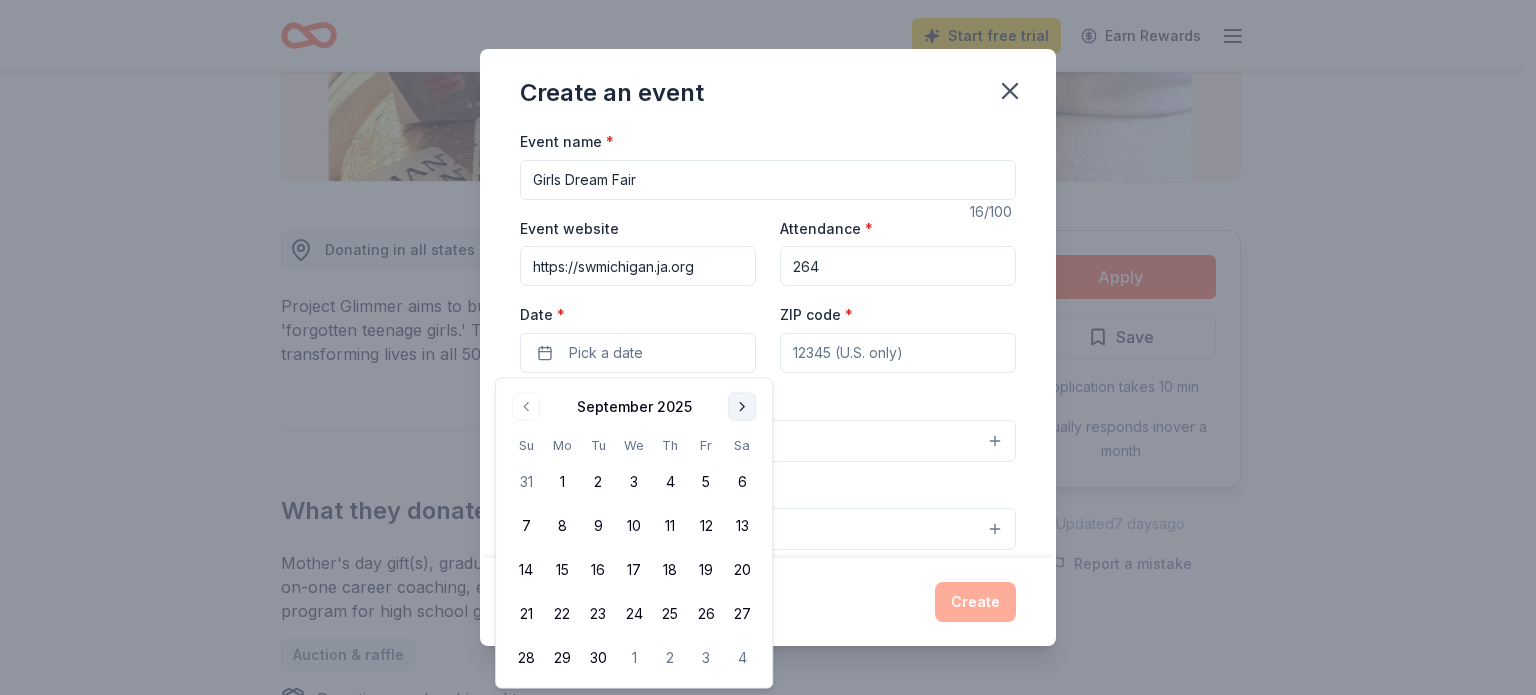 click at bounding box center (742, 407) 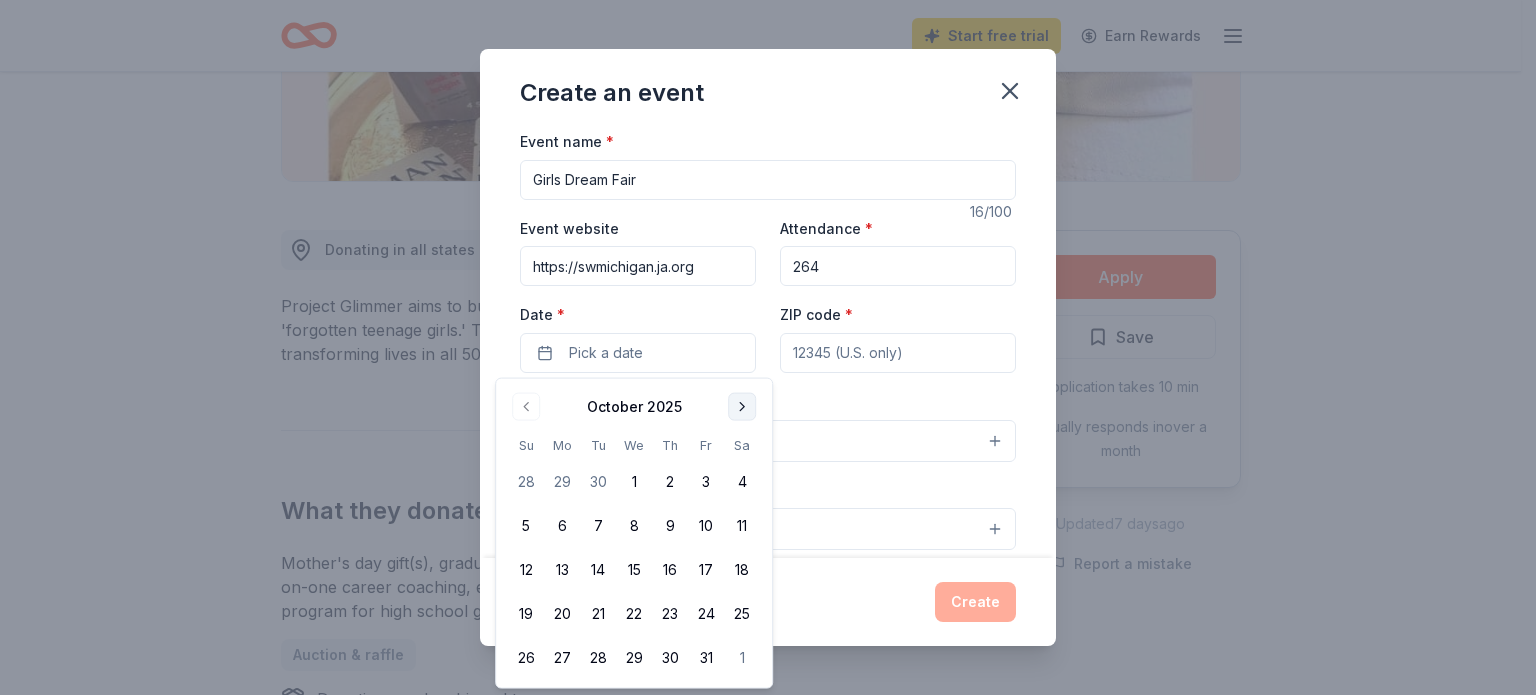 click at bounding box center [742, 407] 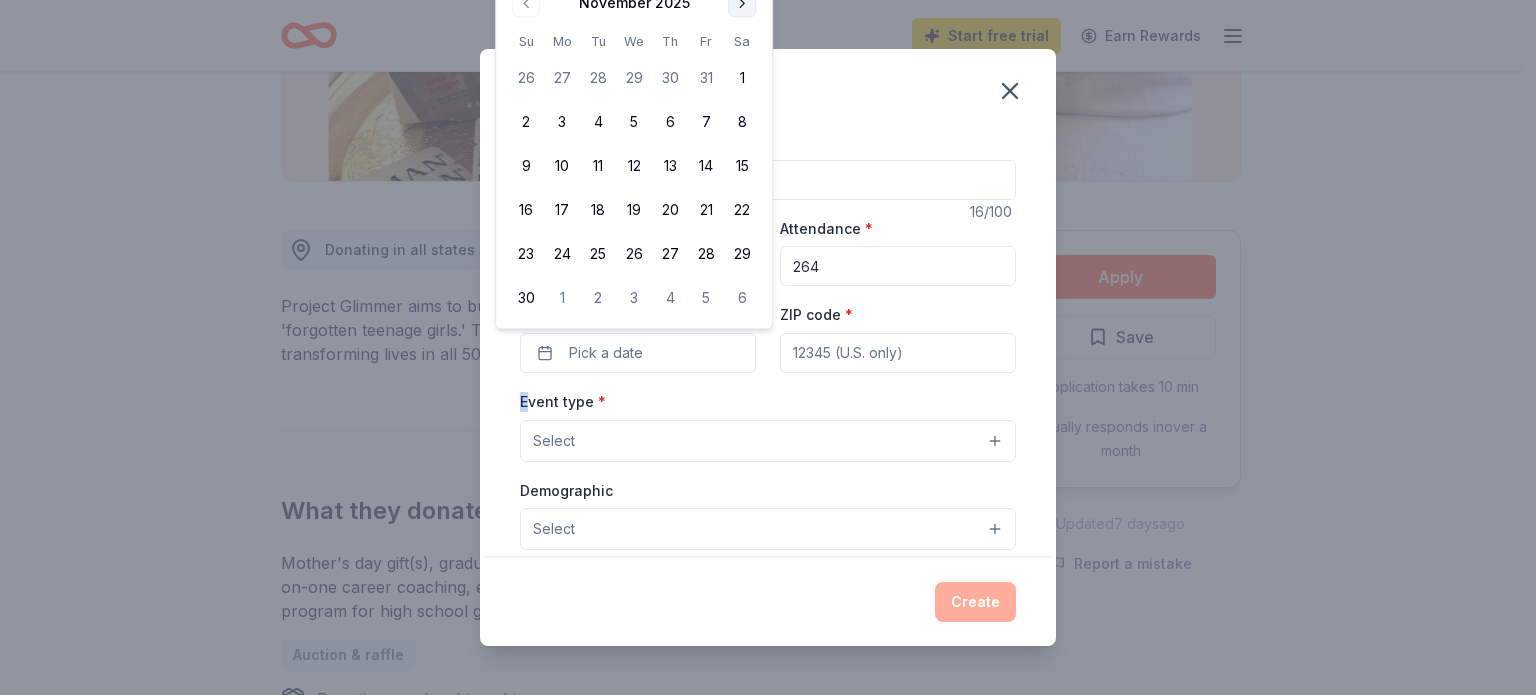 click on "Event type * Select" at bounding box center [768, 425] 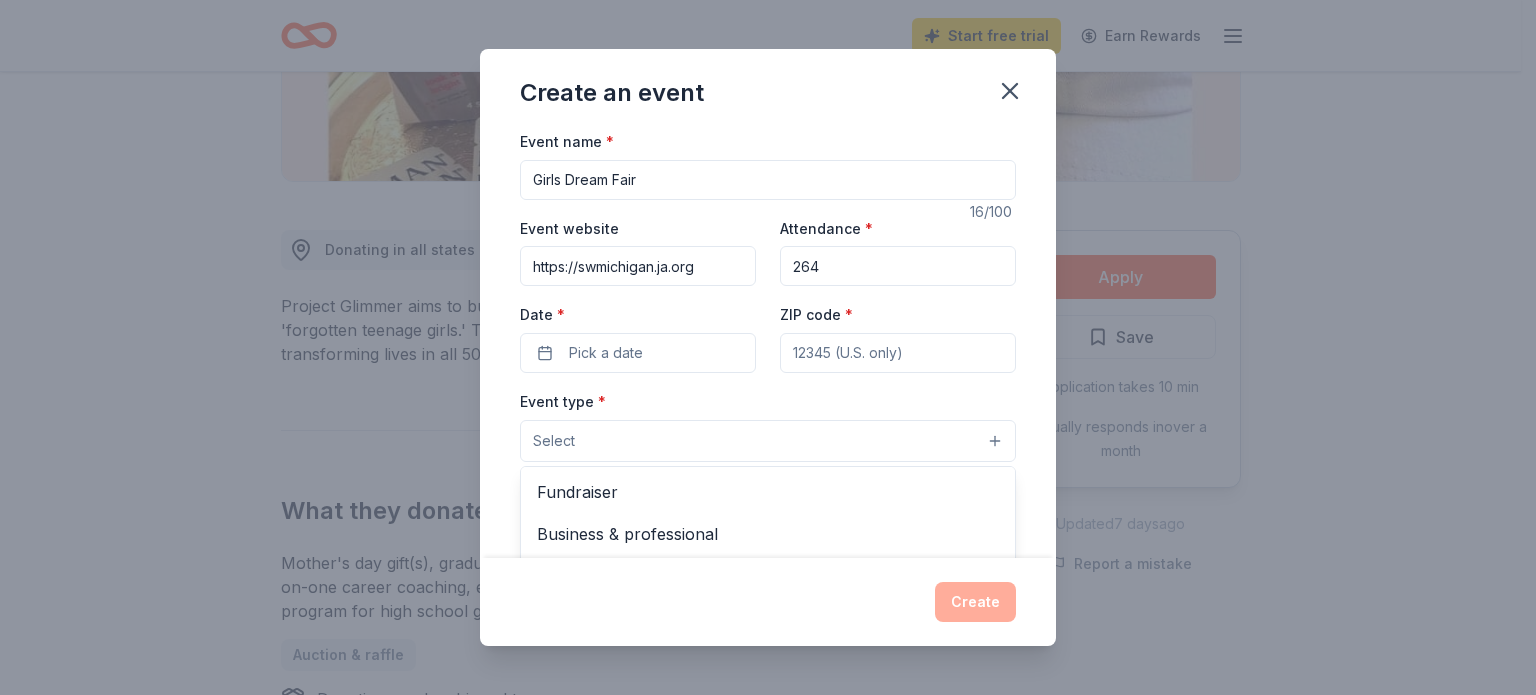 click on "Select" at bounding box center [768, 441] 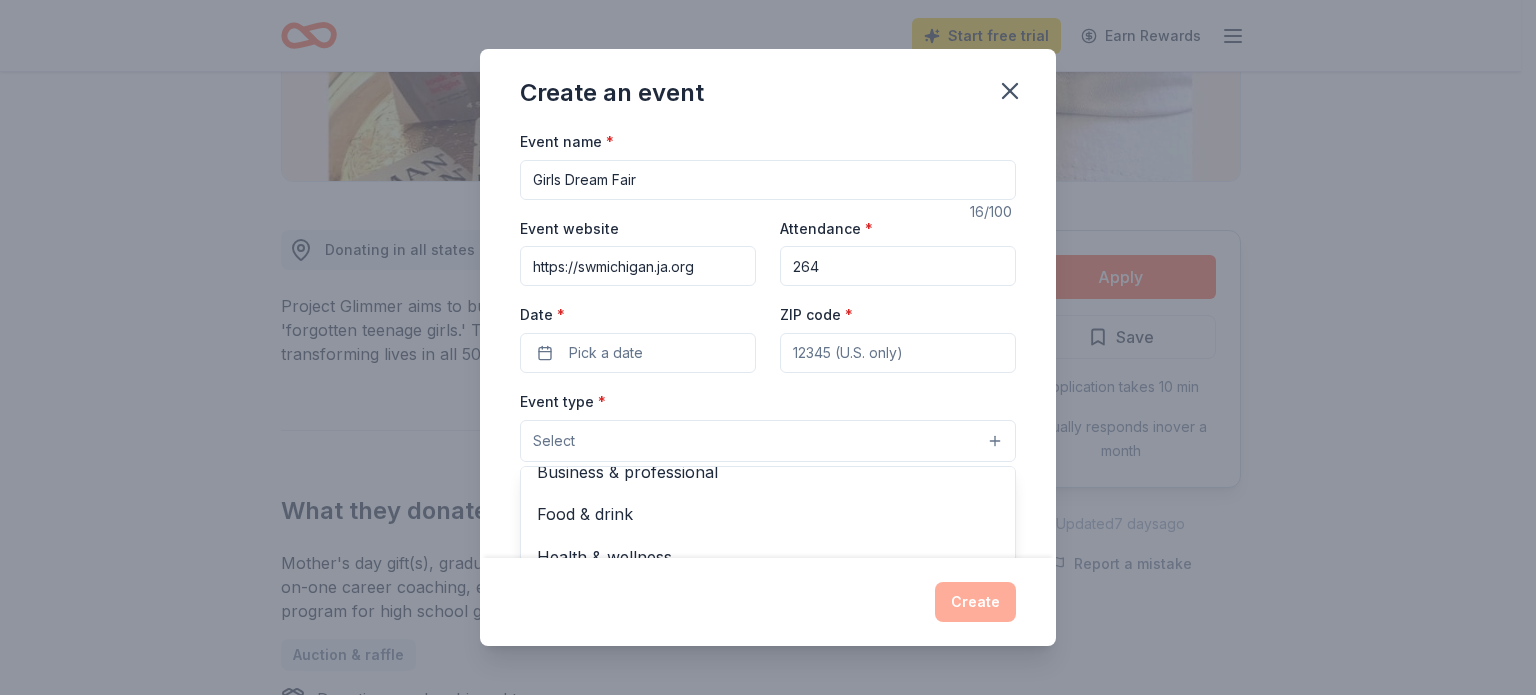 scroll, scrollTop: 66, scrollLeft: 0, axis: vertical 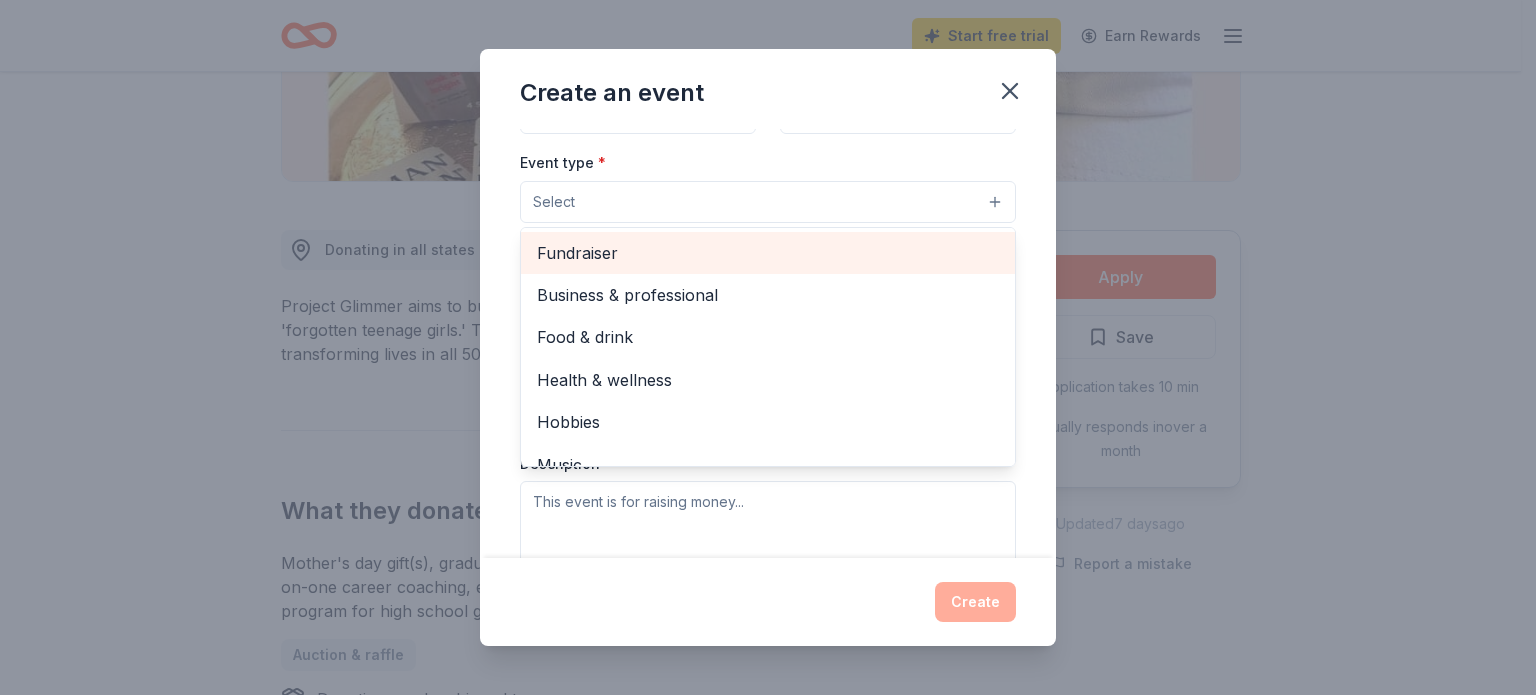 click on "Fundraiser" at bounding box center [768, 253] 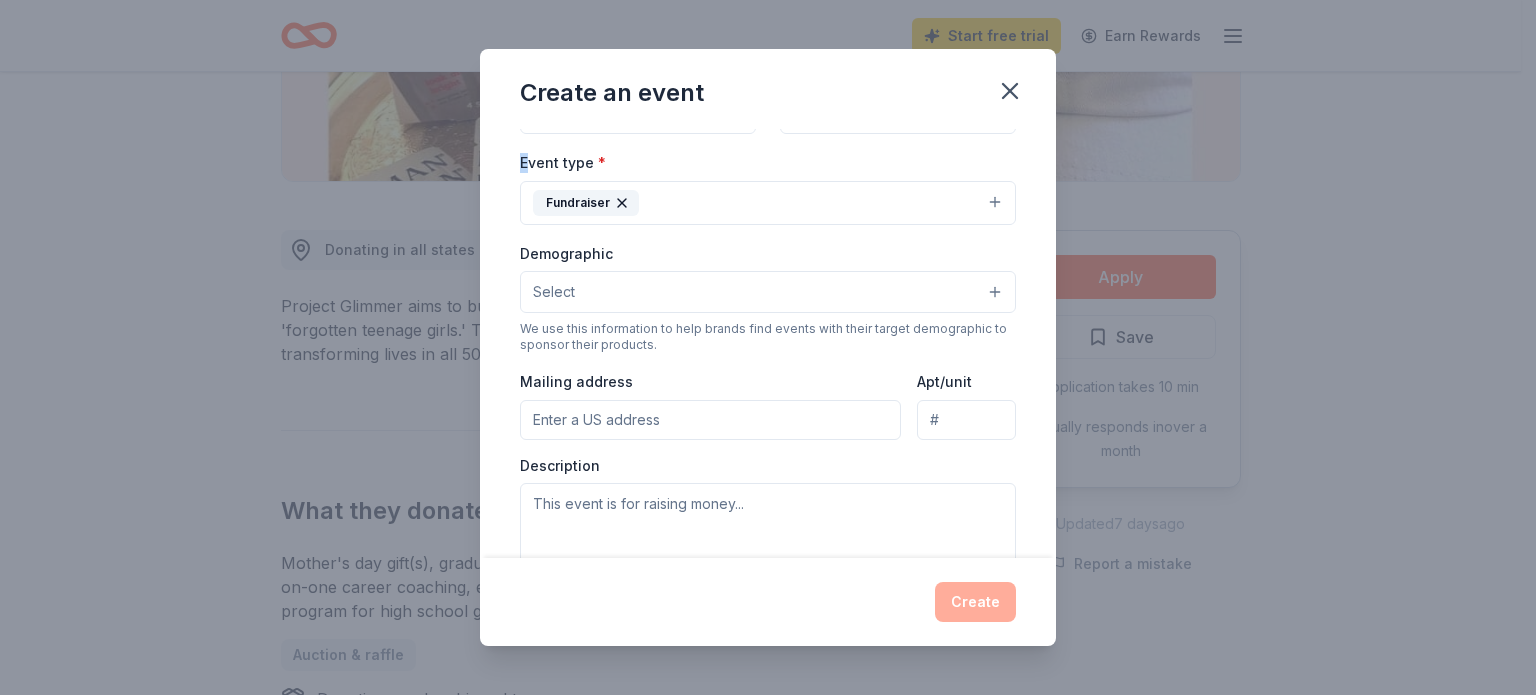 click on "Fundraiser" at bounding box center (768, 203) 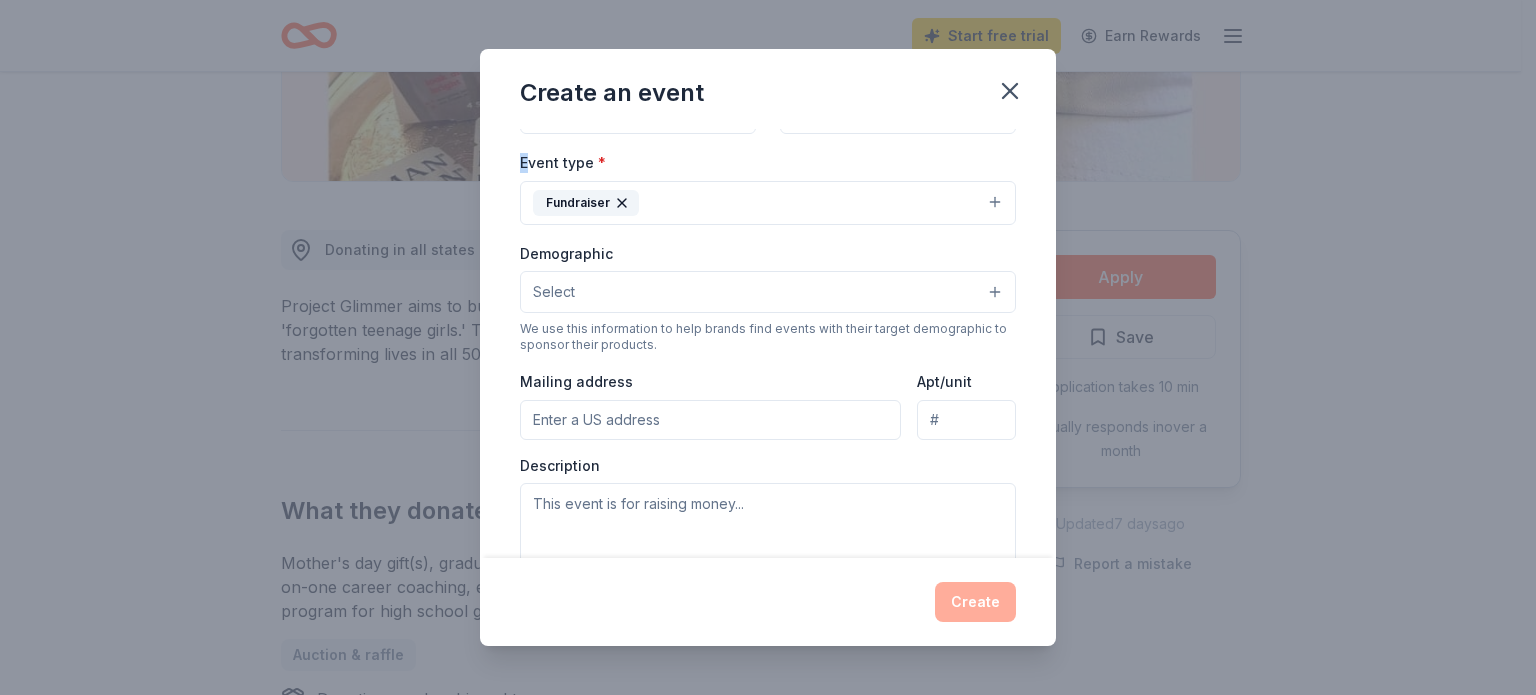 click on "Select" at bounding box center [768, 292] 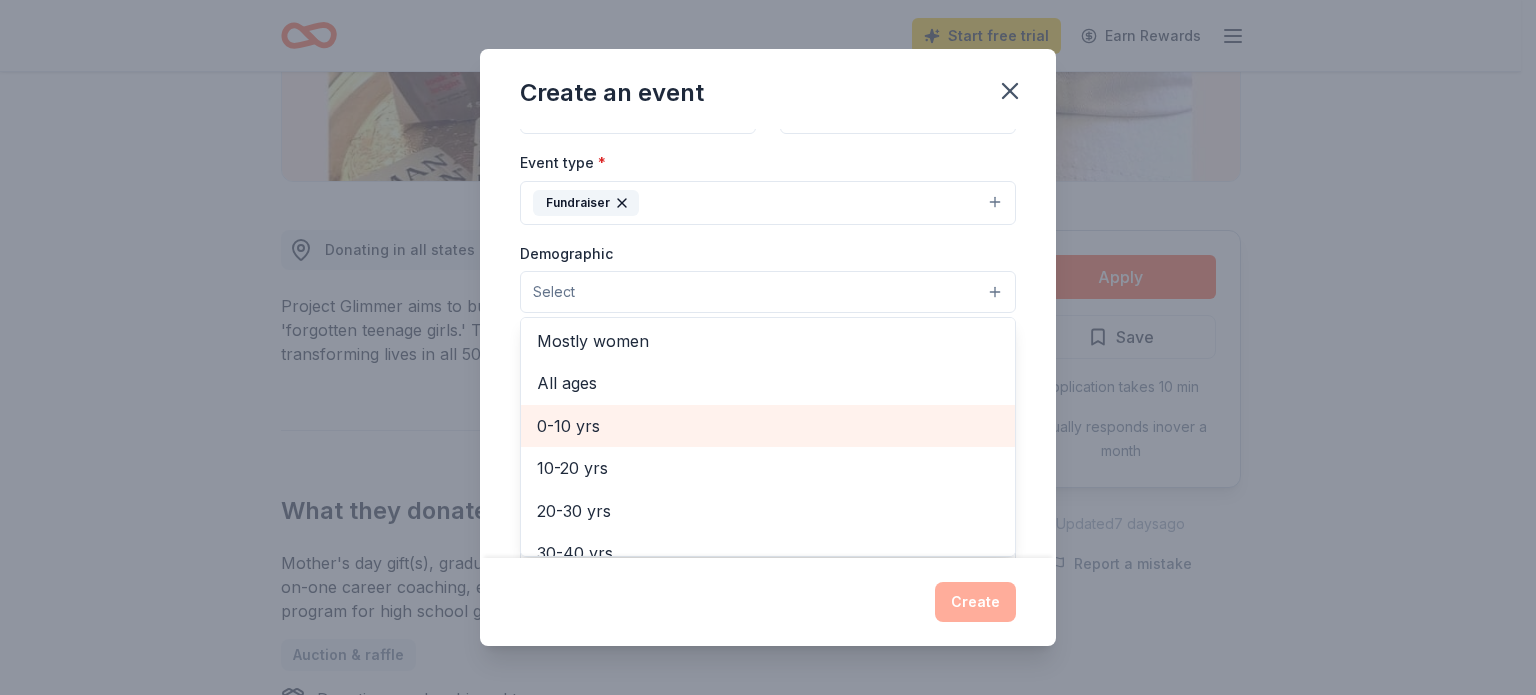 scroll, scrollTop: 86, scrollLeft: 0, axis: vertical 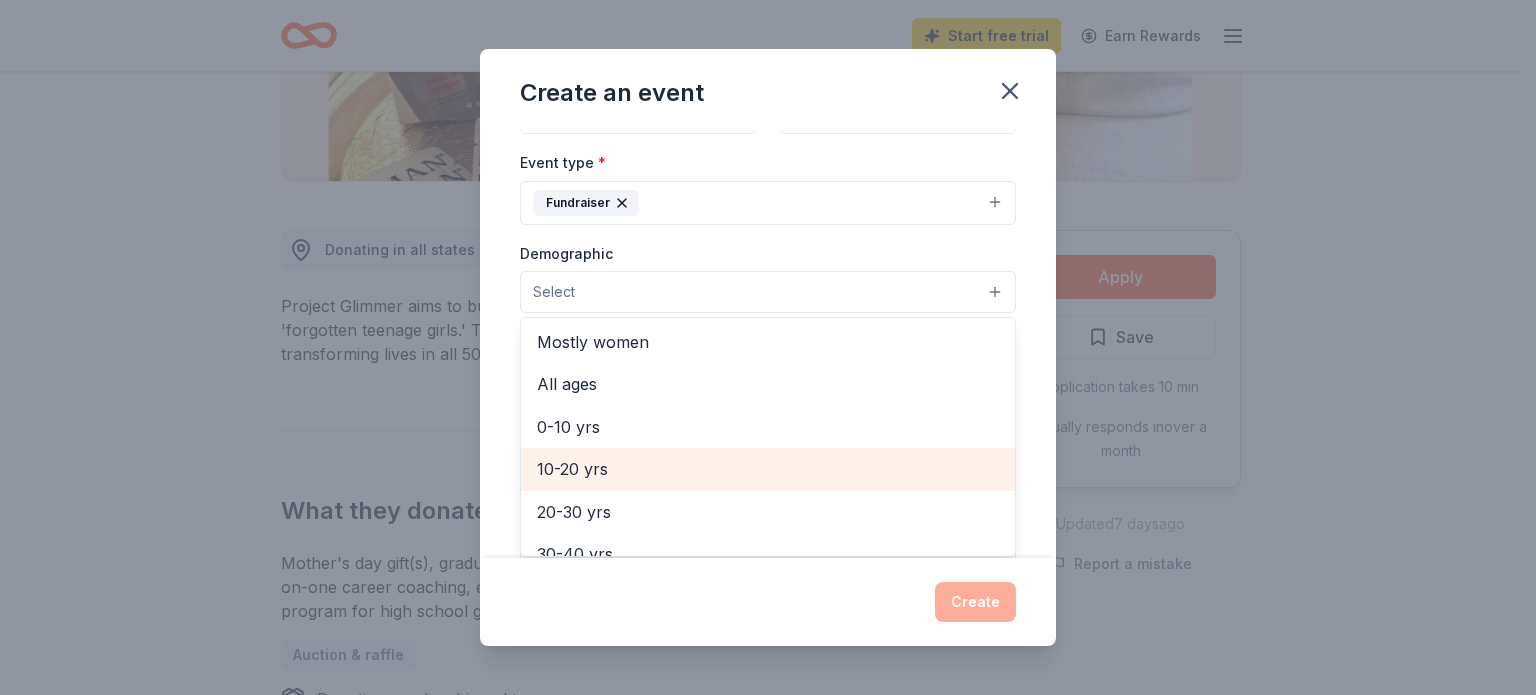click on "10-20 yrs" at bounding box center (768, 469) 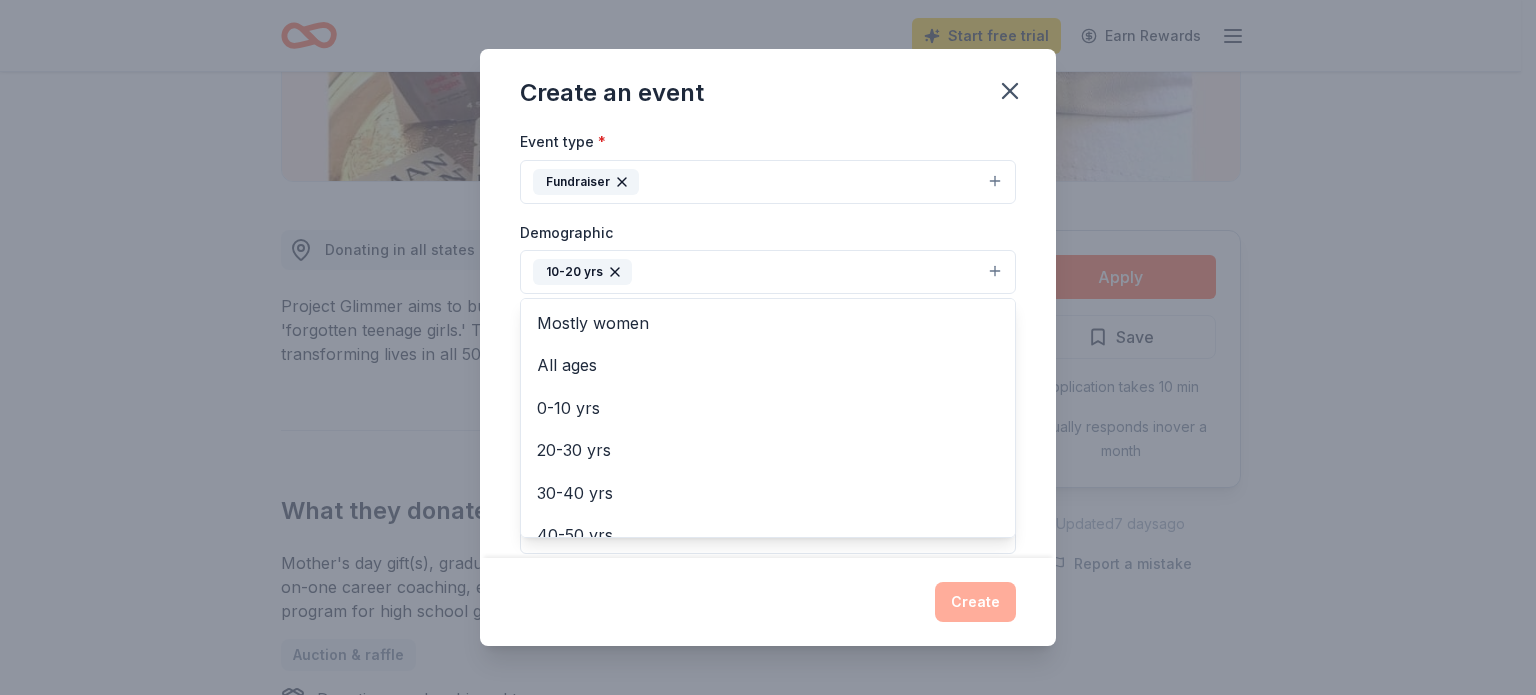 scroll, scrollTop: 258, scrollLeft: 0, axis: vertical 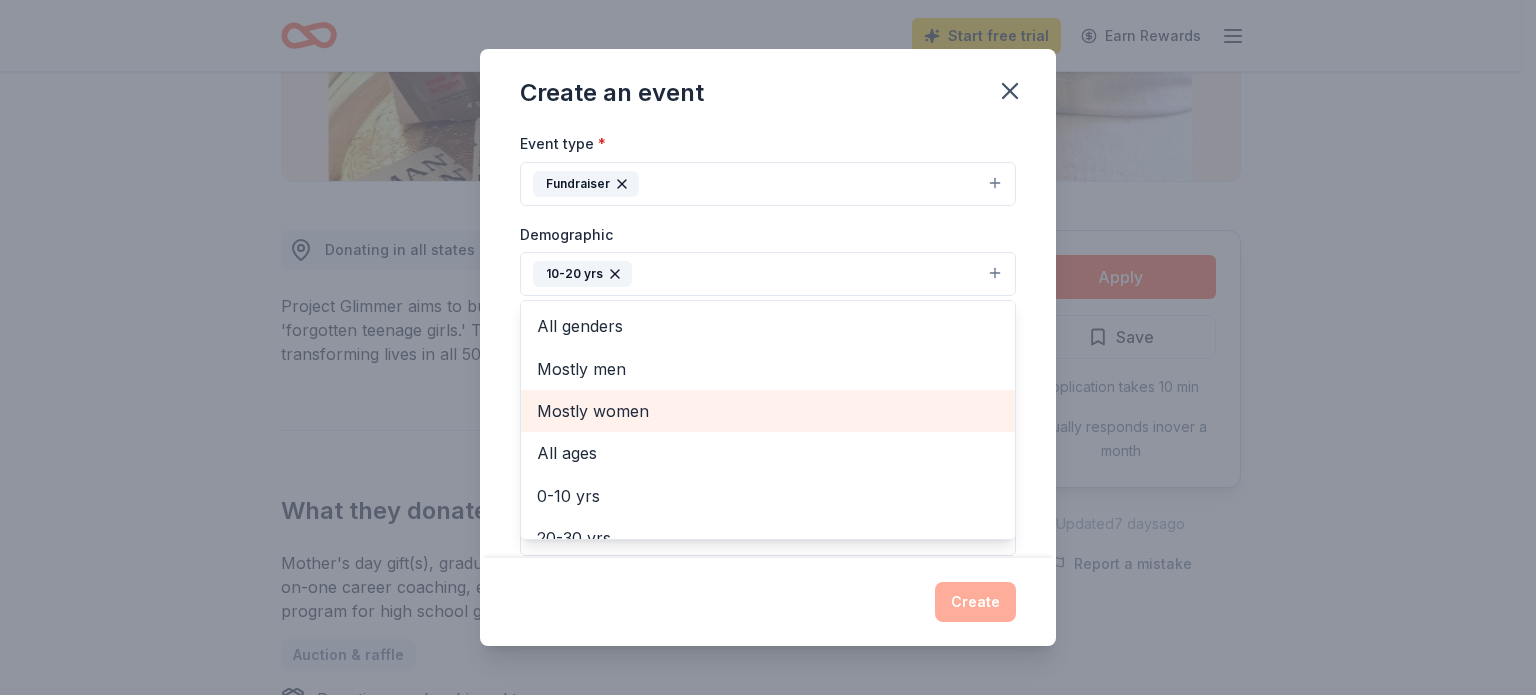 click on "Mostly women" at bounding box center [768, 411] 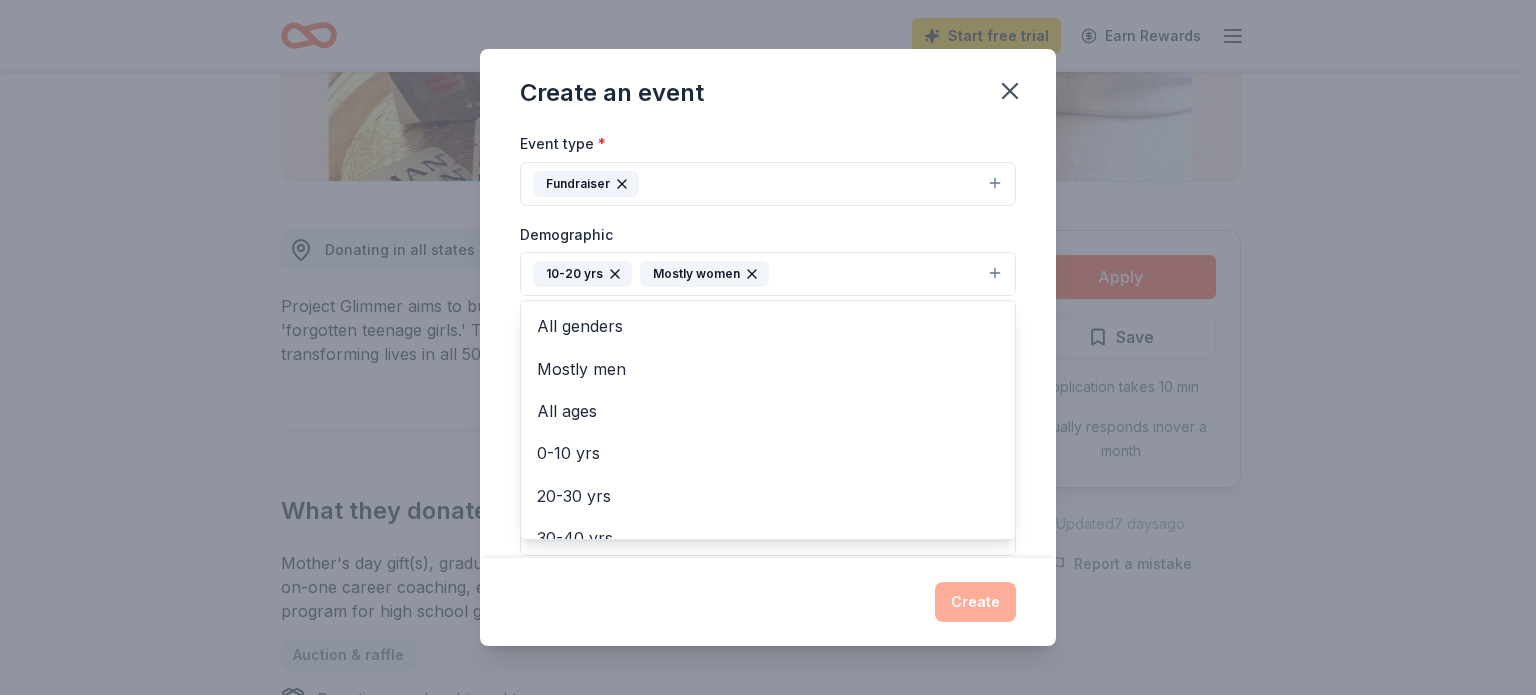 click on "Event name * Girls Dream Fair 16 /100 Event website https://swmichigan.ja.org Attendance * 264 Date * Pick a date ZIP code * Event type * Fundraiser Demographic 10-20 yrs Mostly women All genders Mostly men All ages 0-10 yrs 20-30 yrs 30-40 yrs 40-50 yrs 50-60 yrs 60-70 yrs 70-80 yrs 80+ yrs We use this information to help brands find events with their target demographic to sponsor their products. Mailing address Apt/unit Description What are you looking for? * Auction & raffle Meals Snacks Desserts Alcohol Beverages Send me reminders Email me reminders of donor application deadlines Recurring event" at bounding box center [768, 343] 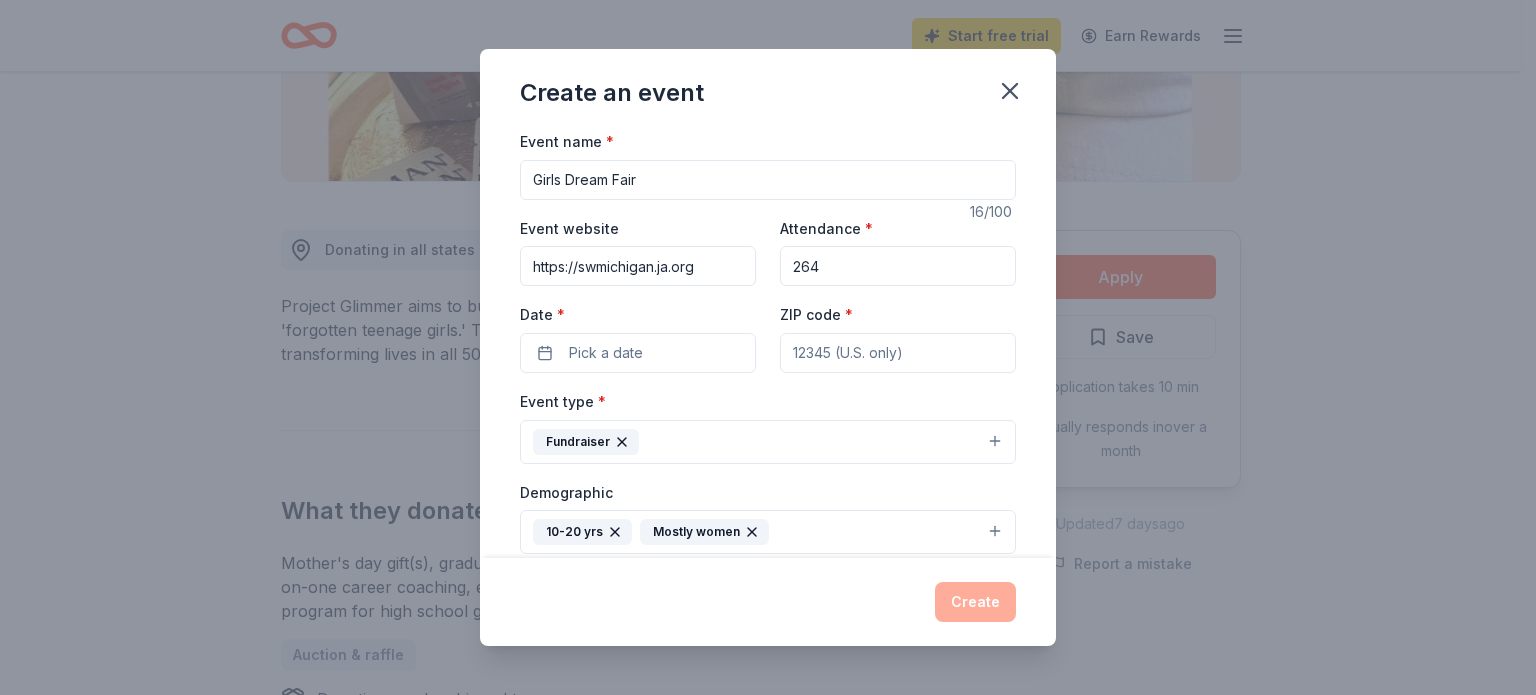 scroll, scrollTop: 0, scrollLeft: 0, axis: both 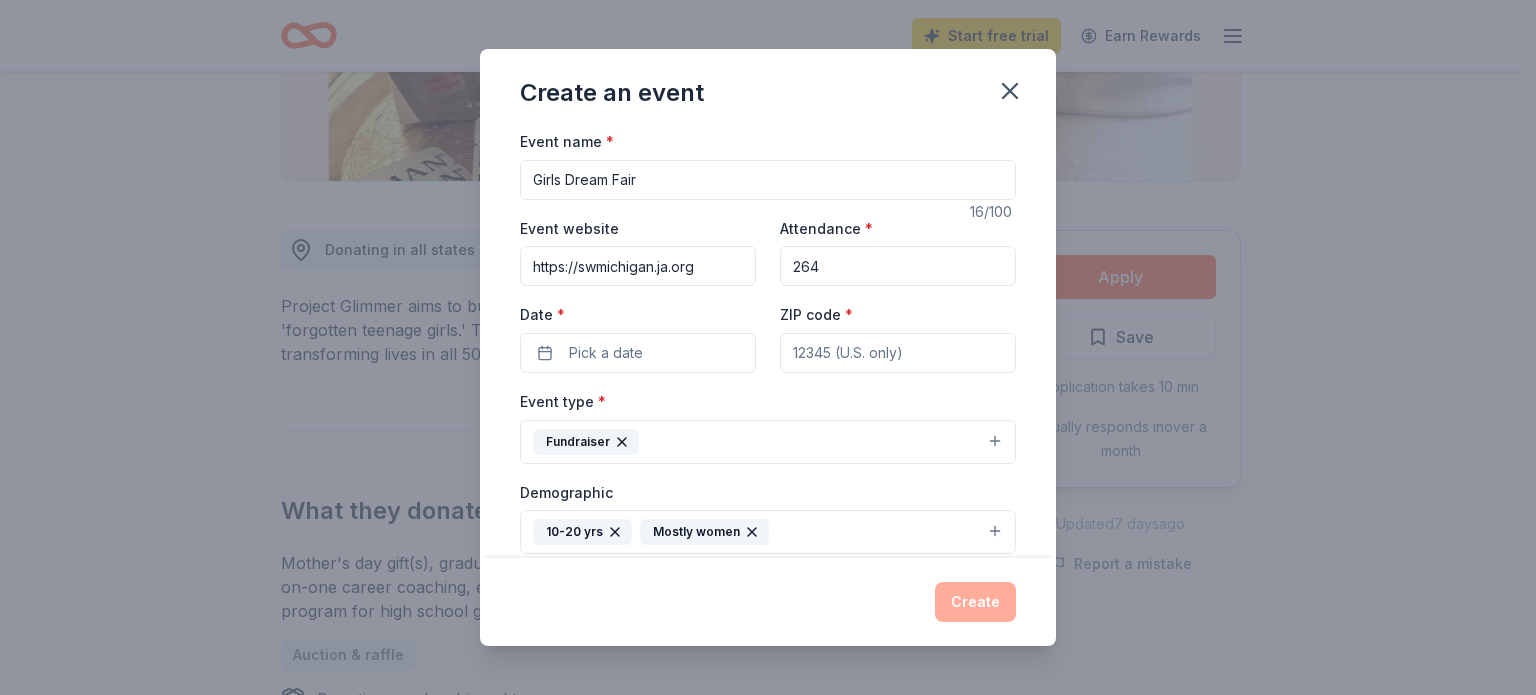 click on "ZIP code *" at bounding box center [898, 353] 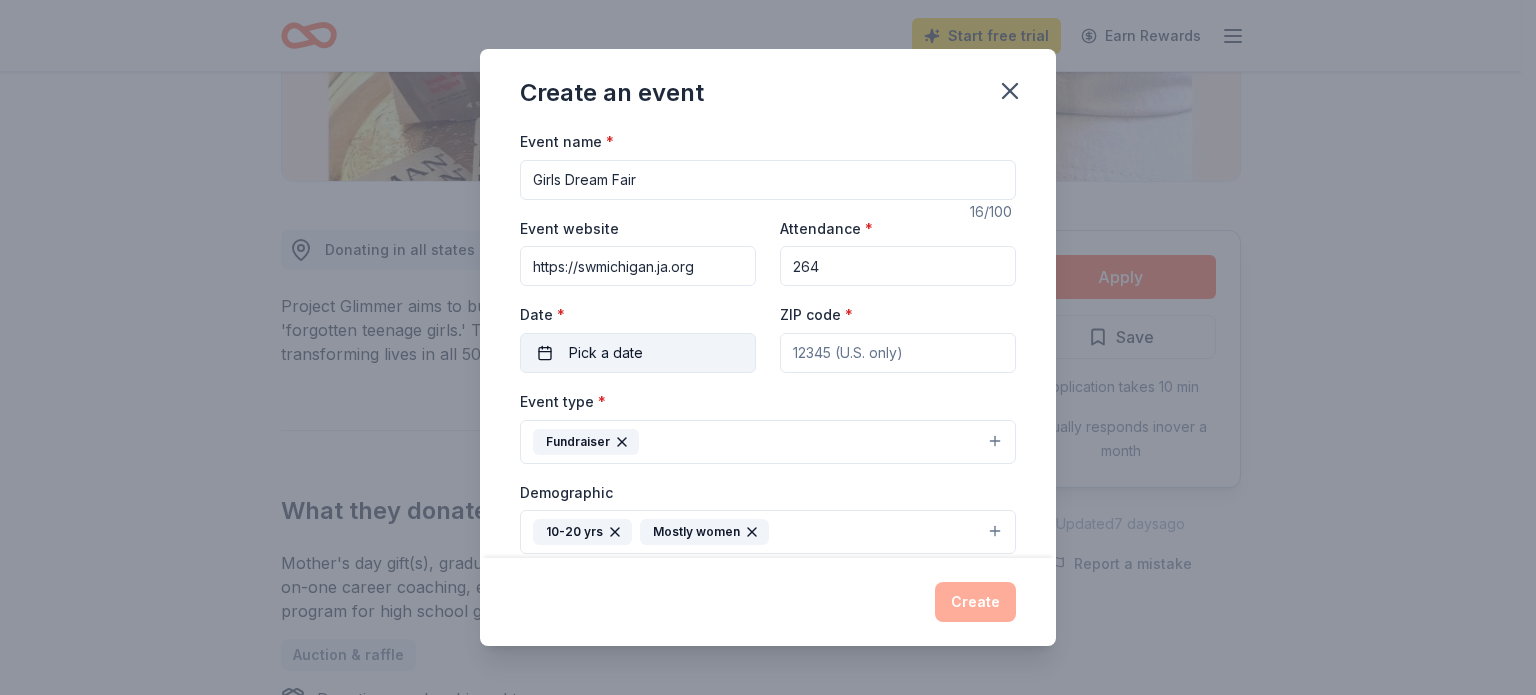 click on "Pick a date" at bounding box center [638, 353] 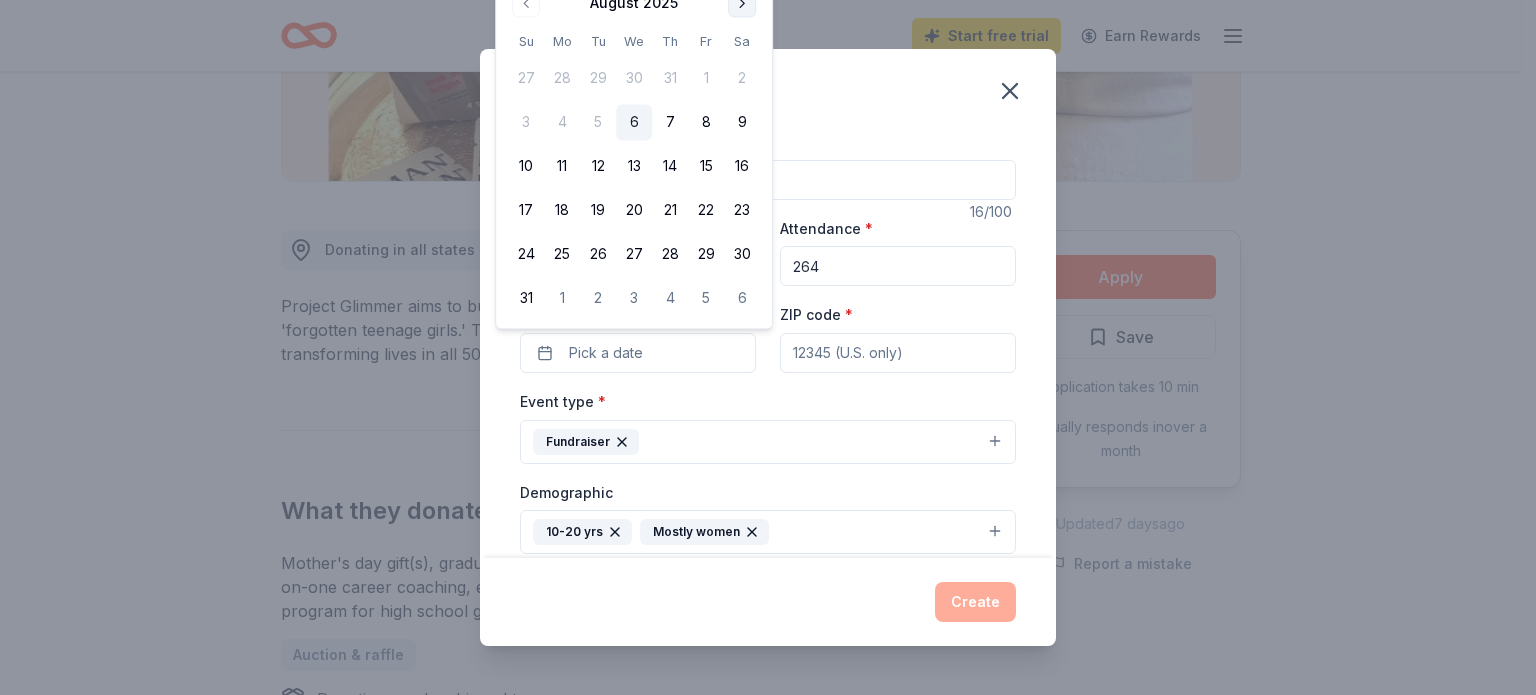 click at bounding box center [742, 3] 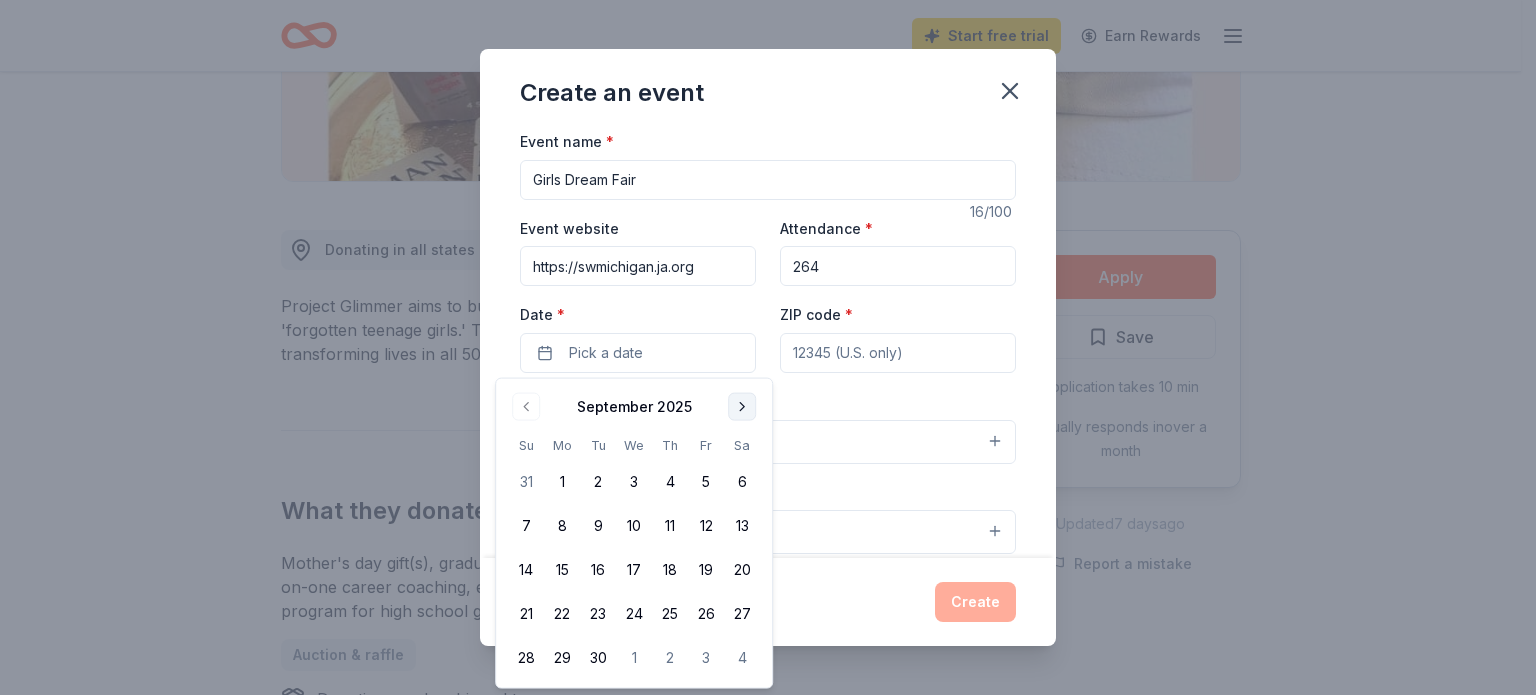 click at bounding box center [742, 407] 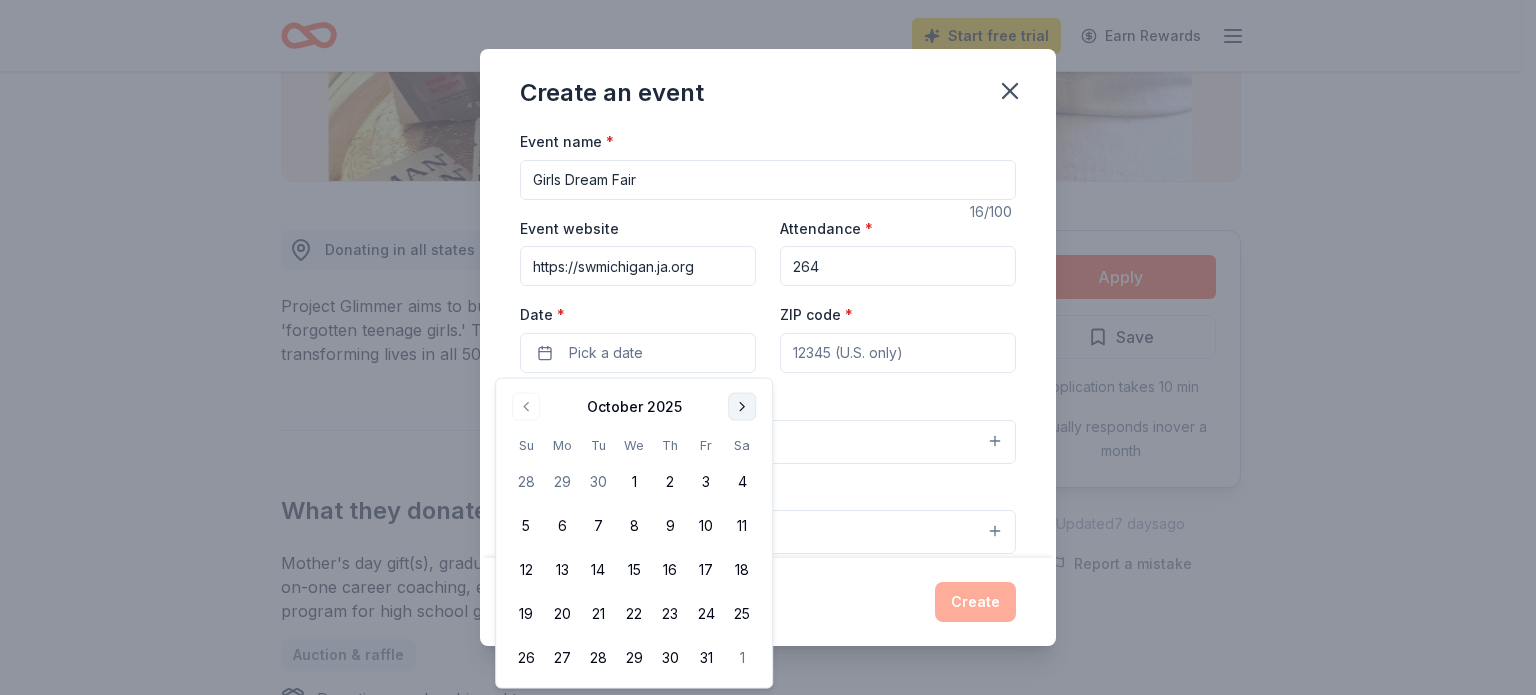 click at bounding box center [742, 407] 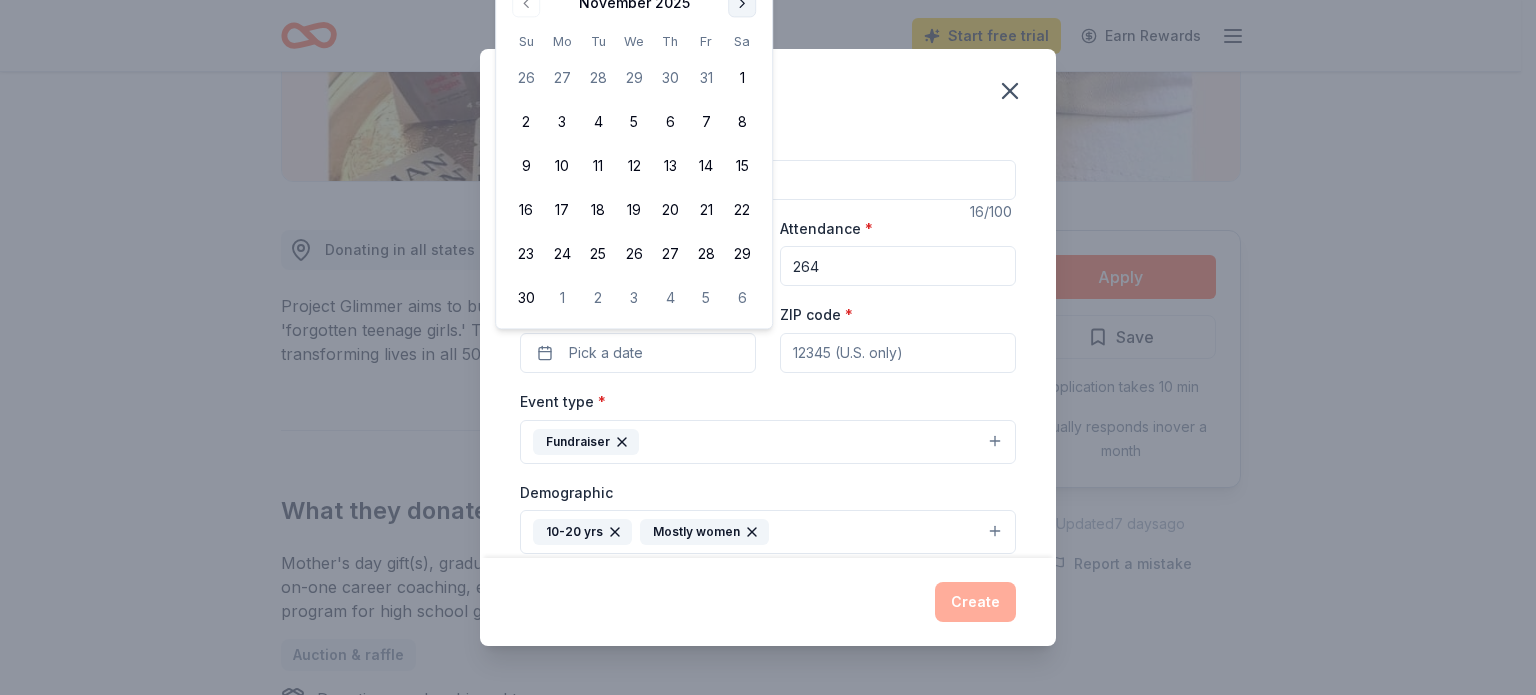 click at bounding box center (742, 3) 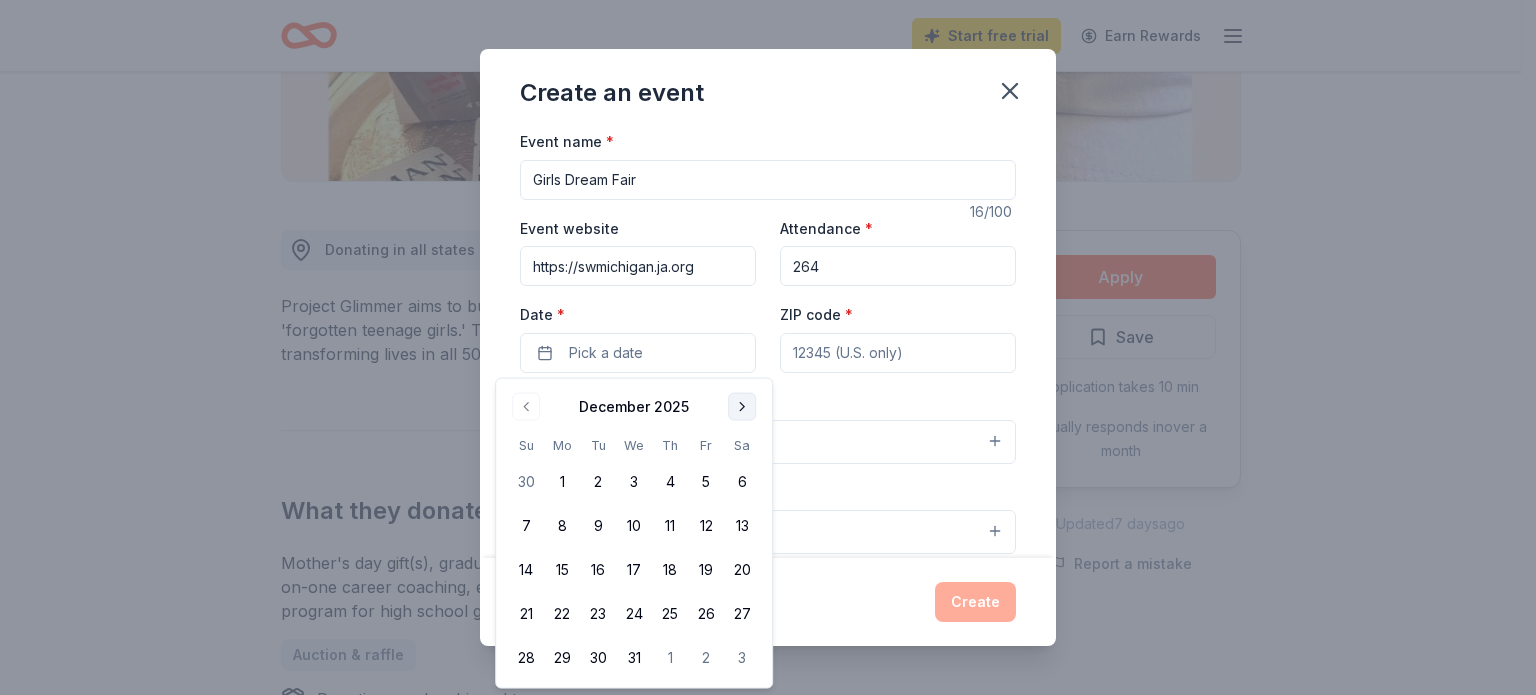 click at bounding box center (742, 407) 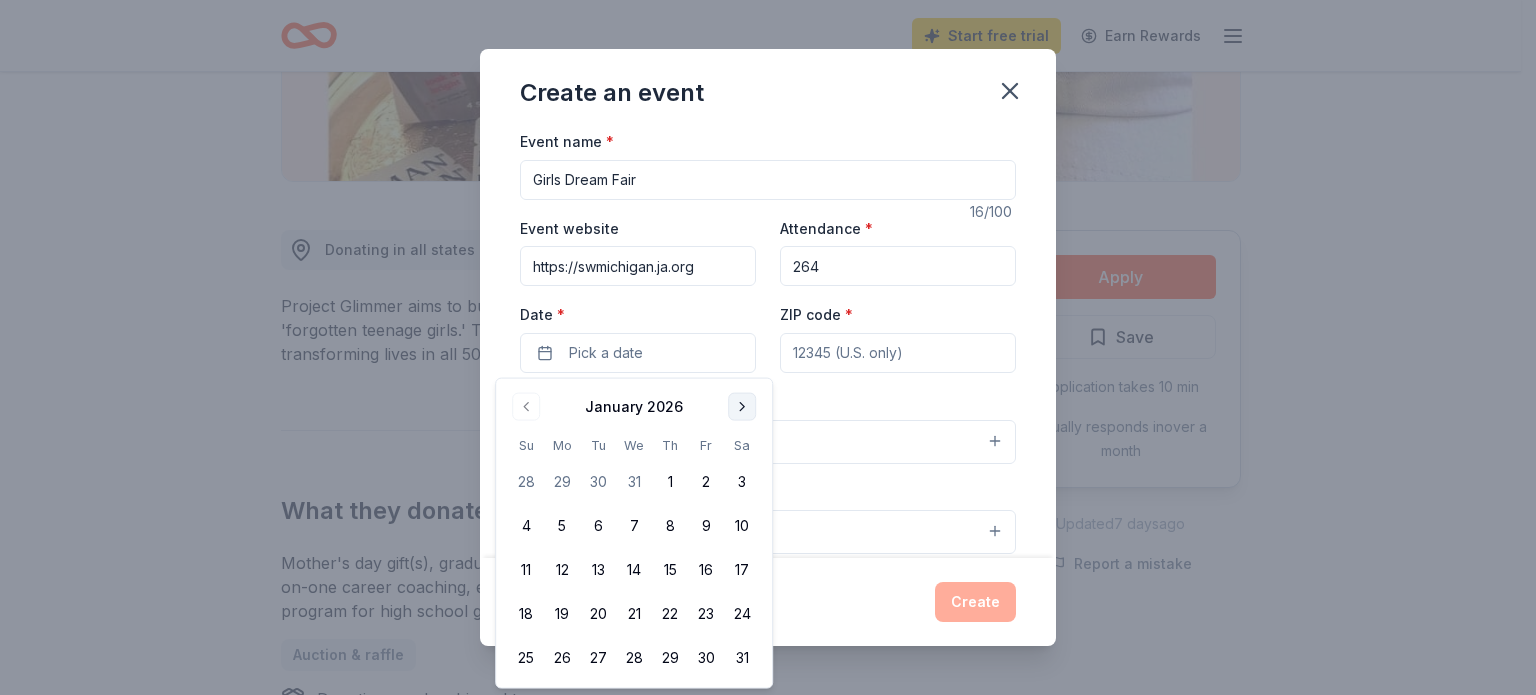 click at bounding box center (742, 407) 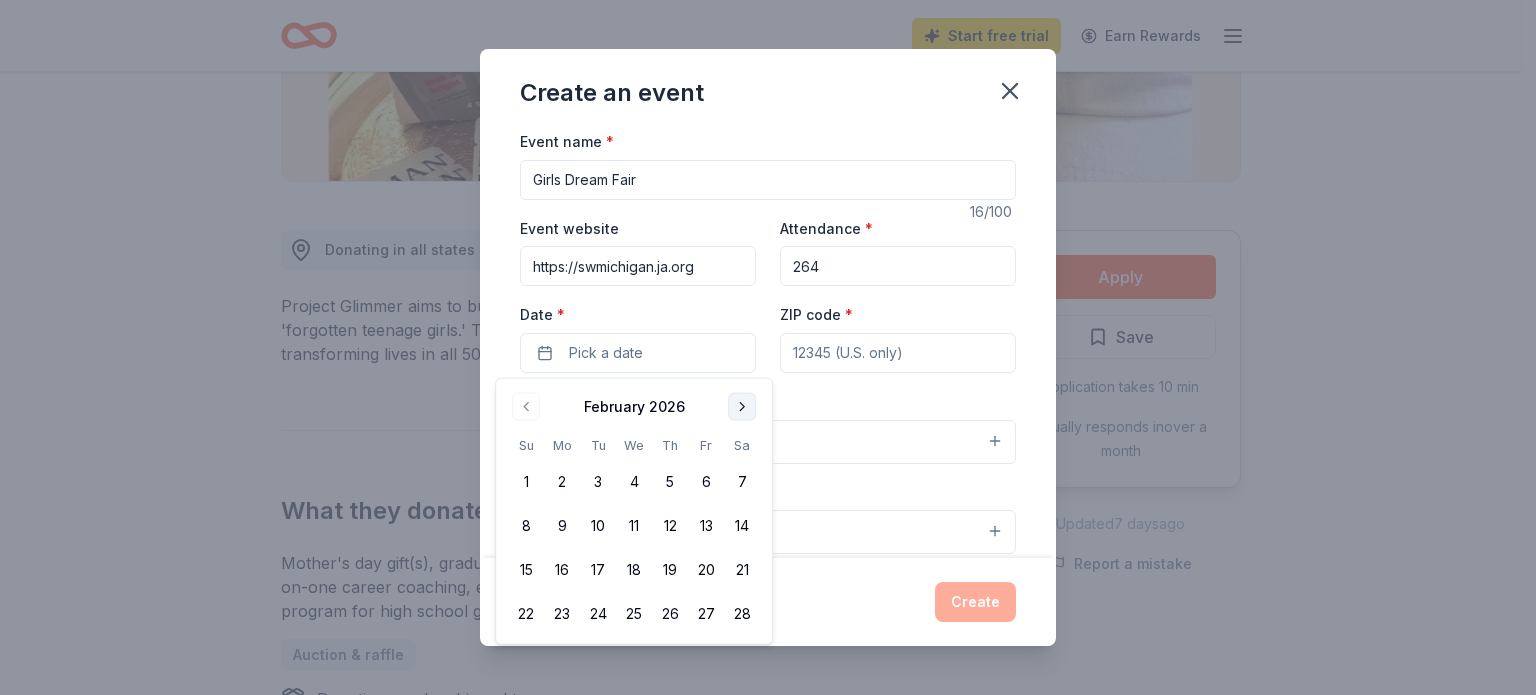 click at bounding box center (742, 407) 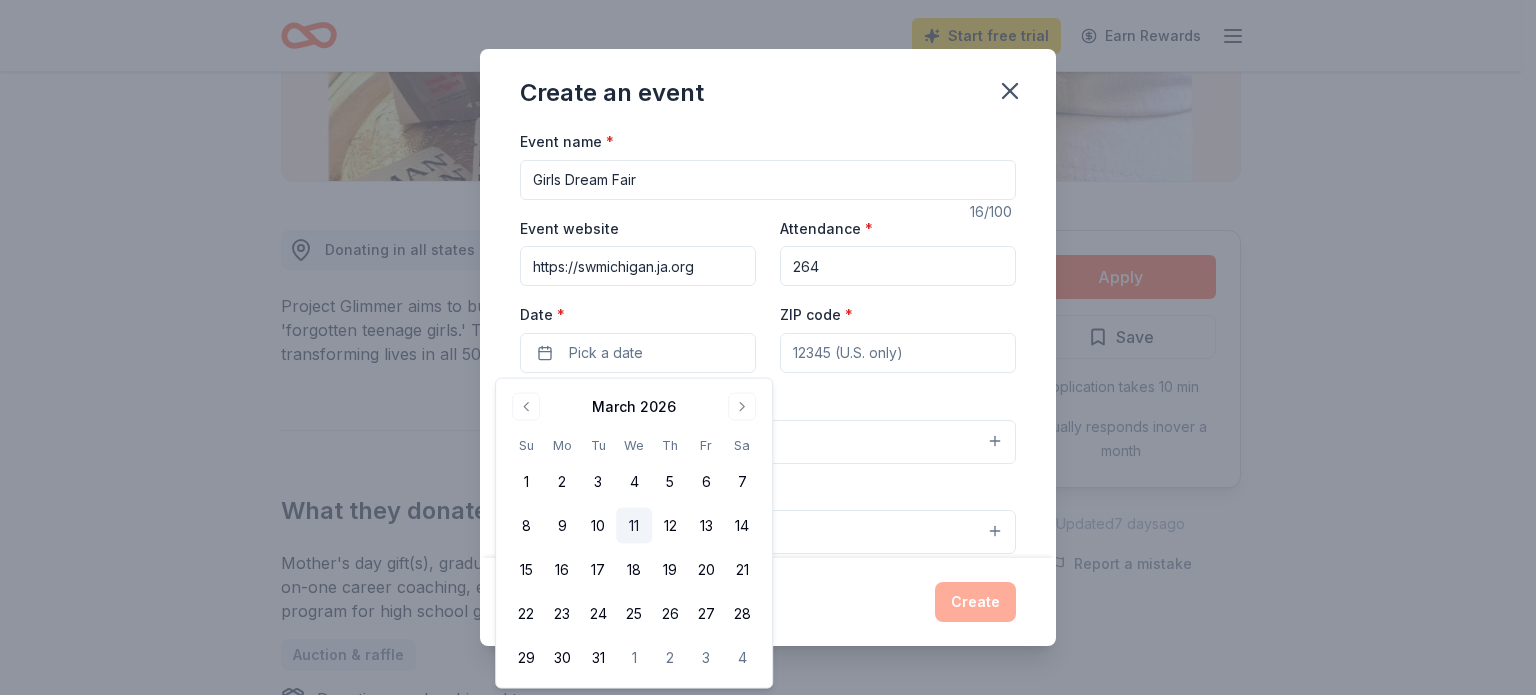 click on "11" at bounding box center (634, 526) 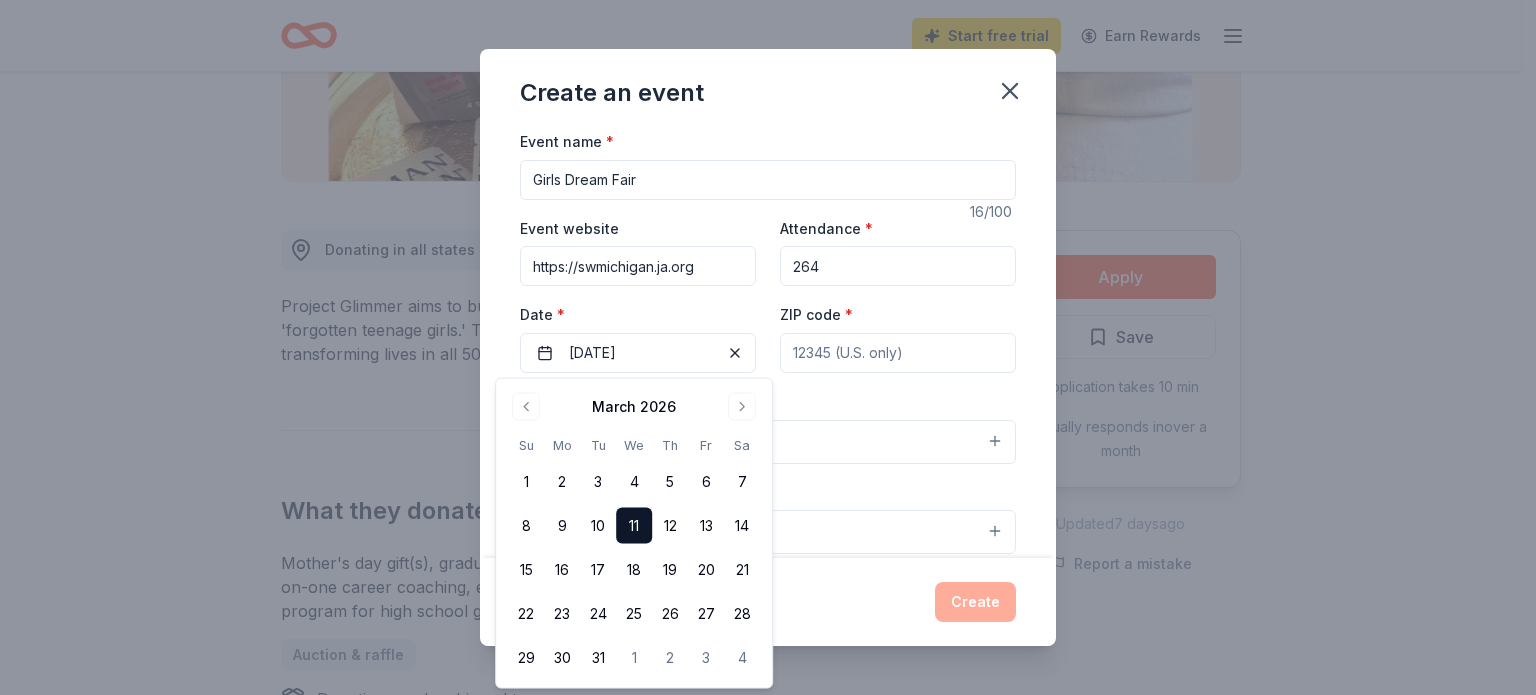 click on "Event name * Girls Dream Fair 16 /100 Event website https://swmichigan.ja.org Attendance * 264 Date * 03/11/2026 ZIP code * Event type * Fundraiser Demographic 10-20 yrs Mostly women We use this information to help brands find events with their target demographic to sponsor their products. Mailing address Apt/unit Description What are you looking for? * Auction & raffle Meals Snacks Desserts Alcohol Beverages Send me reminders Email me reminders of donor application deadlines Recurring event" at bounding box center [768, 343] 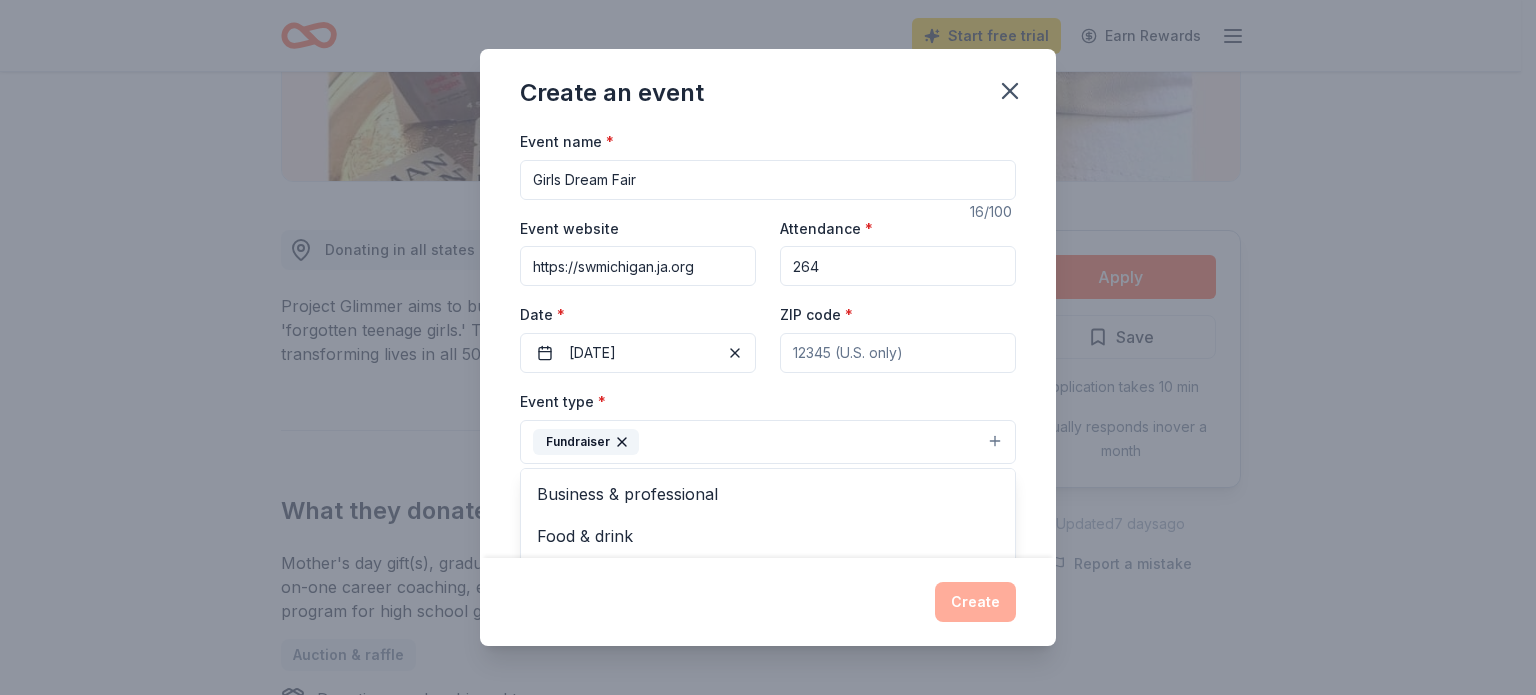 click on "Fundraiser" at bounding box center (768, 442) 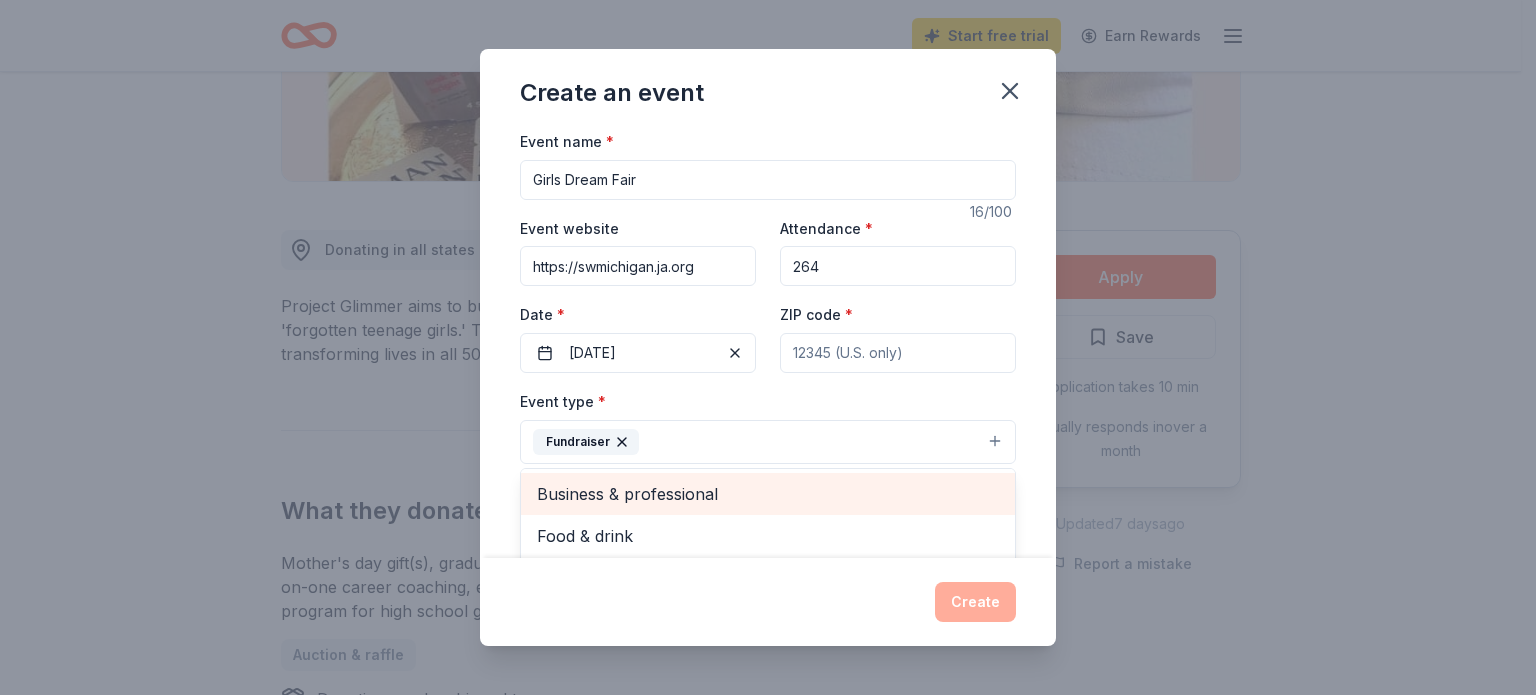 scroll, scrollTop: 24, scrollLeft: 0, axis: vertical 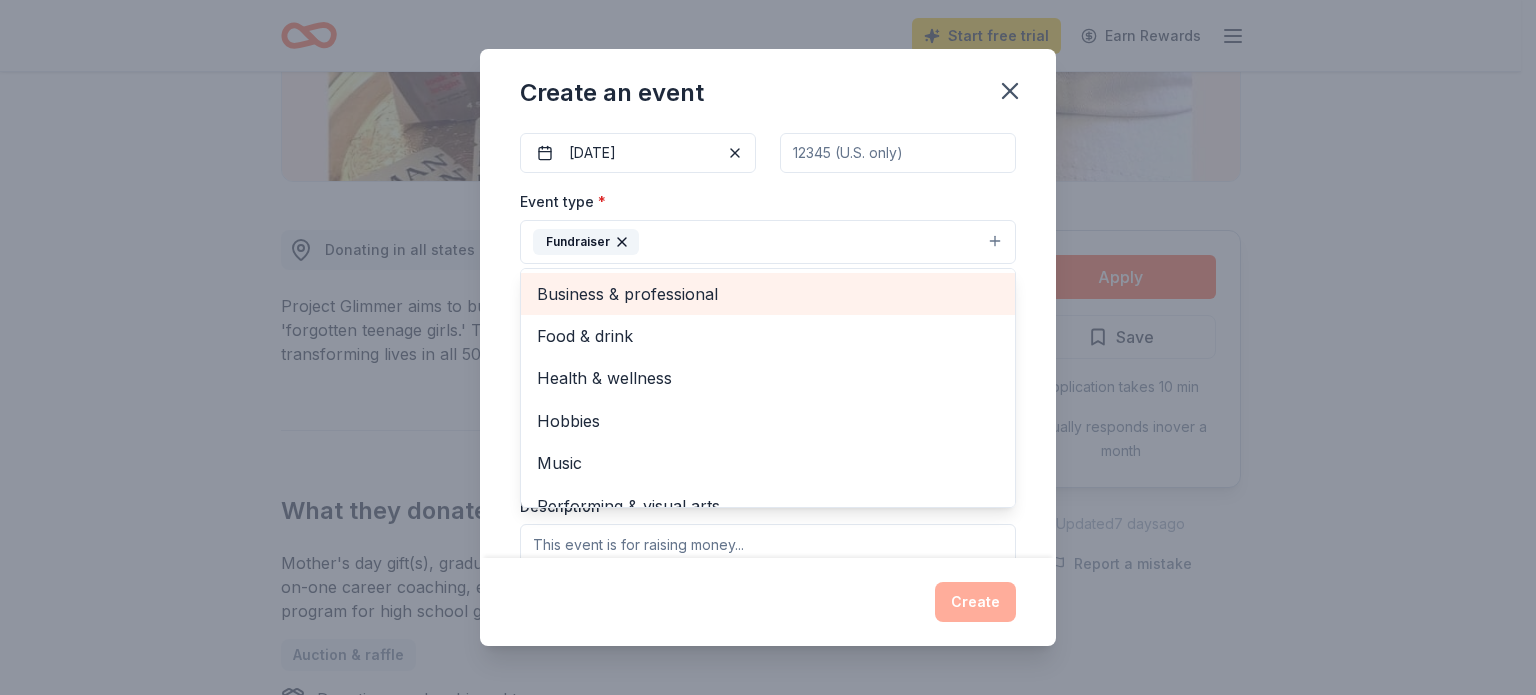 click on "Business & professional" at bounding box center (768, 294) 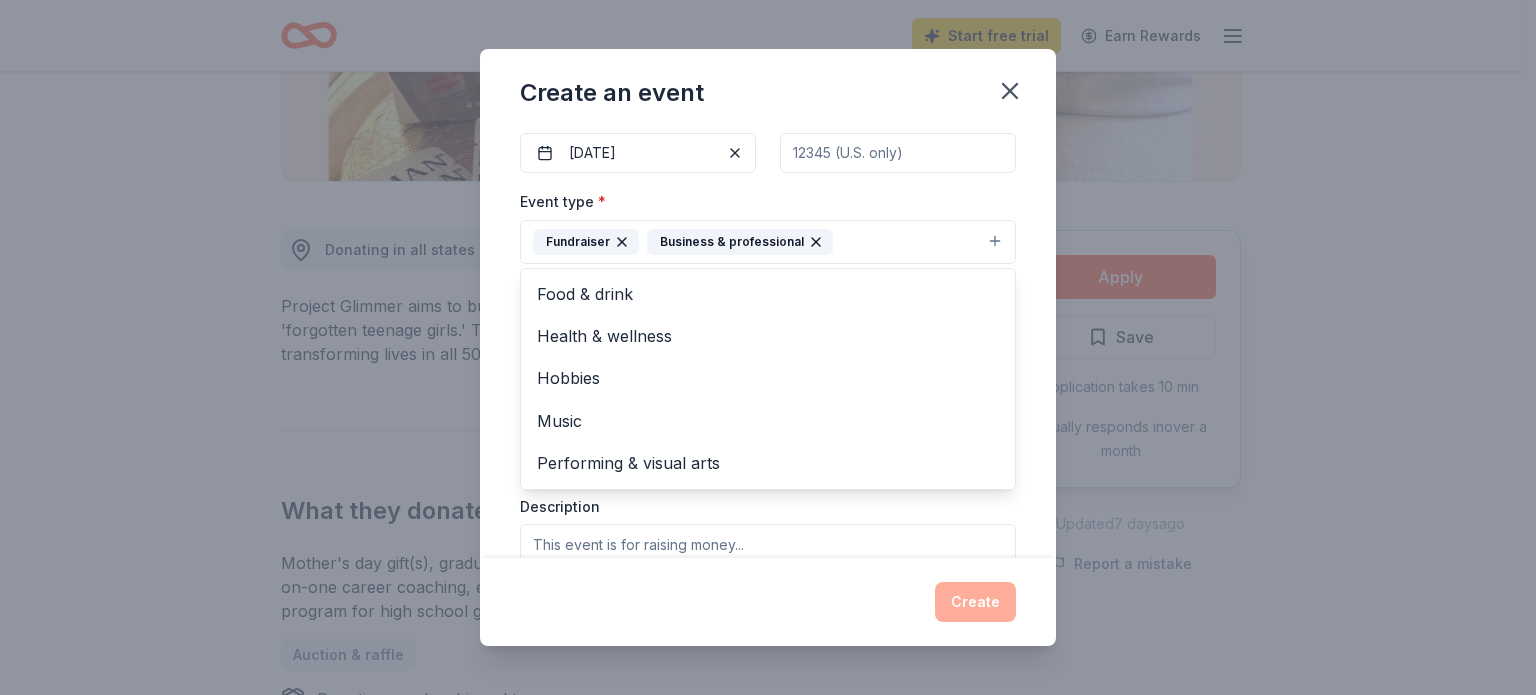 click on "Event name * Girls Dream Fair 16 /100 Event website https://swmichigan.ja.org Attendance * 264 Date * 03/11/2026 ZIP code * Event type * Fundraiser Business & professional Food & drink Health & wellness Hobbies Music Performing & visual arts Demographic 10-20 yrs Mostly women We use this information to help brands find events with their target demographic to sponsor their products. Mailing address Apt/unit Description What are you looking for? * Auction & raffle Meals Snacks Desserts Alcohol Beverages Send me reminders Email me reminders of donor application deadlines Recurring event" at bounding box center (768, 343) 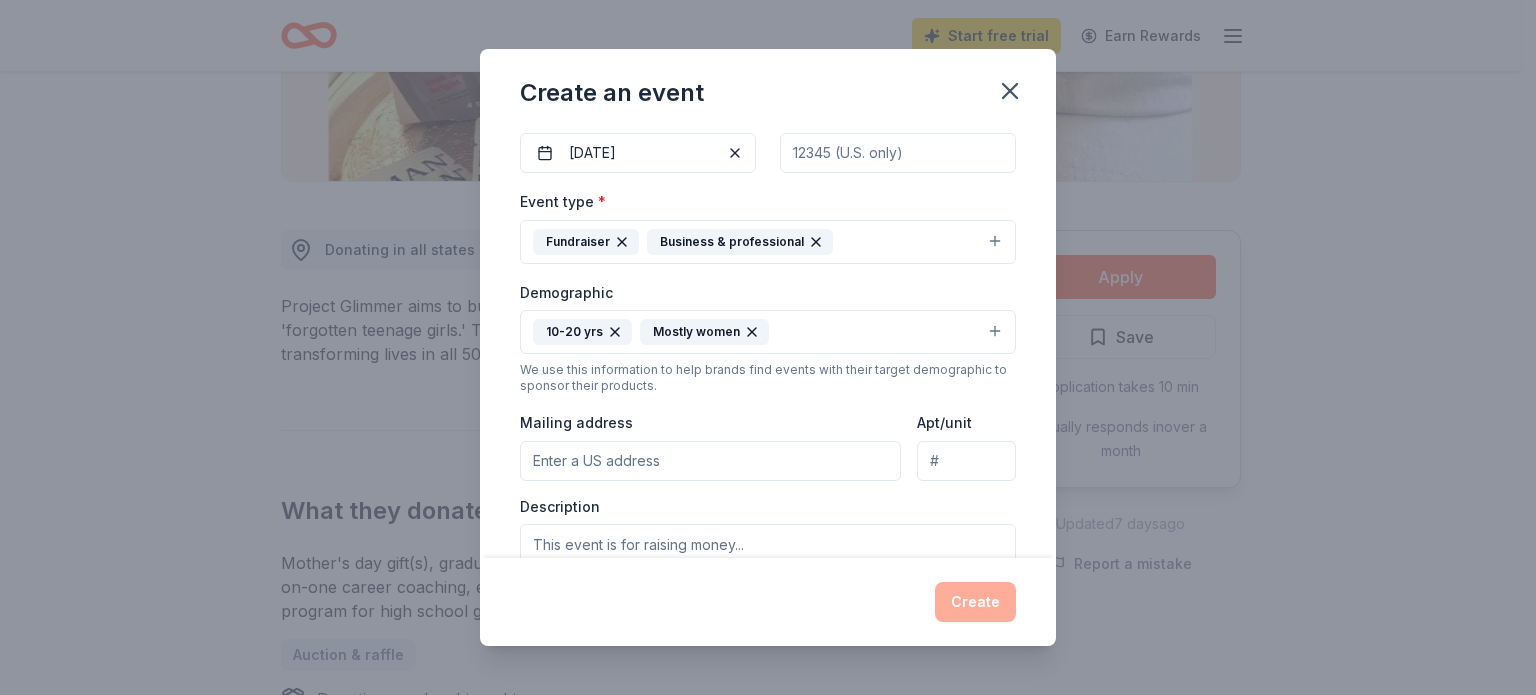 click on "Mailing address" at bounding box center [710, 461] 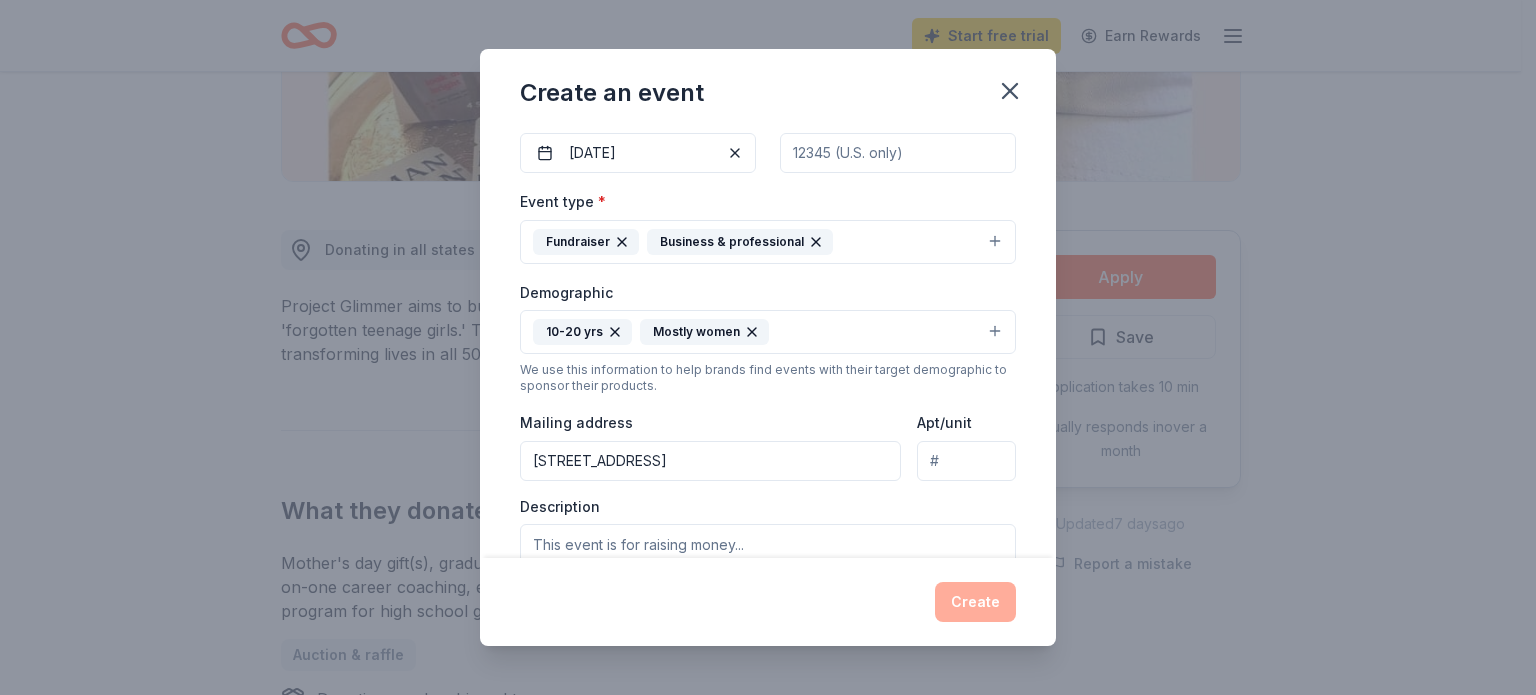 type on "49037" 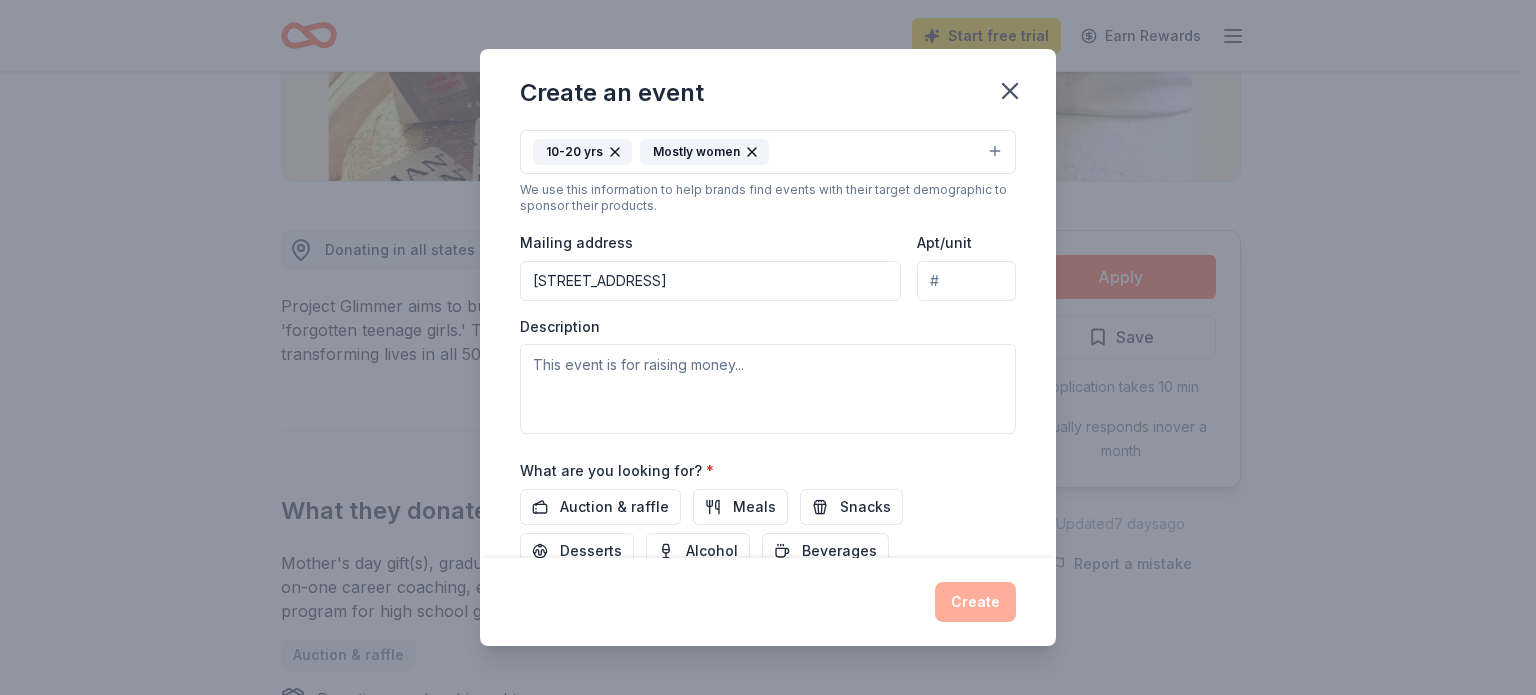 scroll, scrollTop: 380, scrollLeft: 0, axis: vertical 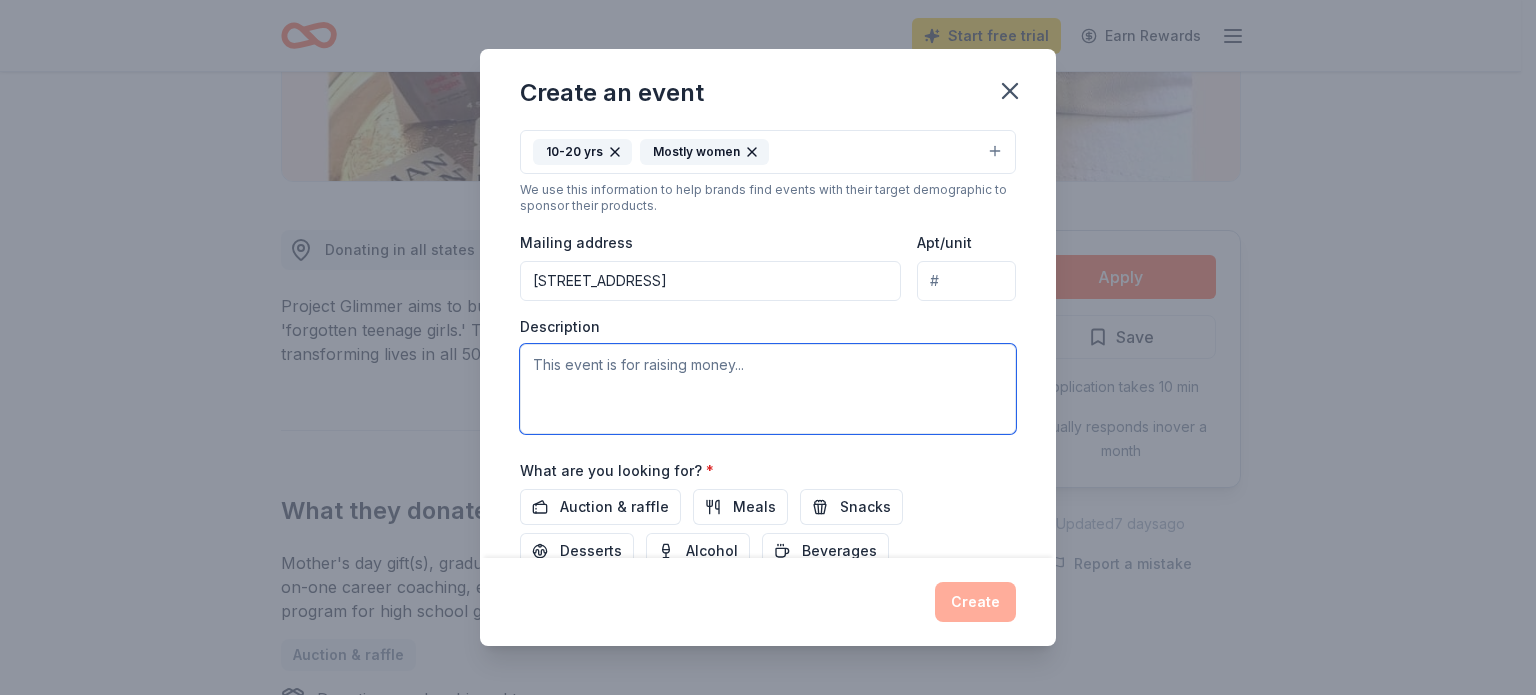 click at bounding box center (768, 389) 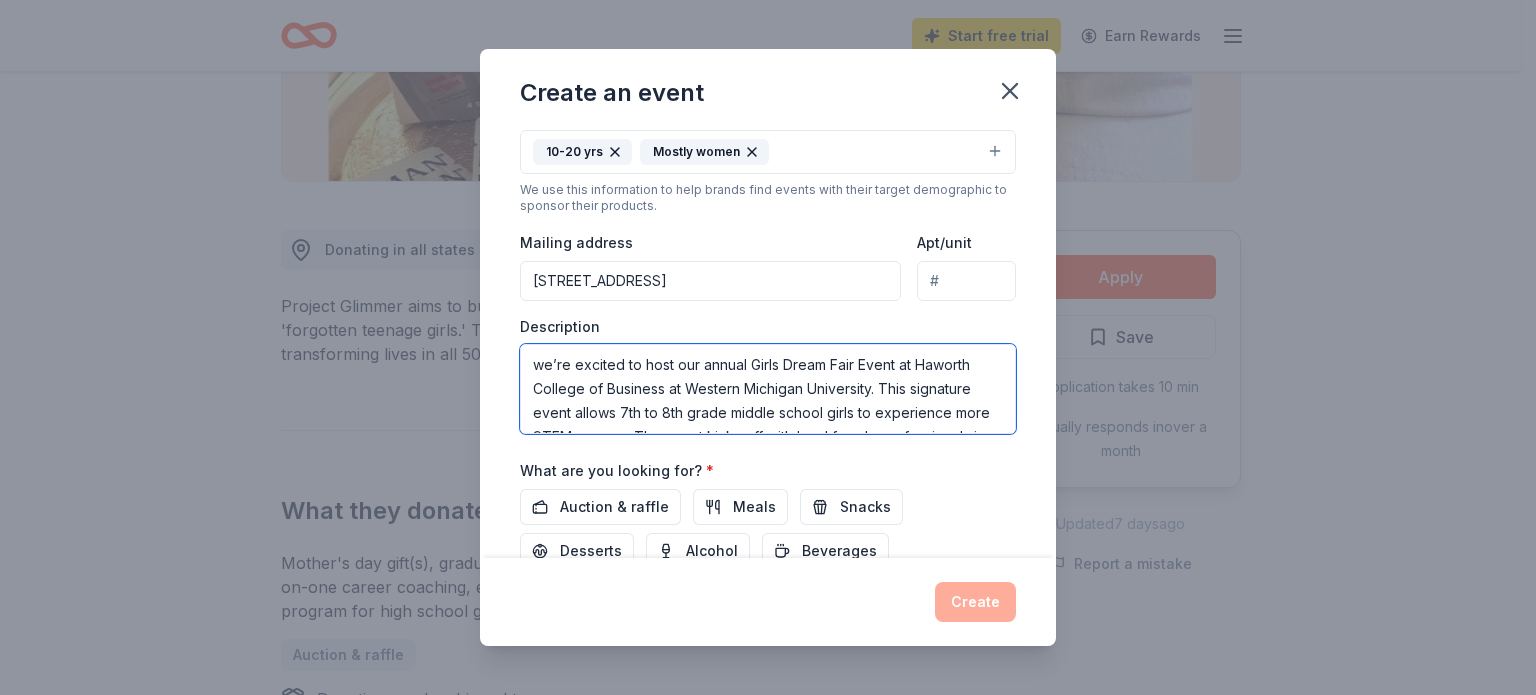 scroll, scrollTop: 132, scrollLeft: 0, axis: vertical 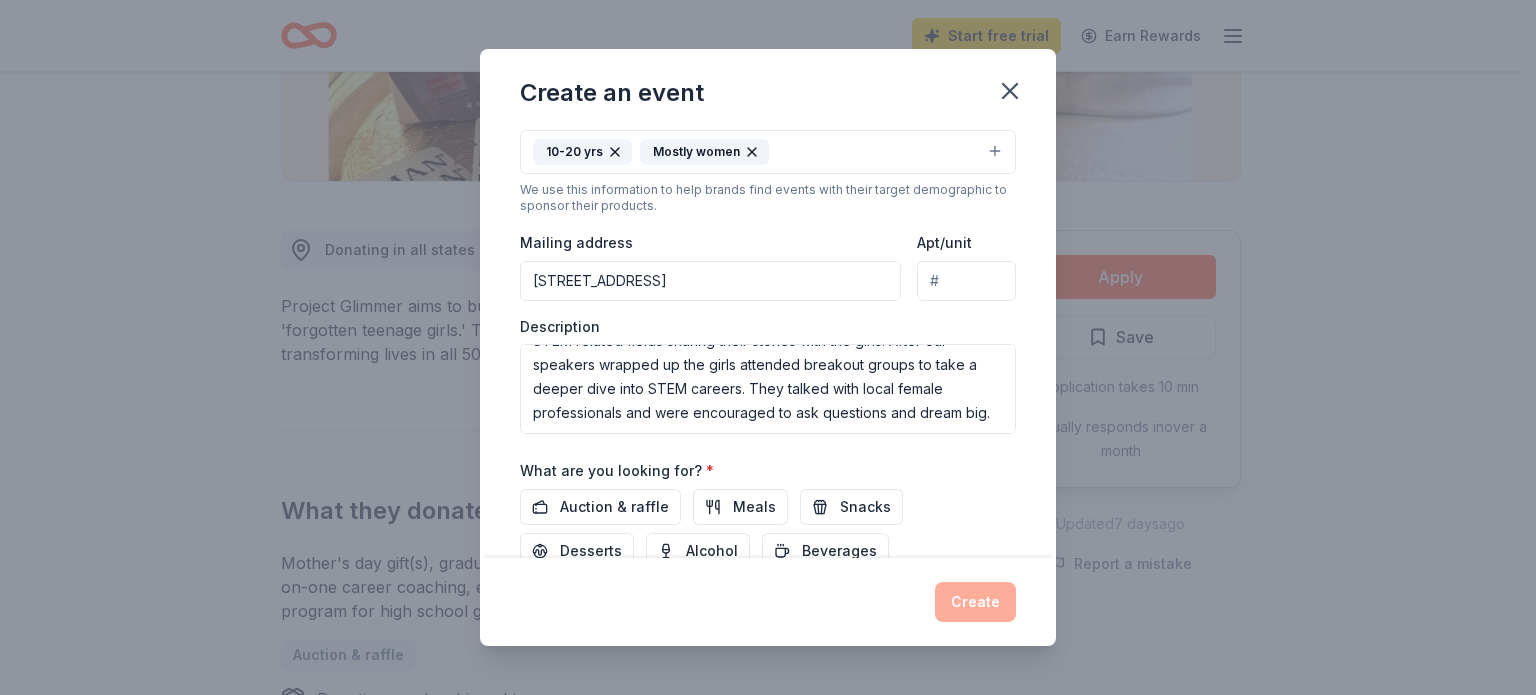 click on "Event name * Girls Dream Fair 16 /100 Event website https://swmichigan.ja.org Attendance * 264 Date * 03/11/2026 ZIP code * 49037 Event type * Fundraiser Business & professional Demographic 10-20 yrs Mostly women We use this information to help brands find events with their target demographic to sponsor their products. Mailing address 2785 W Dickman Rd Suite C Apt/unit Description we’re excited to host our annual Girls Dream Fair Event at Haworth College of Business at Western Michigan University. This signature event allows 7th to 8th grade middle school girls to experience more STEM careers. The event kicks off with local female professionals in STEM related fields sharing their stories with the girls. After our speakers wrapped up the girls attended breakout groups to take a deeper dive into STEM careers. They talked with local female professionals and were encouraged to ask questions and dream big.  What are you looking for? * Auction & raffle Meals Snacks Desserts Alcohol Beverages Send me reminders" at bounding box center (768, 213) 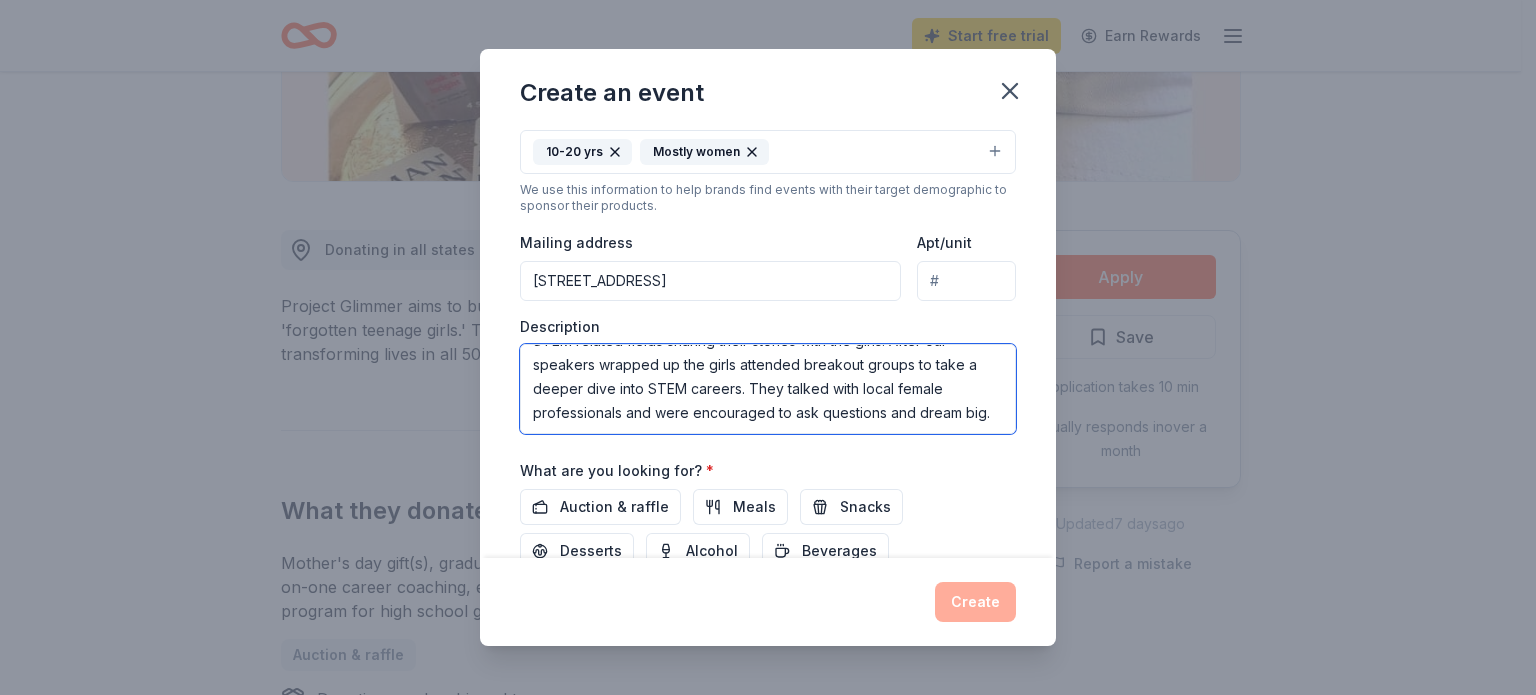 click on "we’re excited to host our annual Girls Dream Fair Event at Haworth College of Business at Western Michigan University. This signature event allows 7th to 8th grade middle school girls to experience more STEM careers. The event kicks off with local female professionals in STEM related fields sharing their stories with the girls. After our speakers wrapped up the girls attended breakout groups to take a deeper dive into STEM careers. They talked with local female professionals and were encouraged to ask questions and dream big." at bounding box center [768, 389] 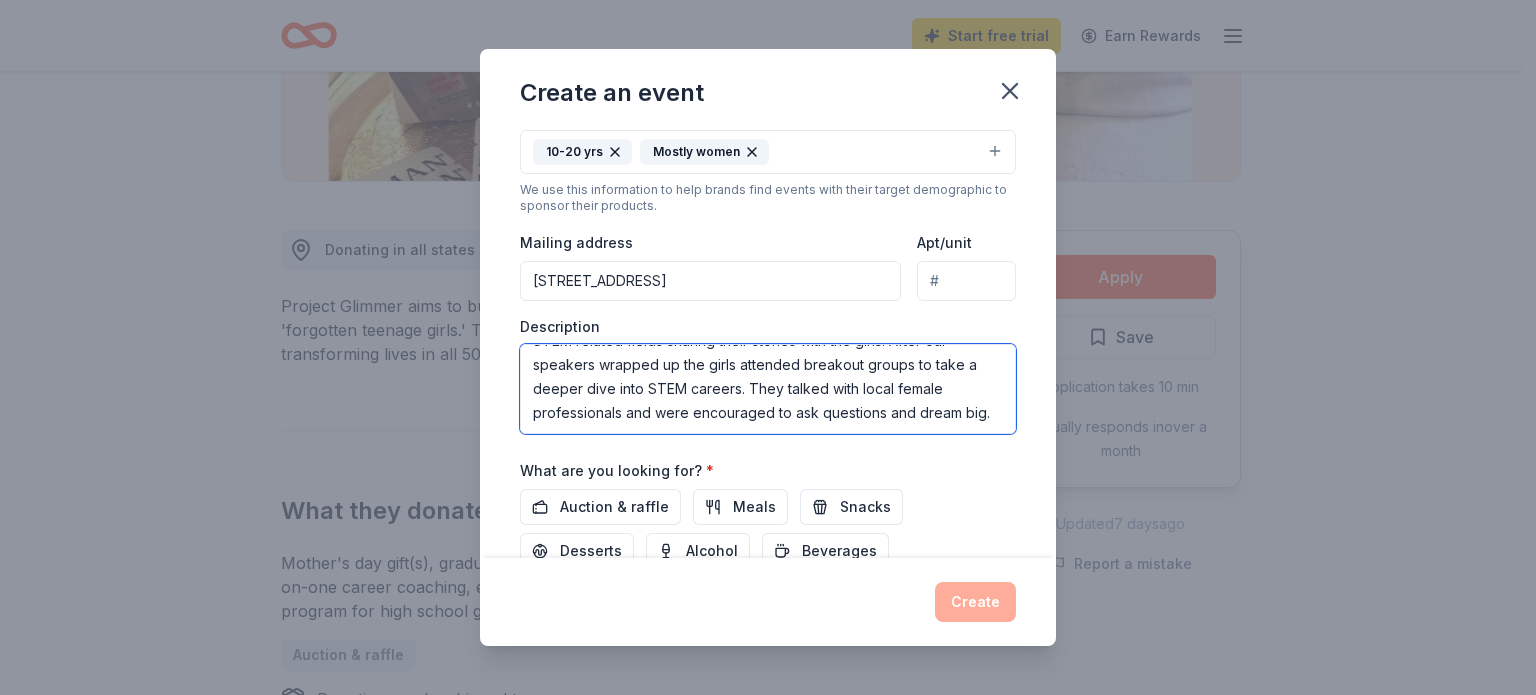 paste on "We will have 20 raffles winners if you would like to donate more. These items would be greatly appreciated for our student raffle — a highlight of the event that motivates students to fill out our survey and rewards participants. Last year’s student surveys had that 92% said that Girls’ Dream Fair was a great experience and 95% of students said they’d recommend the event to others." 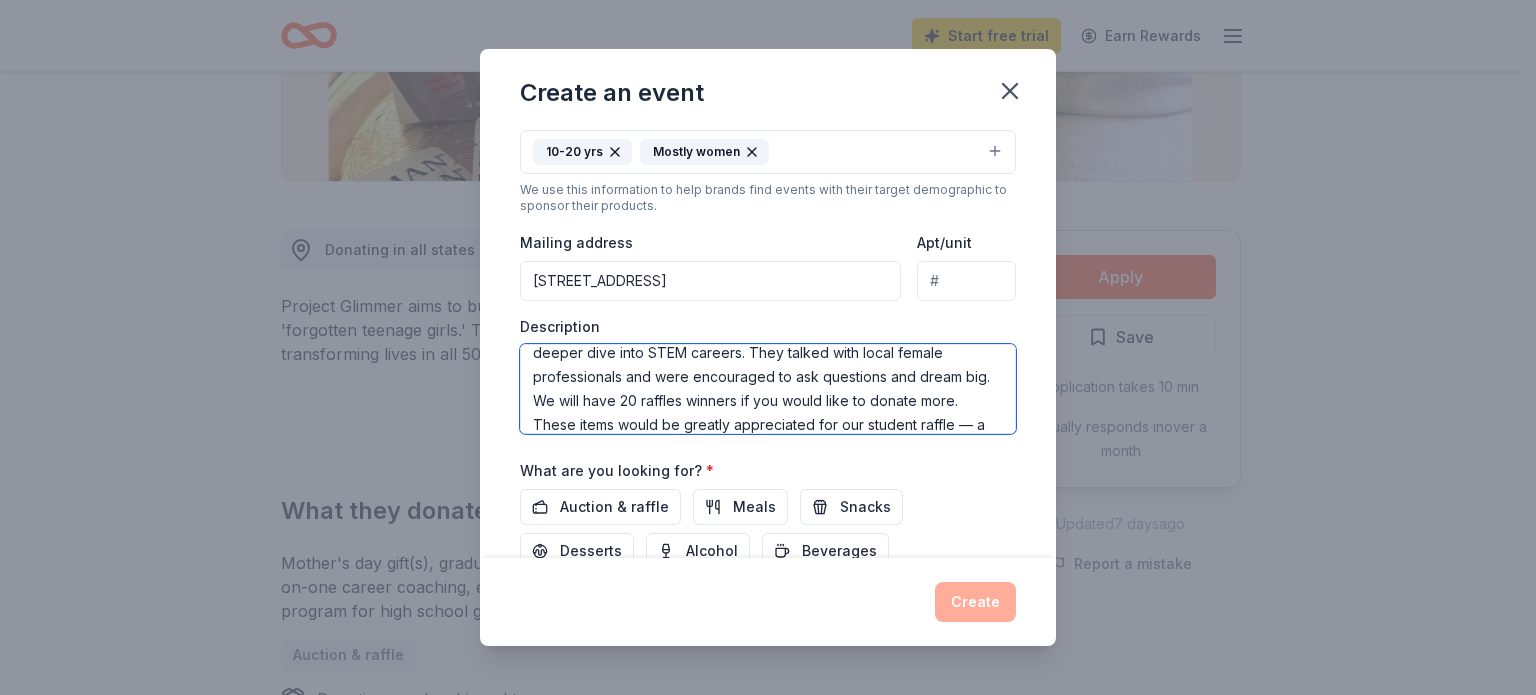 scroll, scrollTop: 276, scrollLeft: 0, axis: vertical 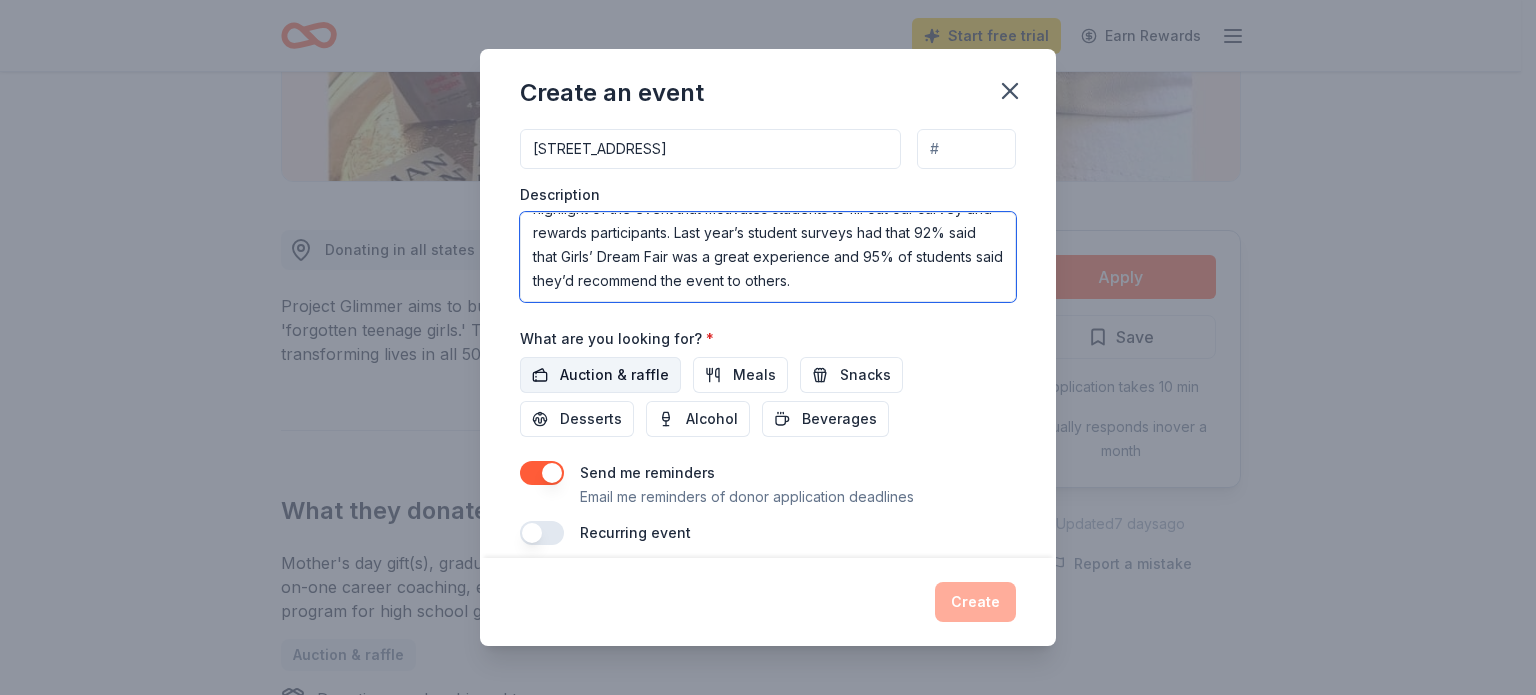 type on "we’re excited to host our annual Girls Dream Fair Event at Haworth College of Business at Western Michigan University. This signature event allows 7th to 8th grade middle school girls to experience more STEM careers. The event kicks off with local female professionals in STEM related fields sharing their stories with the girls. After our speakers wrapped up the girls attended breakout groups to take a deeper dive into STEM careers. They talked with local female professionals and were encouraged to ask questions and dream big.
We will have 20 raffles winners if you would like to donate more. These items would be greatly appreciated for our student raffle — a highlight of the event that motivates students to fill out our survey and rewards participants. Last year’s student surveys had that 92% said that Girls’ Dream Fair was a great experience and 95% of students said they’d recommend the event to others." 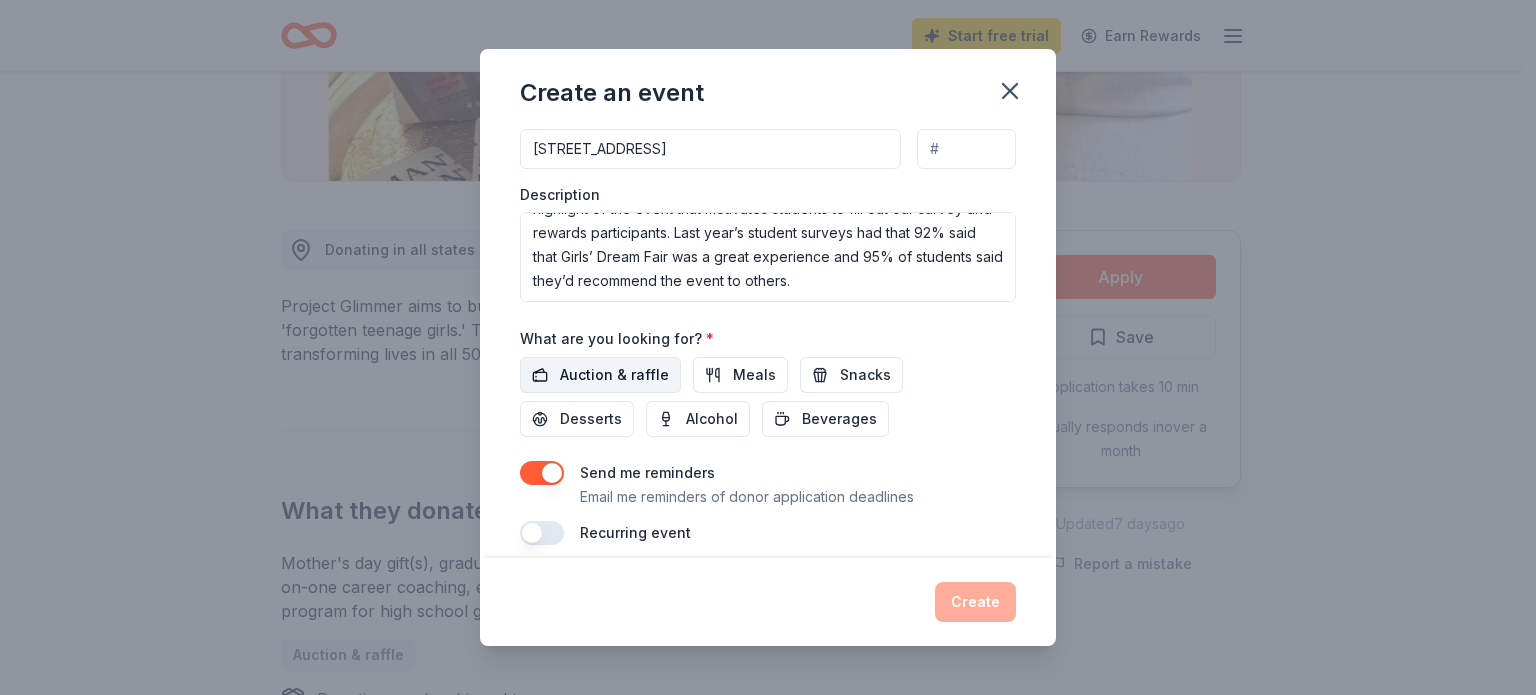click on "Auction & raffle" at bounding box center (614, 375) 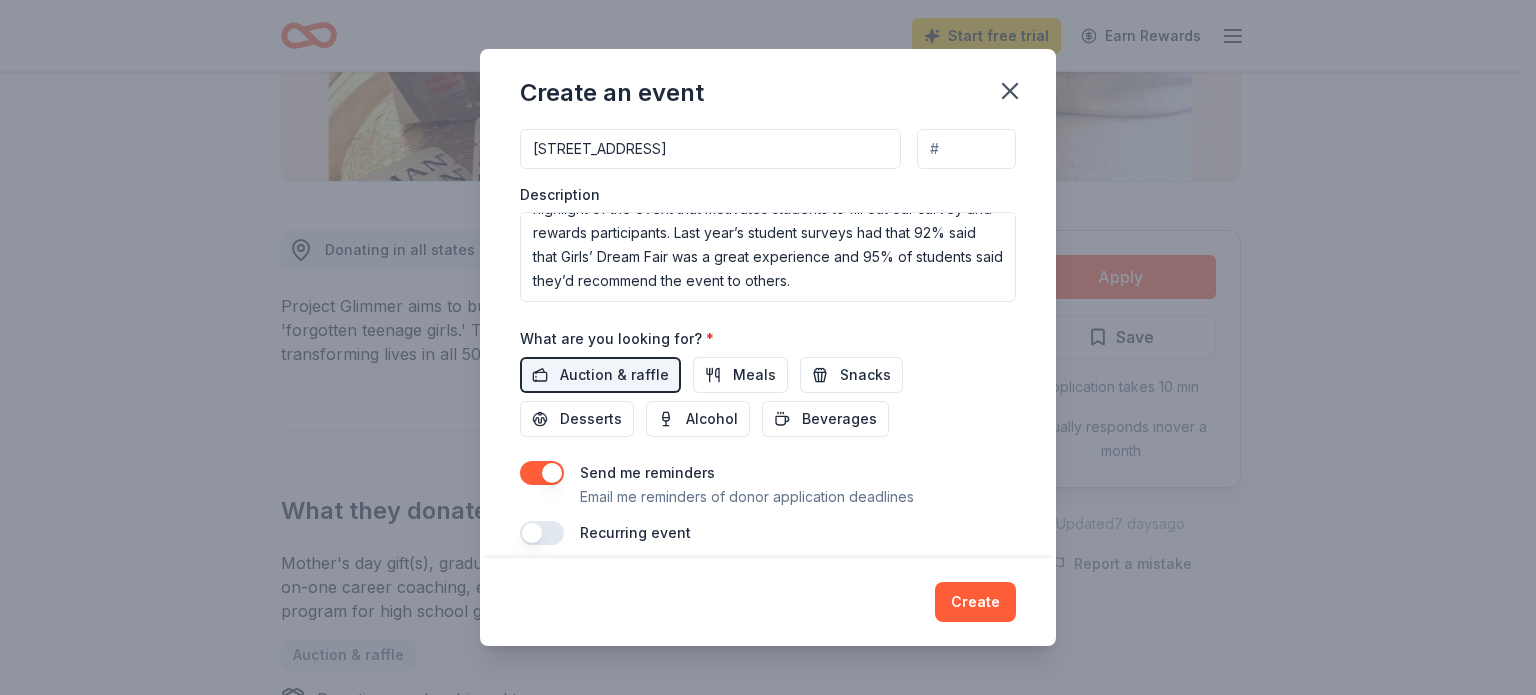 scroll, scrollTop: 529, scrollLeft: 0, axis: vertical 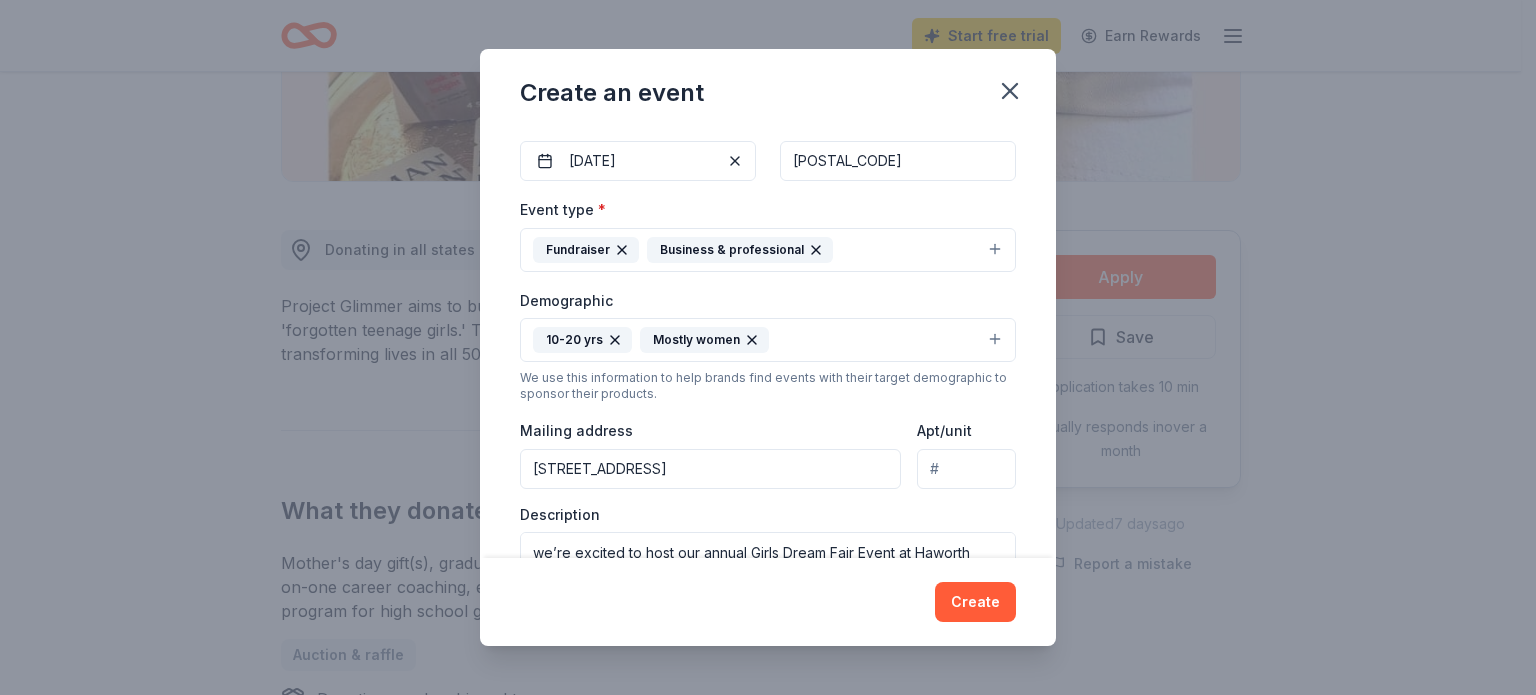 drag, startPoint x: 763, startPoint y: 472, endPoint x: 467, endPoint y: 454, distance: 296.54678 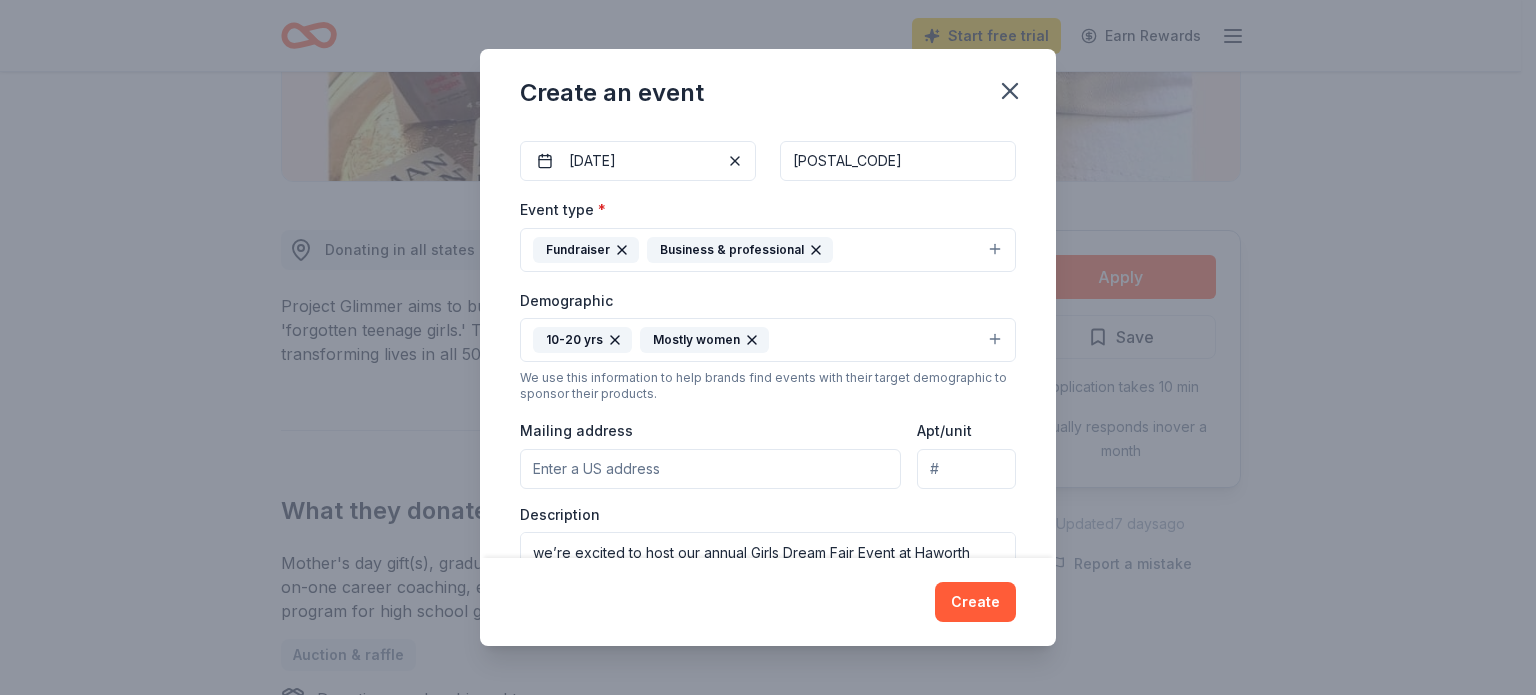 type 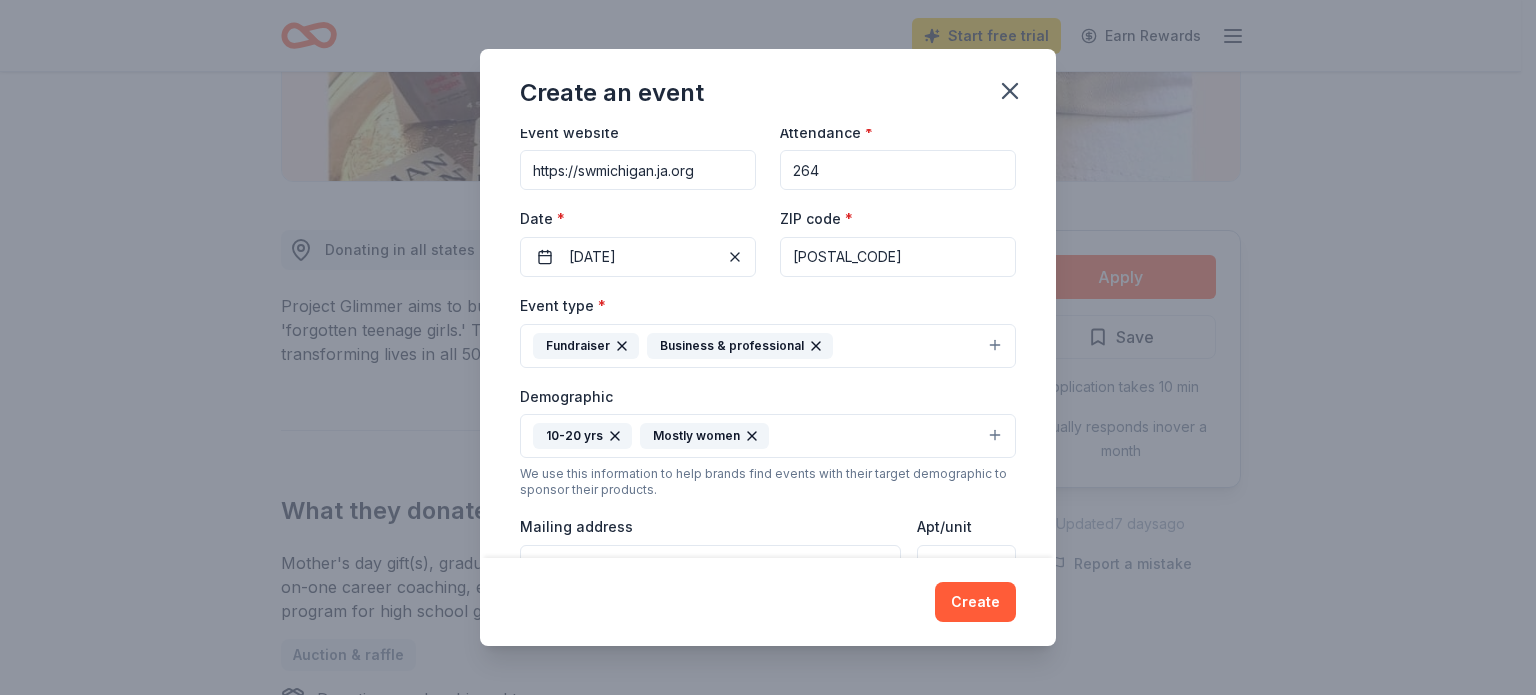 scroll, scrollTop: 529, scrollLeft: 0, axis: vertical 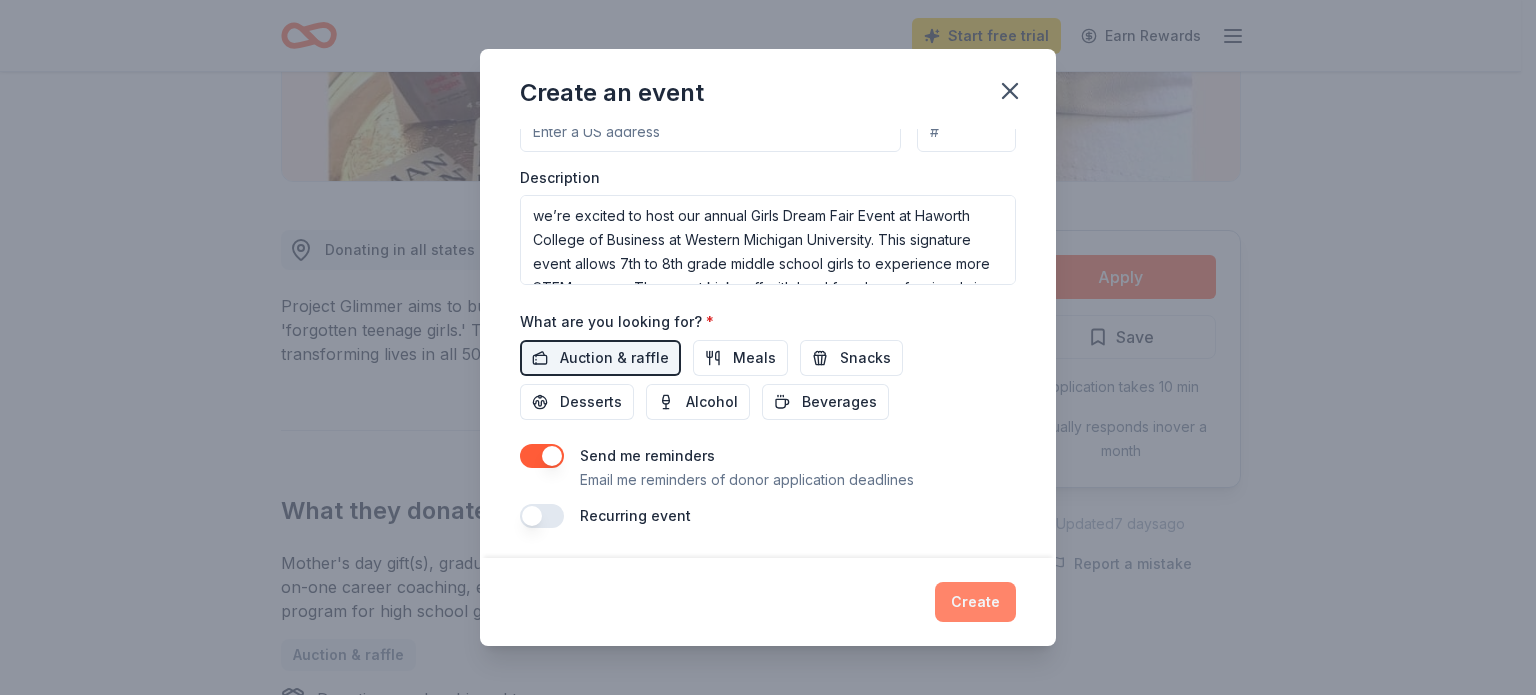 click on "Create" at bounding box center [975, 602] 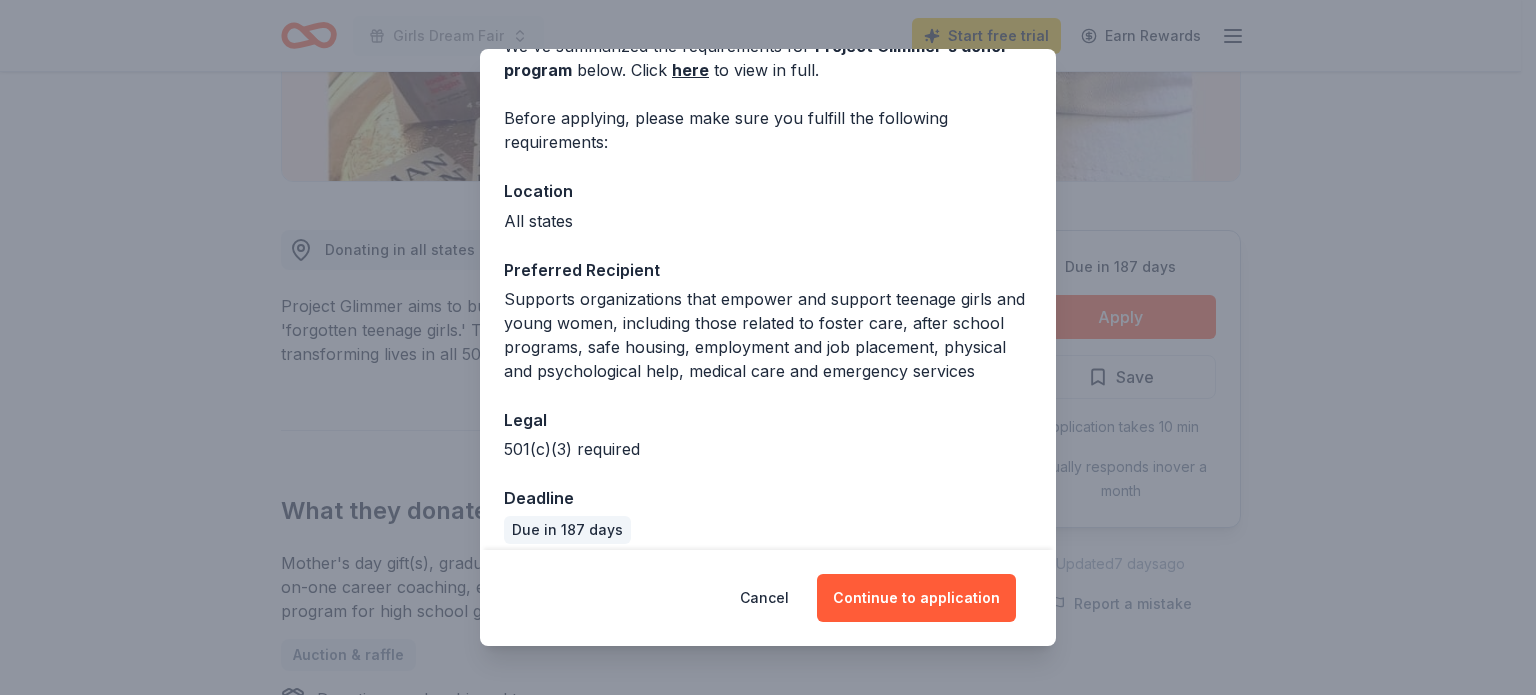 scroll, scrollTop: 0, scrollLeft: 0, axis: both 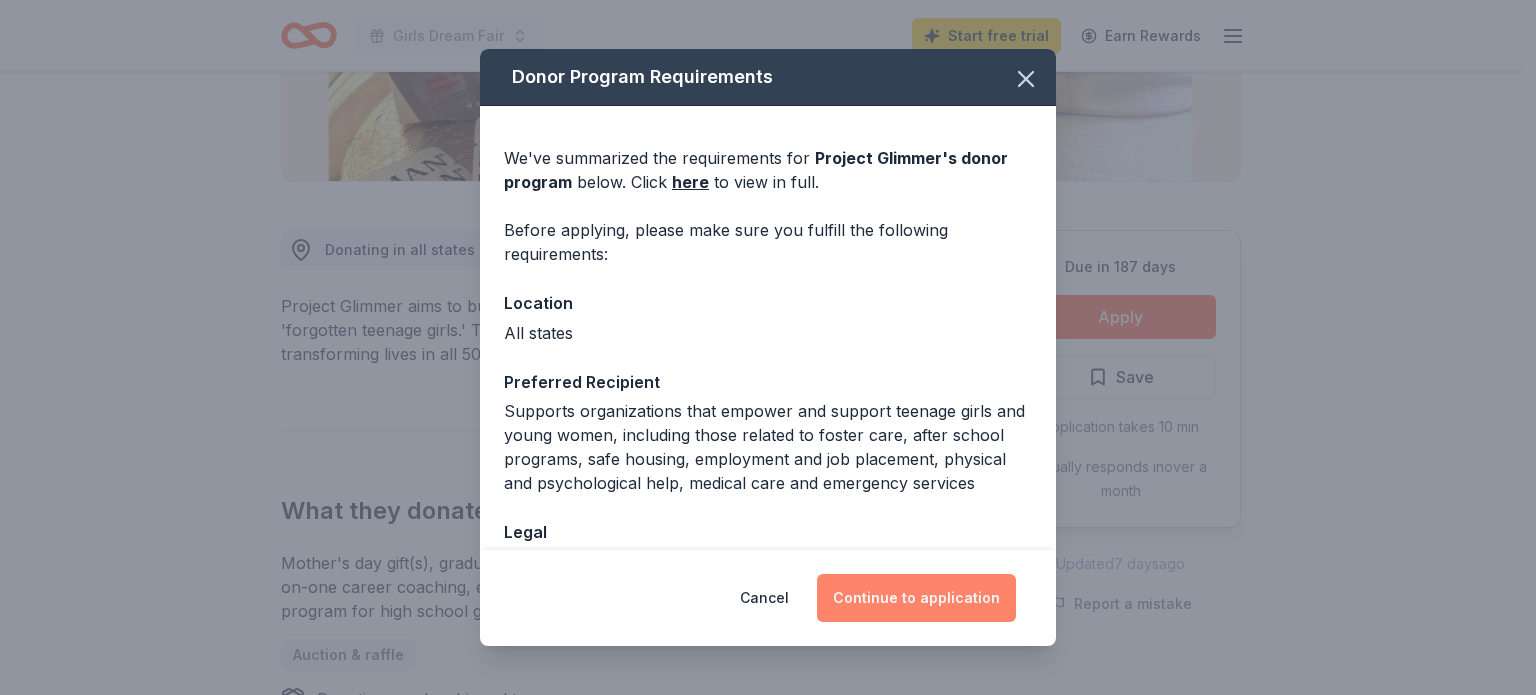 click on "Continue to application" at bounding box center [916, 598] 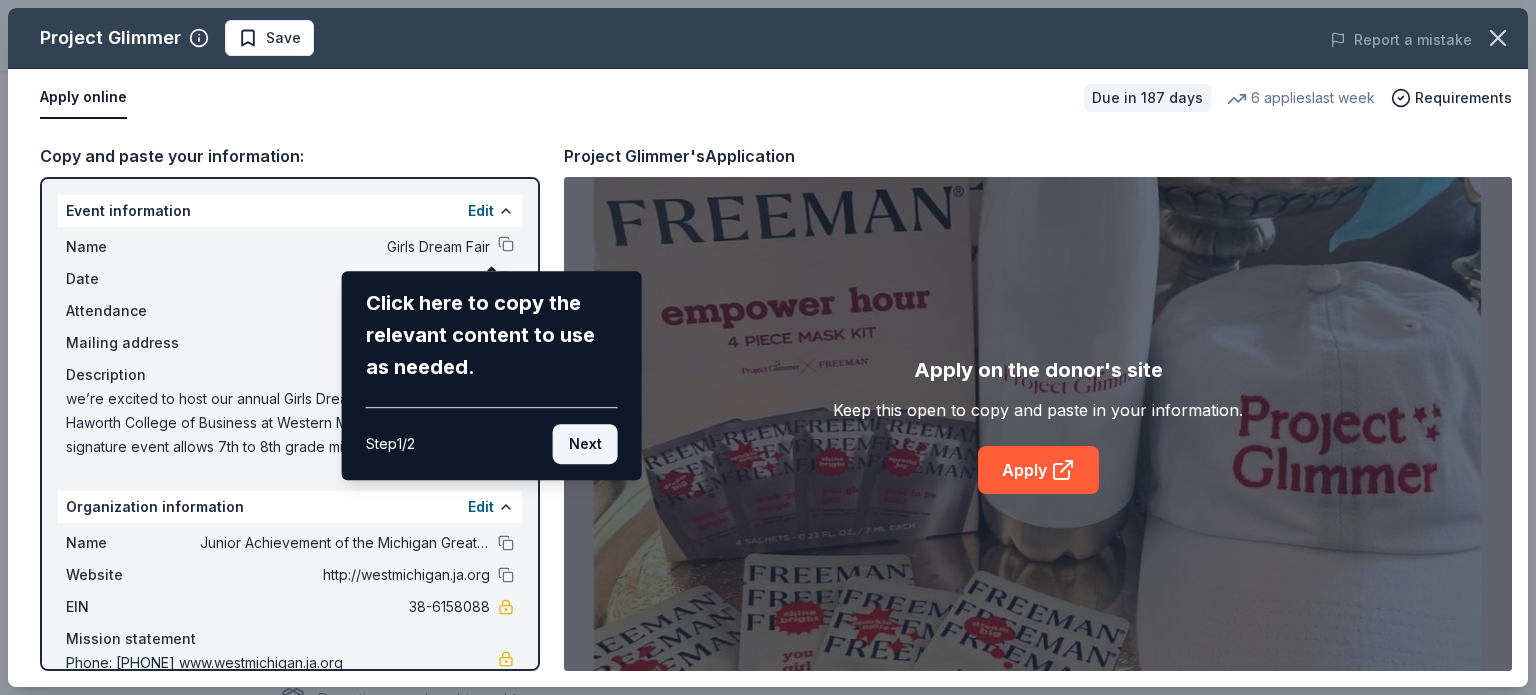 click on "Next" at bounding box center (585, 444) 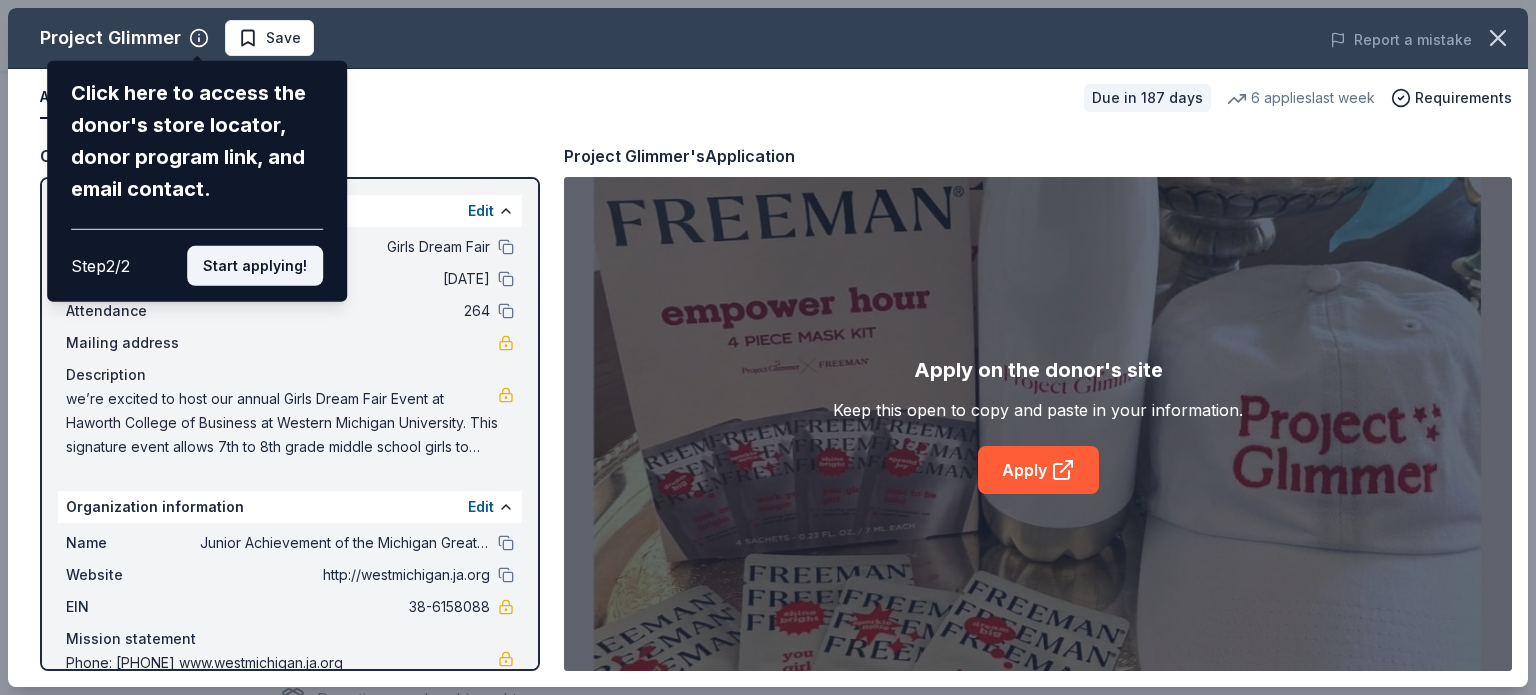 click on "Start applying!" at bounding box center [255, 266] 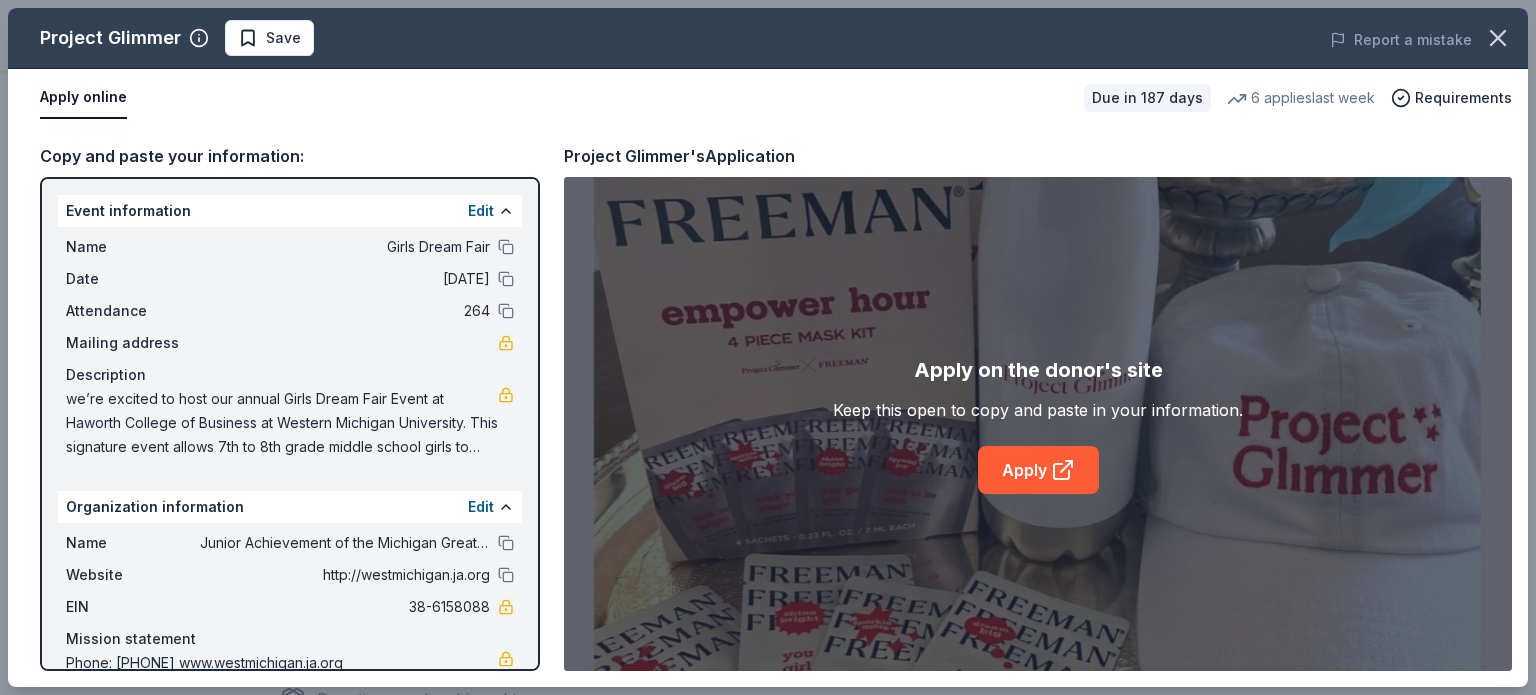click on "Mailing address" at bounding box center (290, 343) 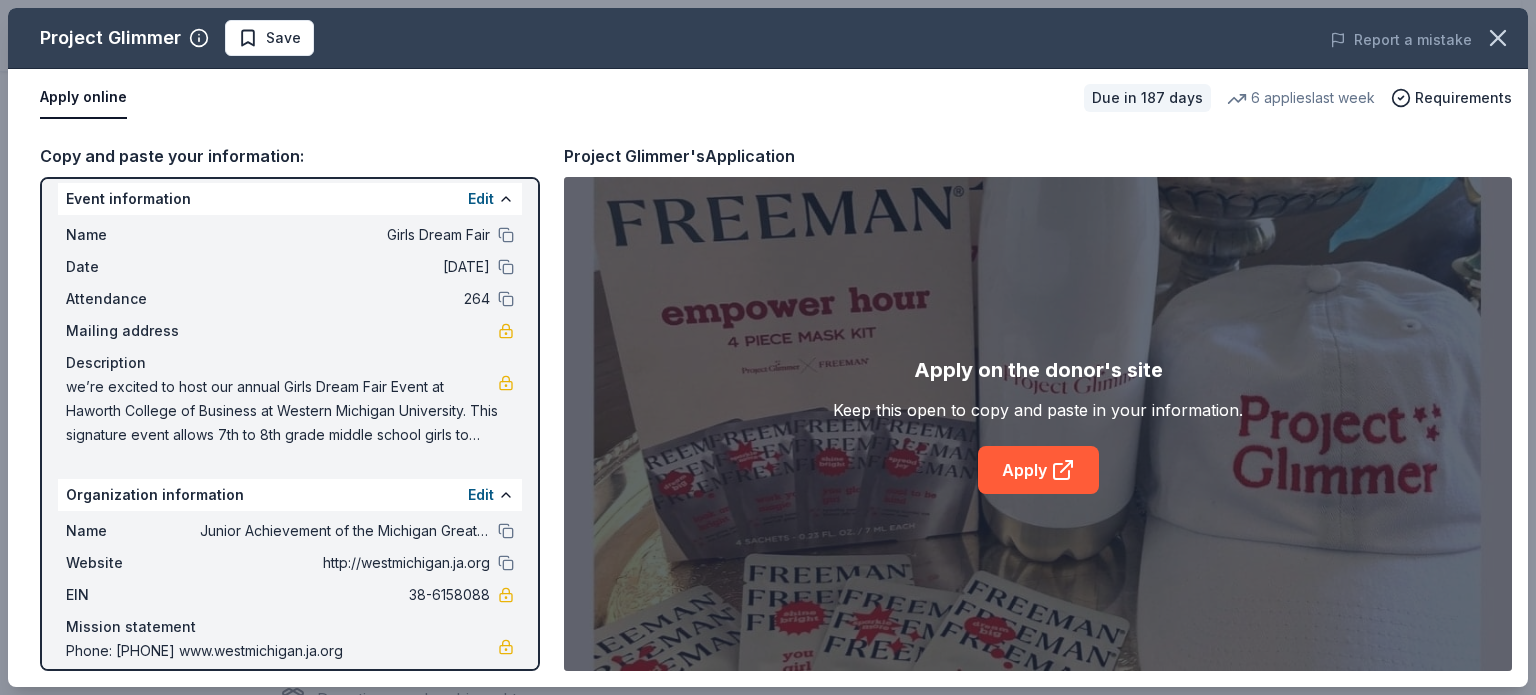 scroll, scrollTop: 0, scrollLeft: 0, axis: both 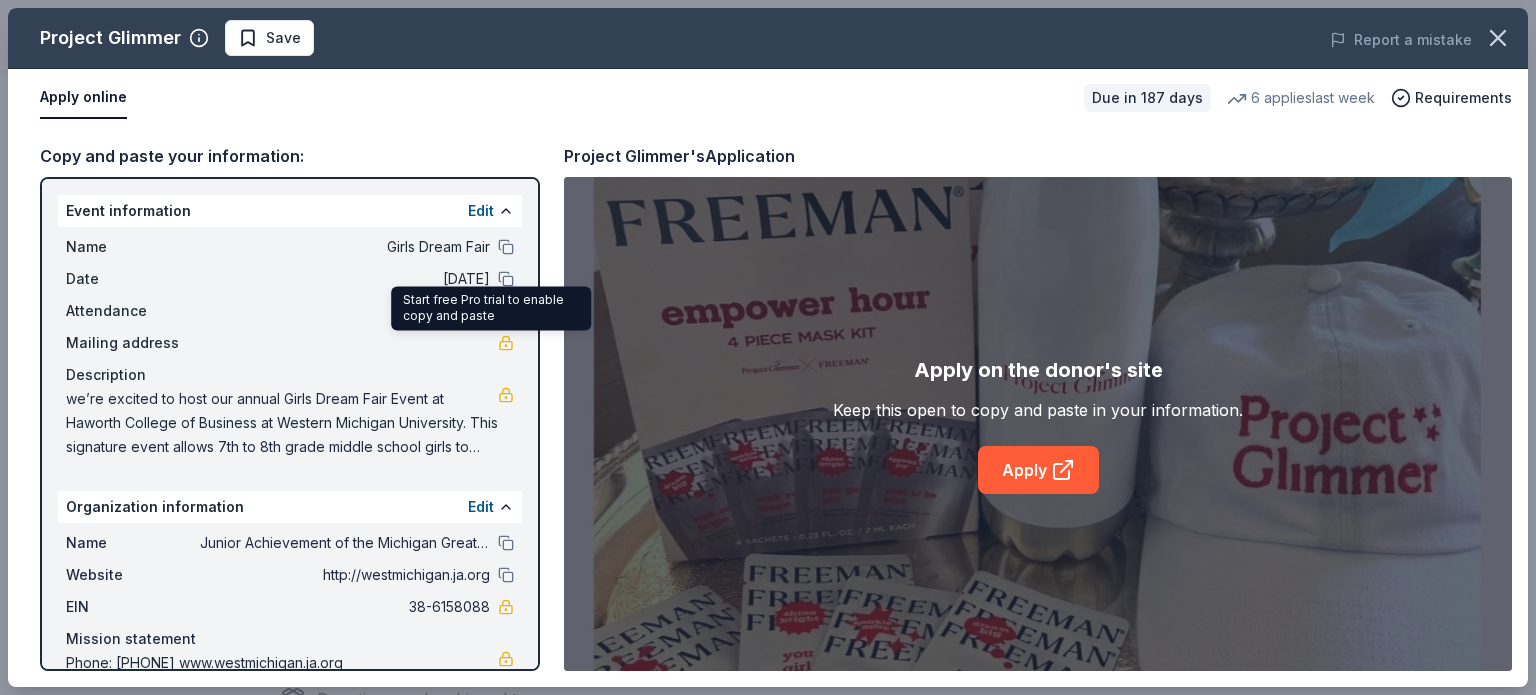 click at bounding box center (506, 343) 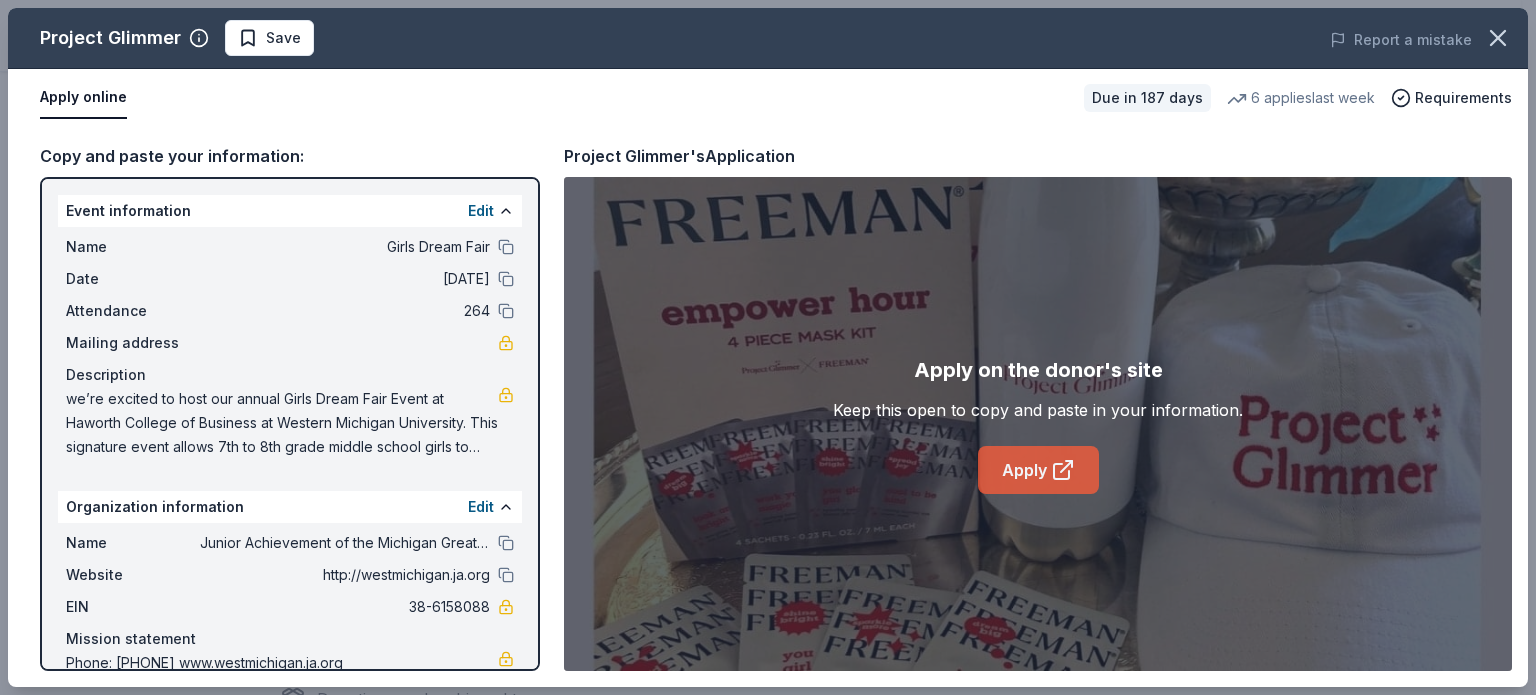 click on "Apply" at bounding box center [1038, 470] 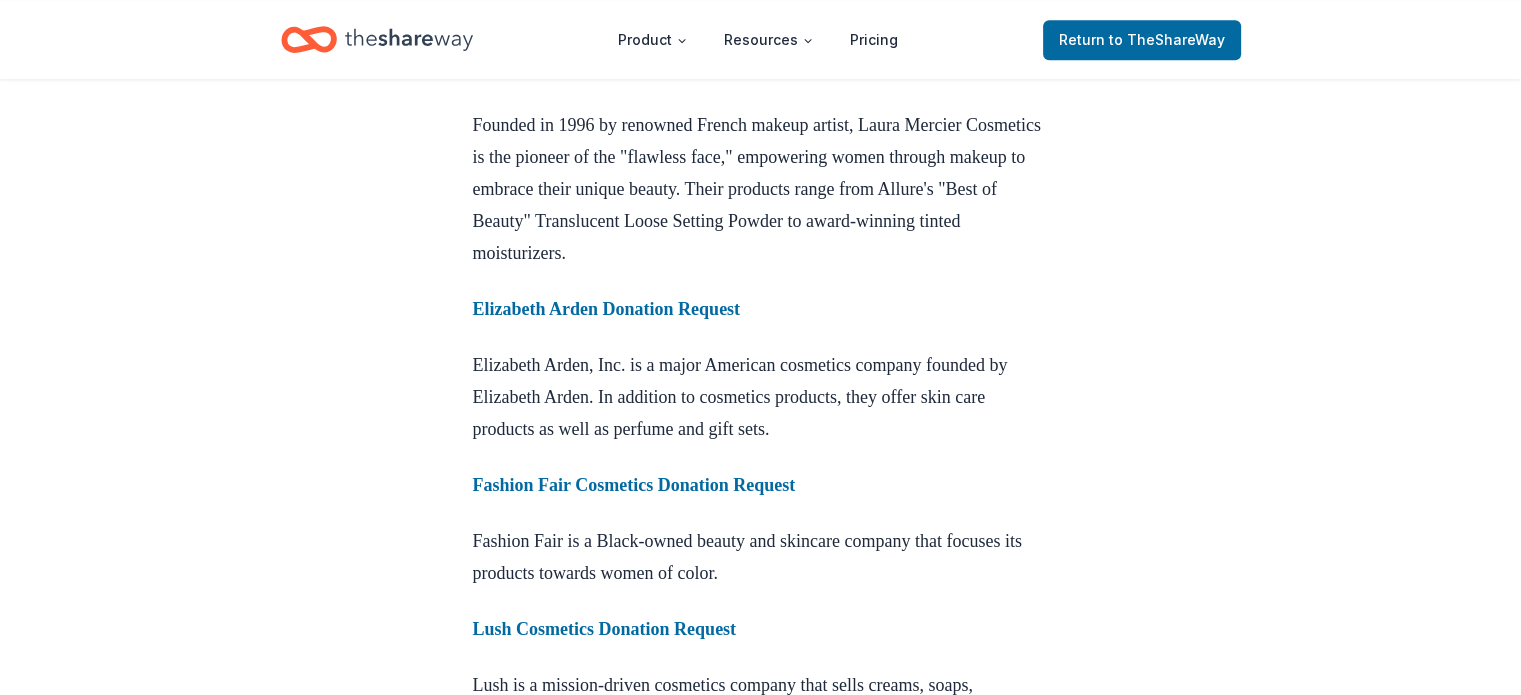 scroll, scrollTop: 1652, scrollLeft: 0, axis: vertical 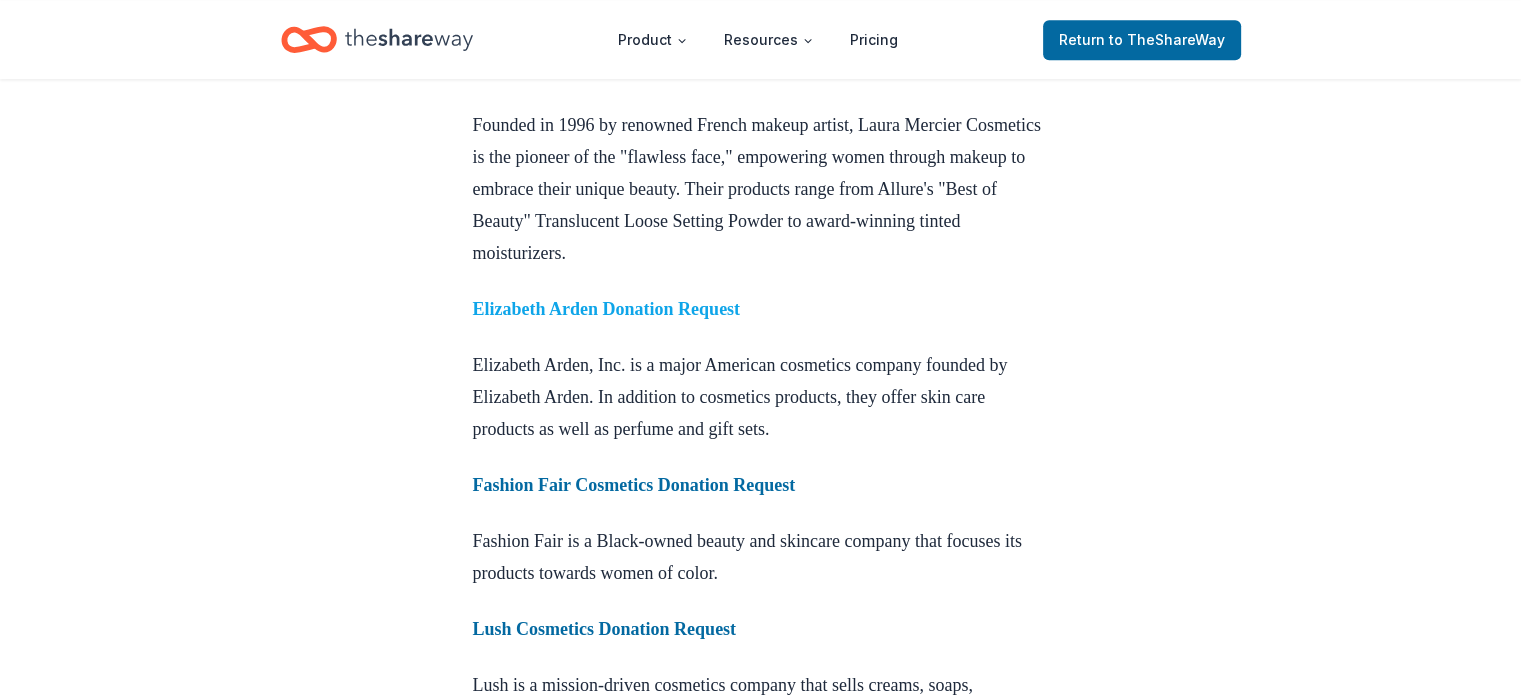 click on "Elizabeth Arden Donation Request" at bounding box center (607, 309) 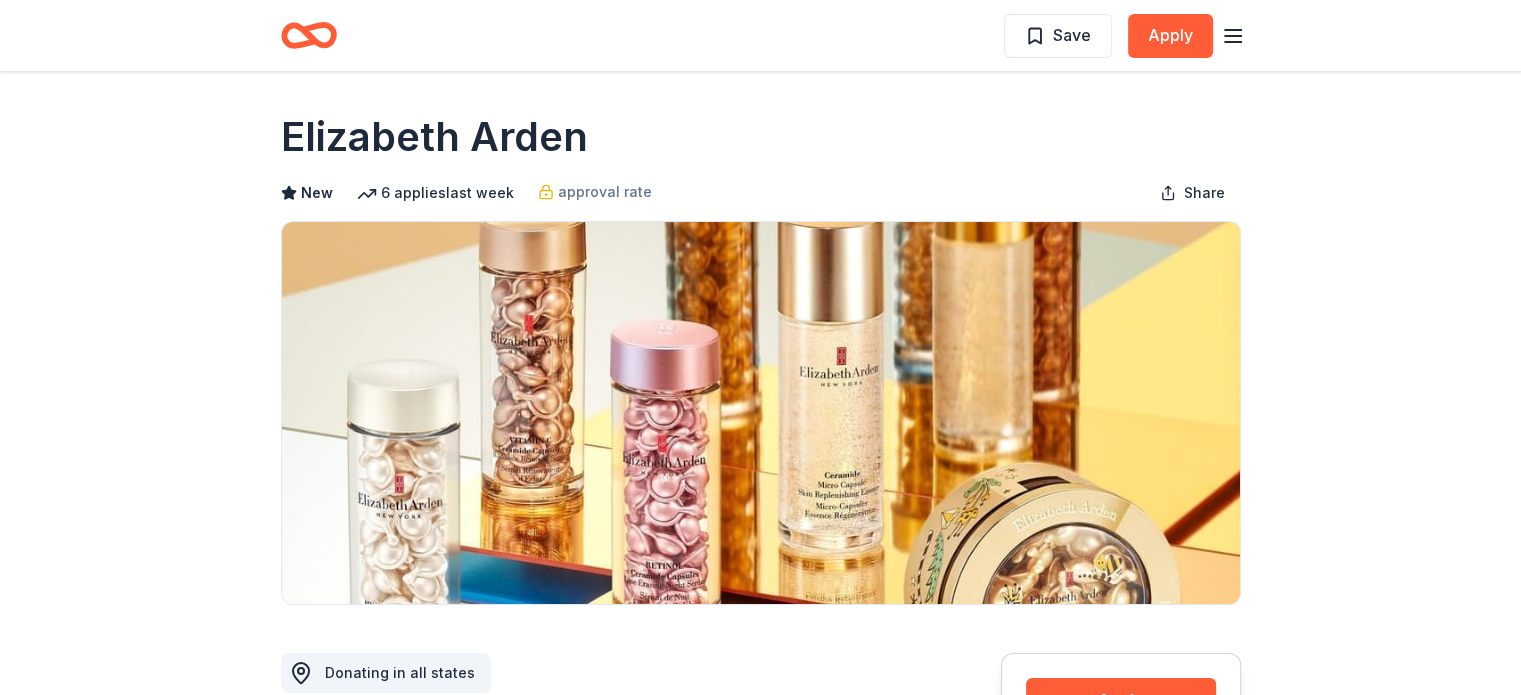 scroll, scrollTop: 0, scrollLeft: 0, axis: both 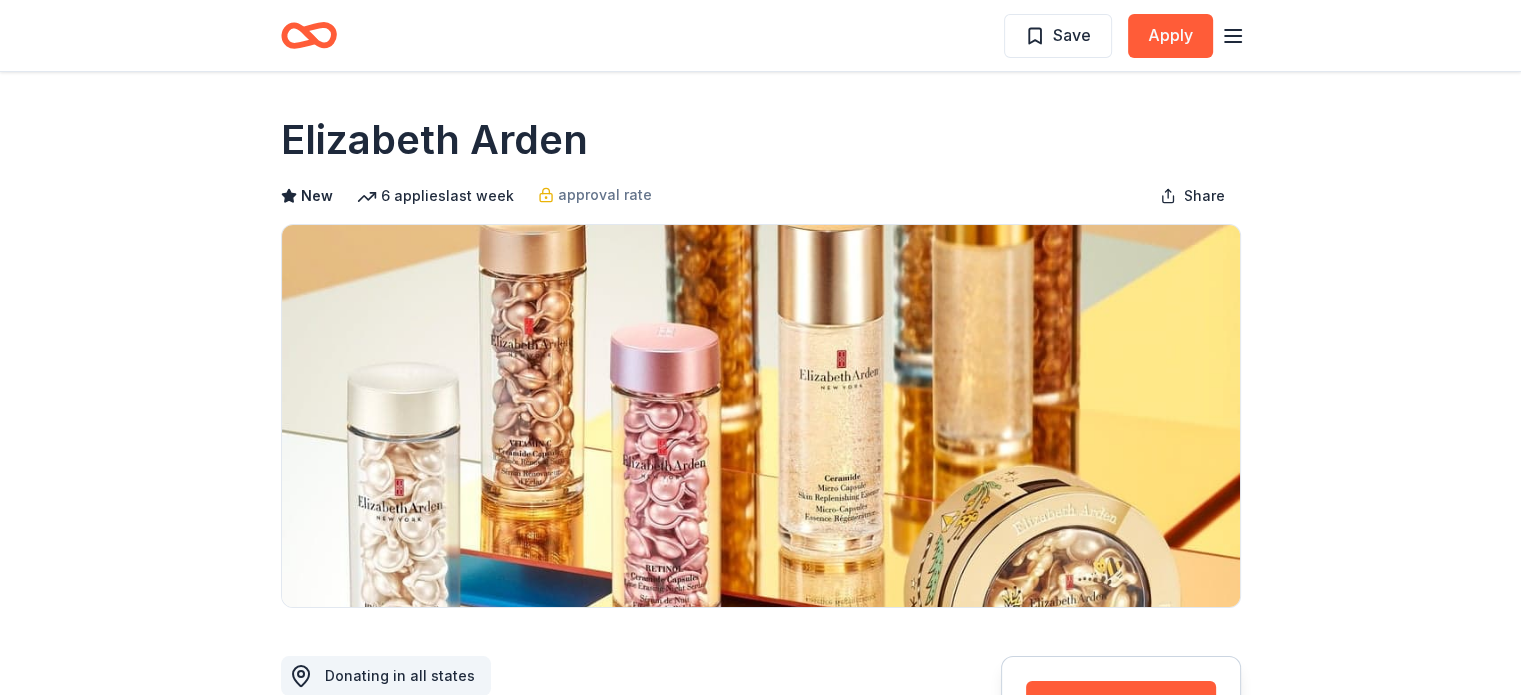 drag, startPoint x: 285, startPoint y: 137, endPoint x: 614, endPoint y: 92, distance: 332.06323 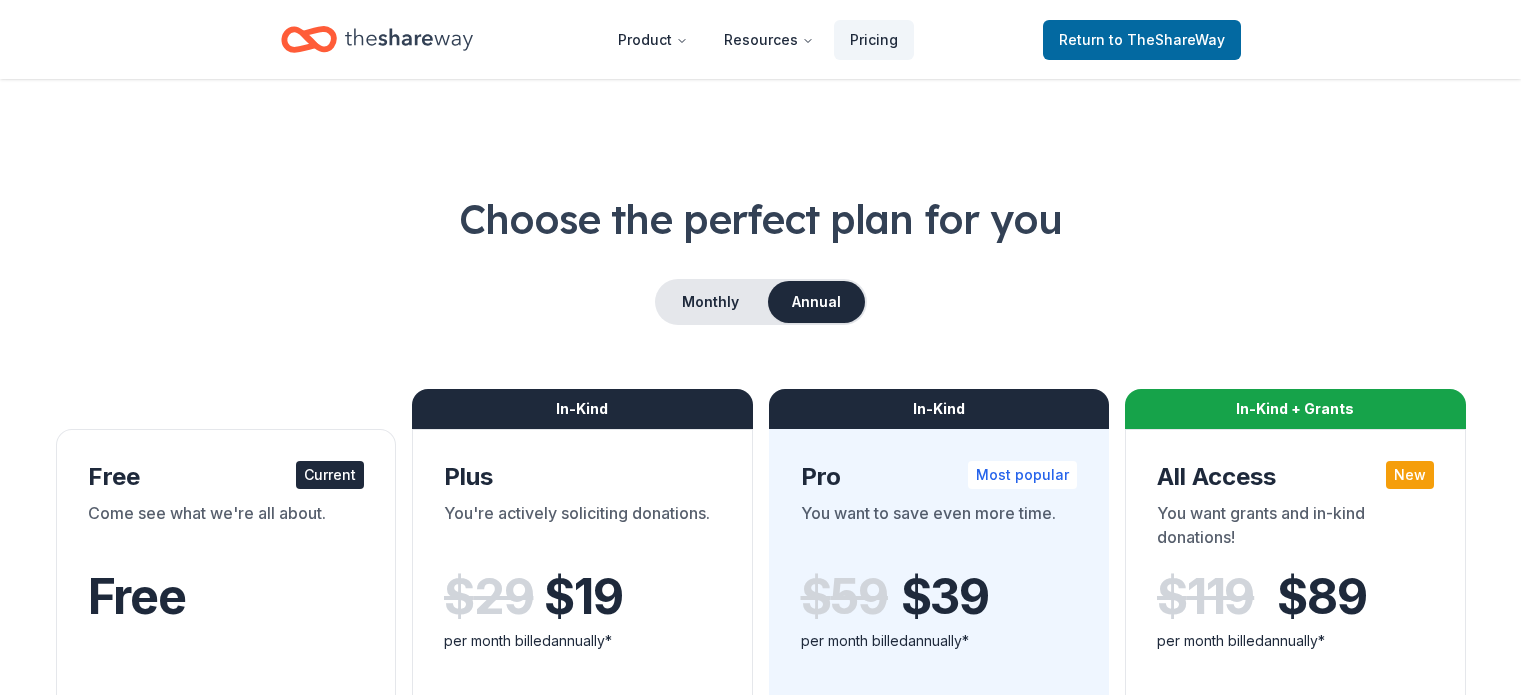 scroll, scrollTop: 0, scrollLeft: 0, axis: both 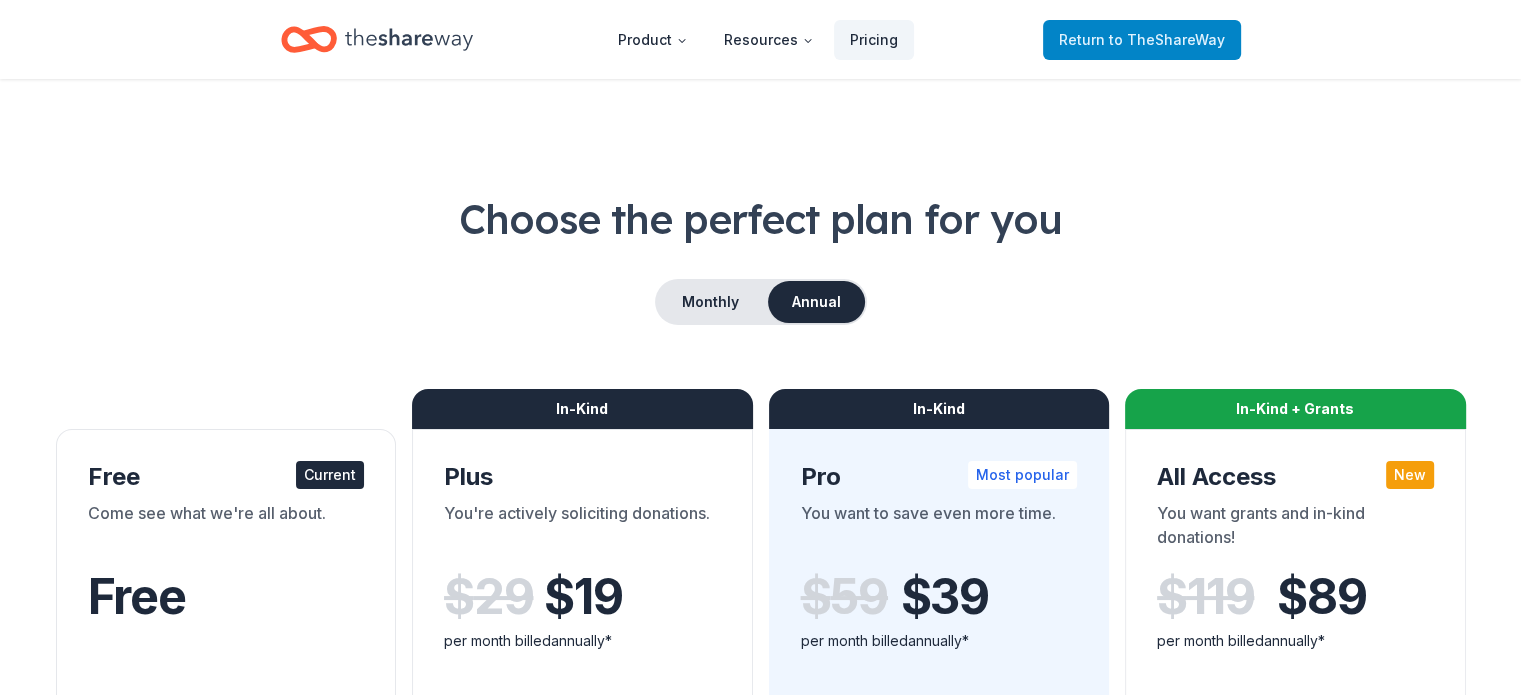 click on "Return to TheShareWay" at bounding box center [1142, 40] 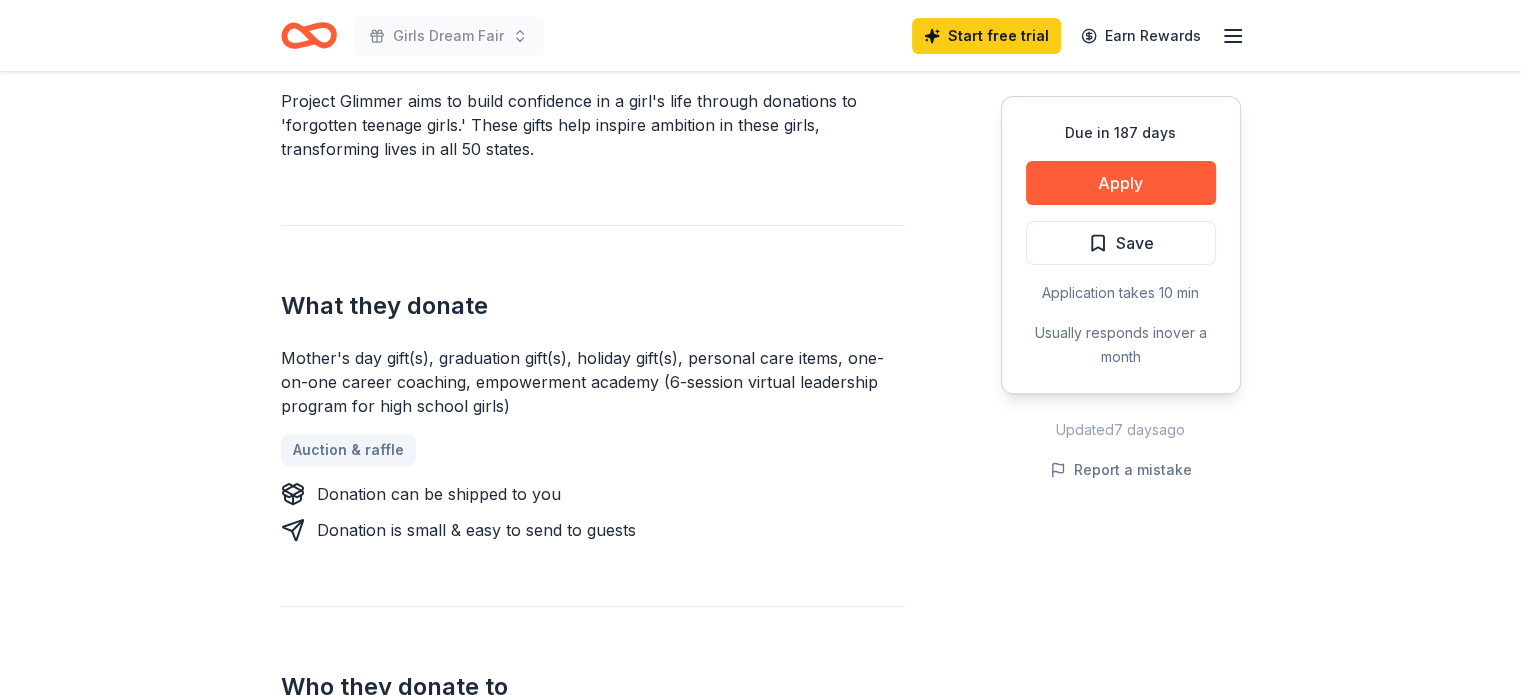 scroll, scrollTop: 635, scrollLeft: 0, axis: vertical 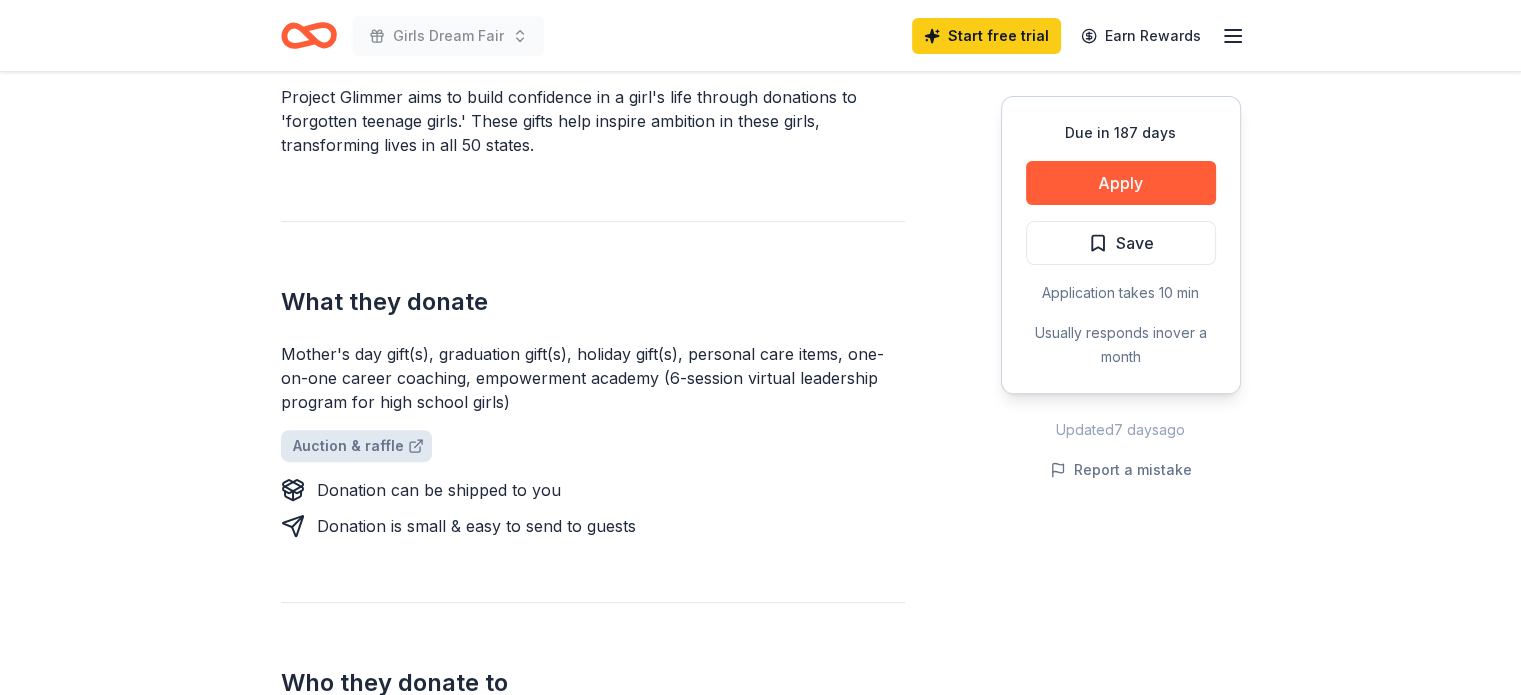 click on "Auction & raffle" at bounding box center [356, 446] 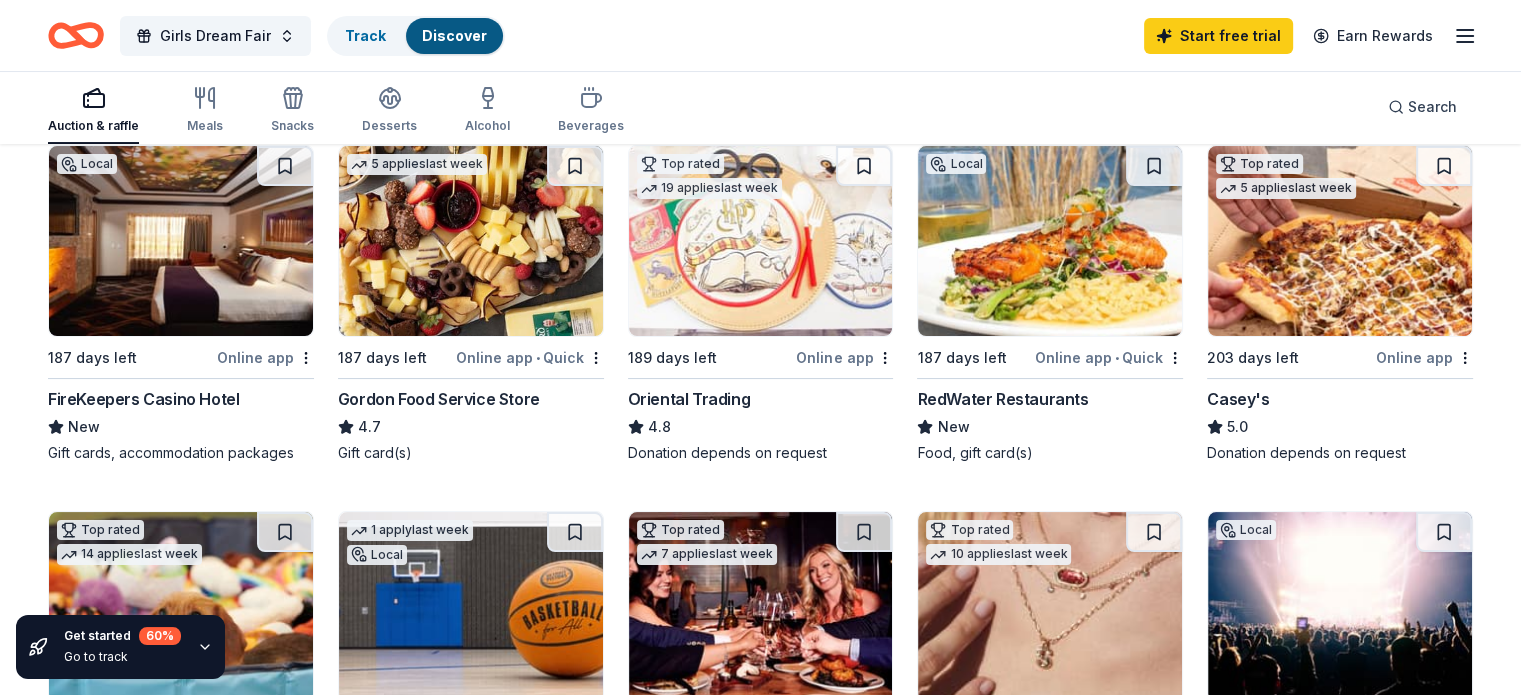 scroll, scrollTop: 179, scrollLeft: 0, axis: vertical 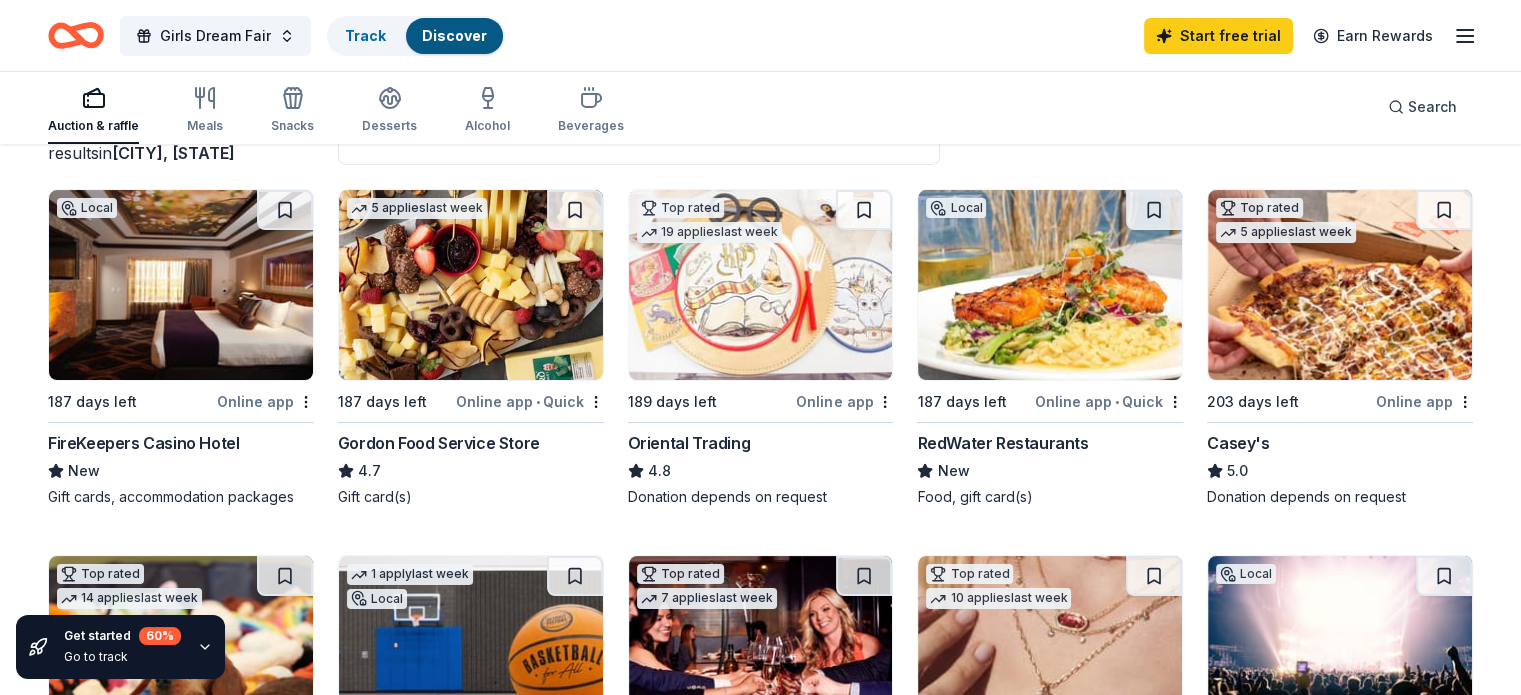 click on "Oriental Trading" at bounding box center (689, 443) 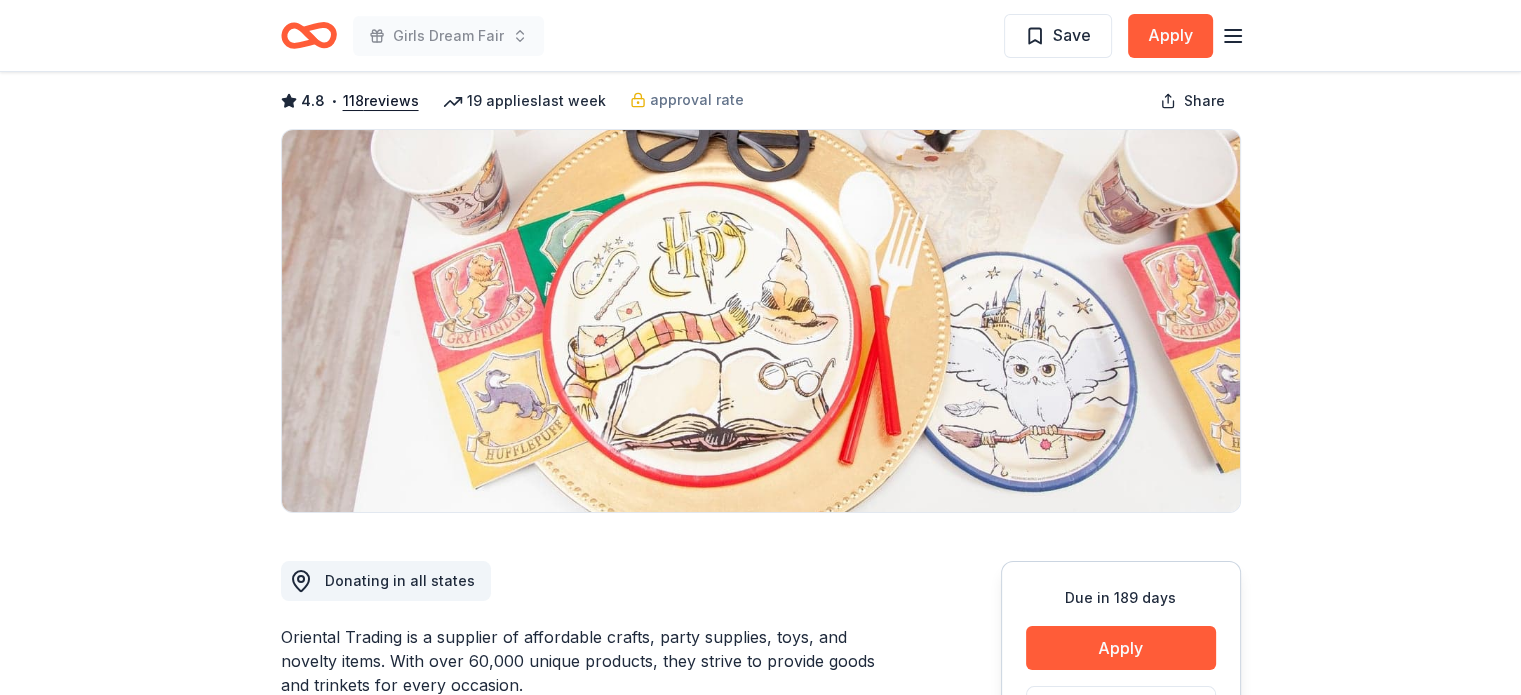 scroll, scrollTop: 0, scrollLeft: 0, axis: both 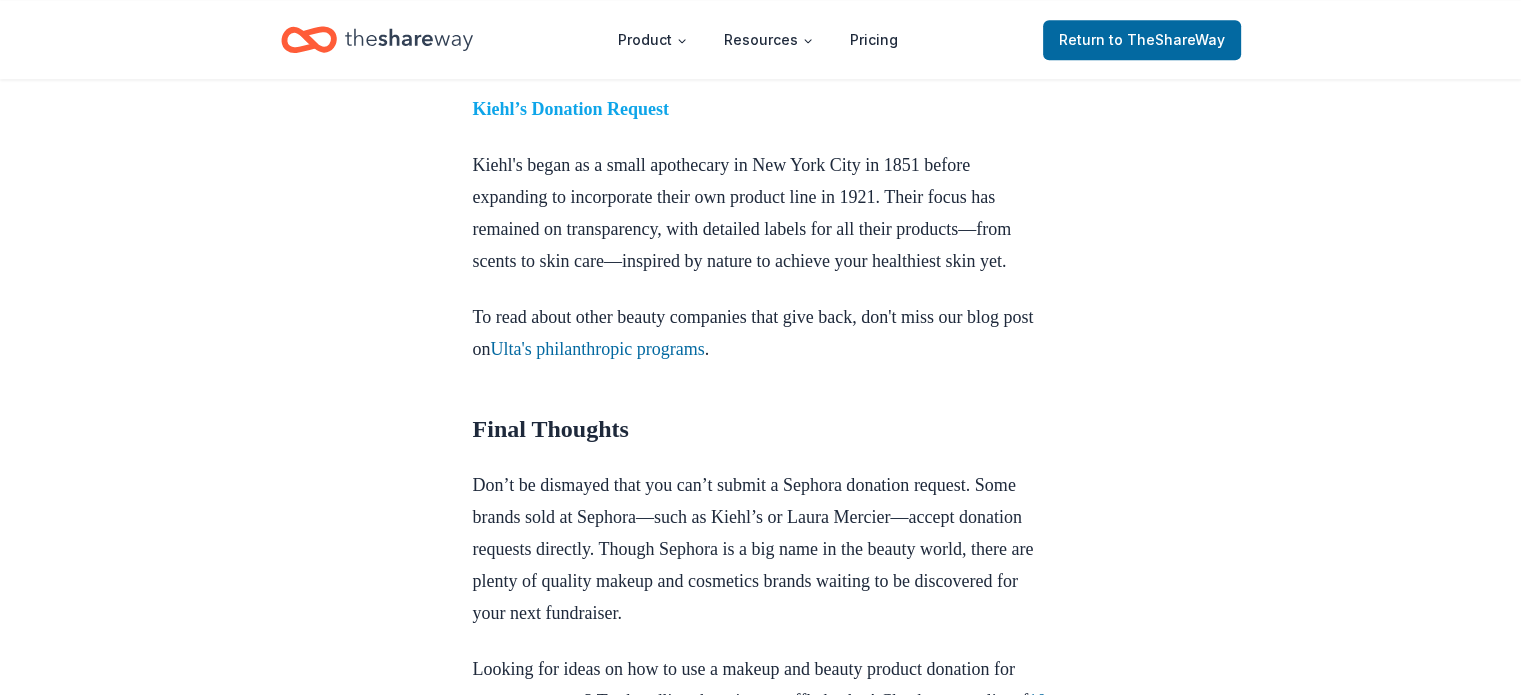 click on "Kiehl’s Donation Request" at bounding box center (571, 109) 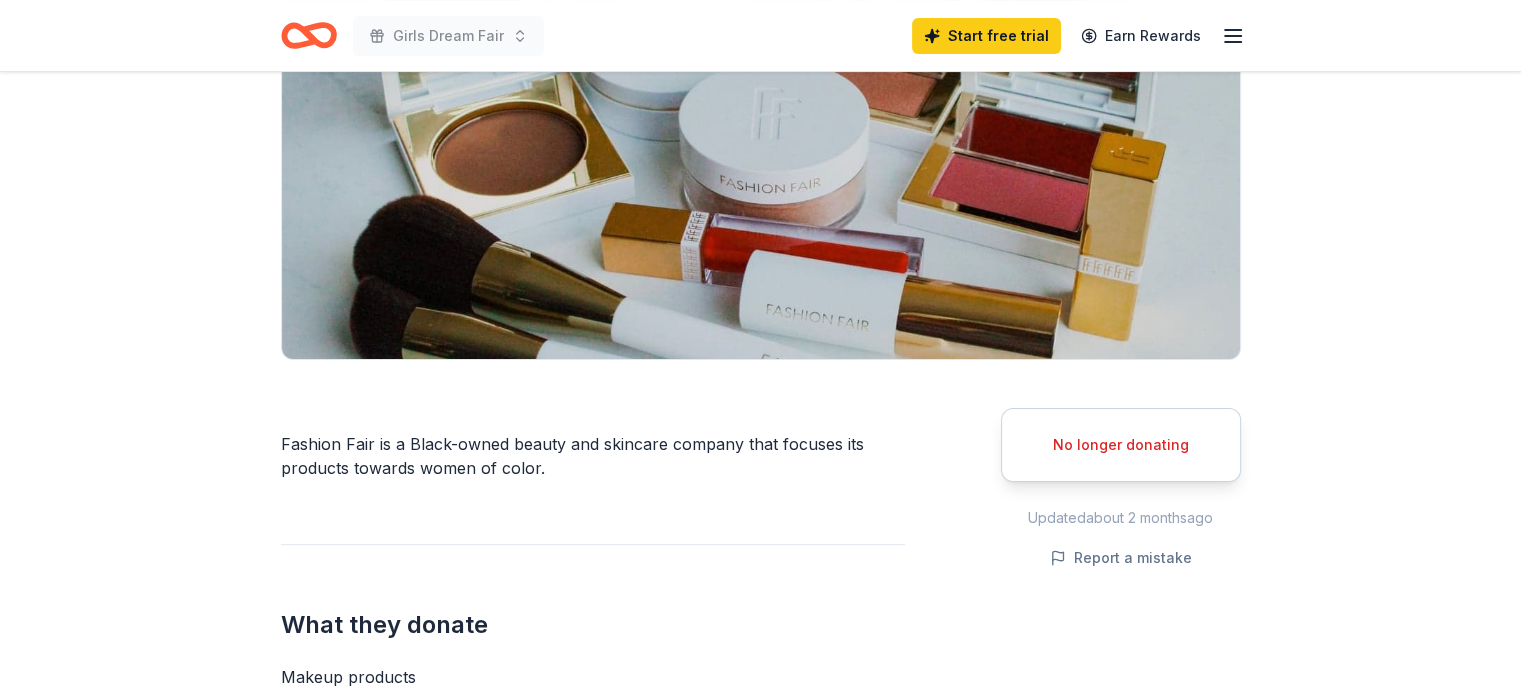scroll, scrollTop: 0, scrollLeft: 0, axis: both 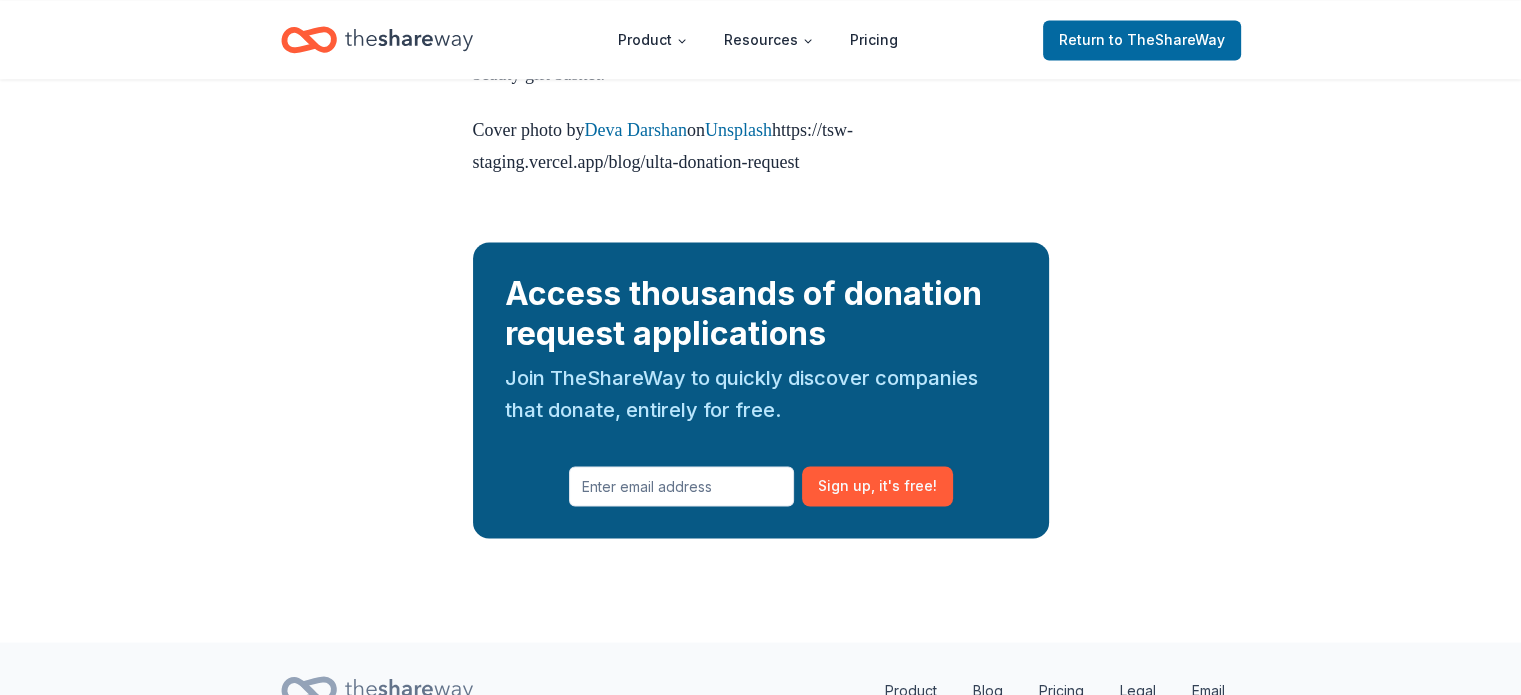 click on "10 raffle basket ideas" at bounding box center [760, 26] 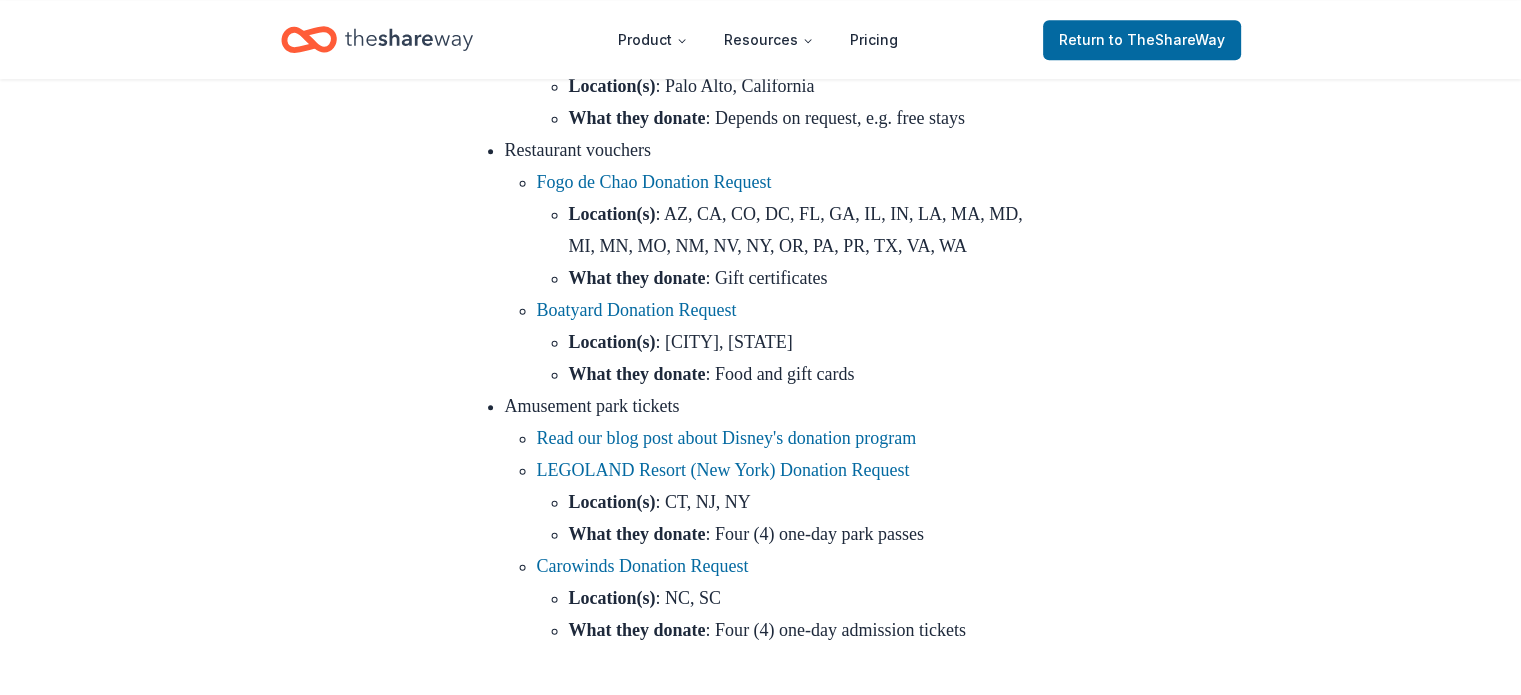 scroll, scrollTop: 2004, scrollLeft: 0, axis: vertical 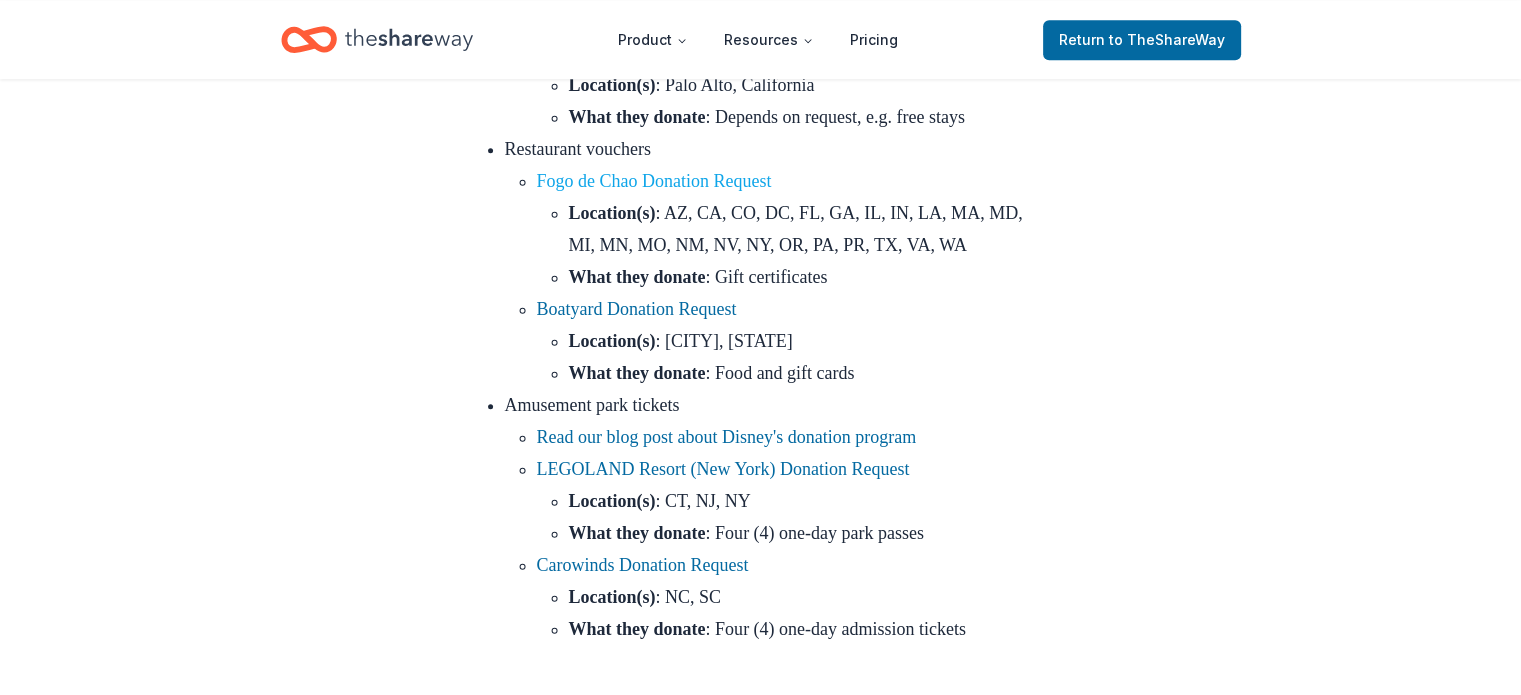 click on "Fogo de Chao Donation Request" at bounding box center [654, 181] 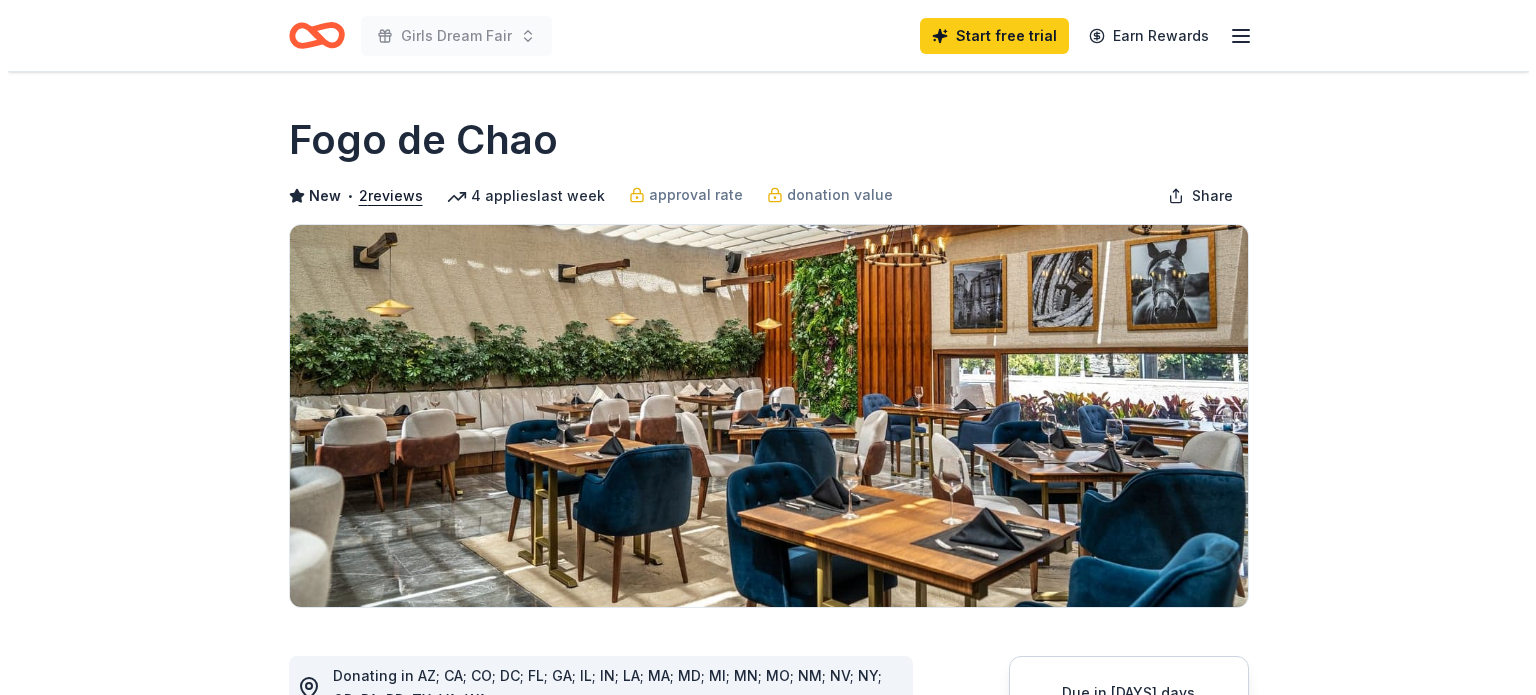 scroll, scrollTop: 0, scrollLeft: 0, axis: both 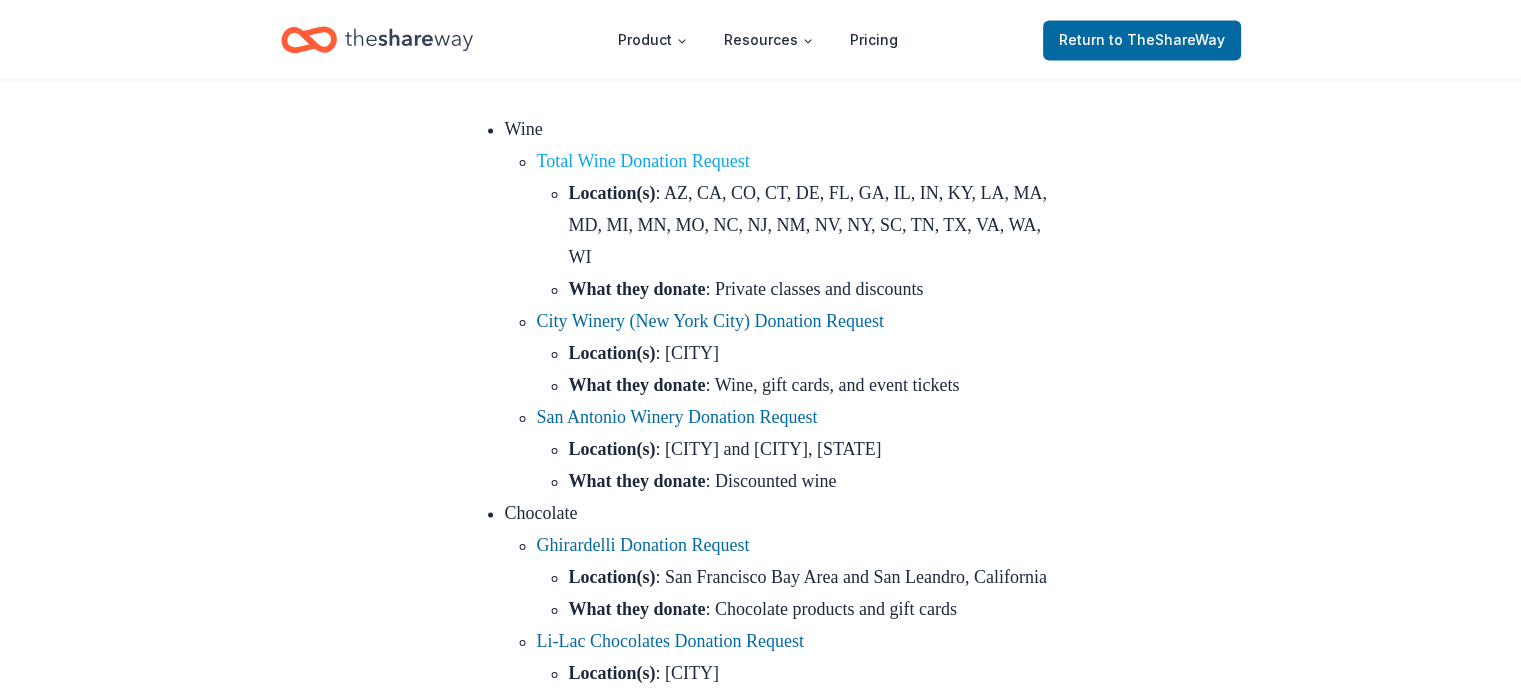 click on "Total Wine Donation Request" at bounding box center [643, 161] 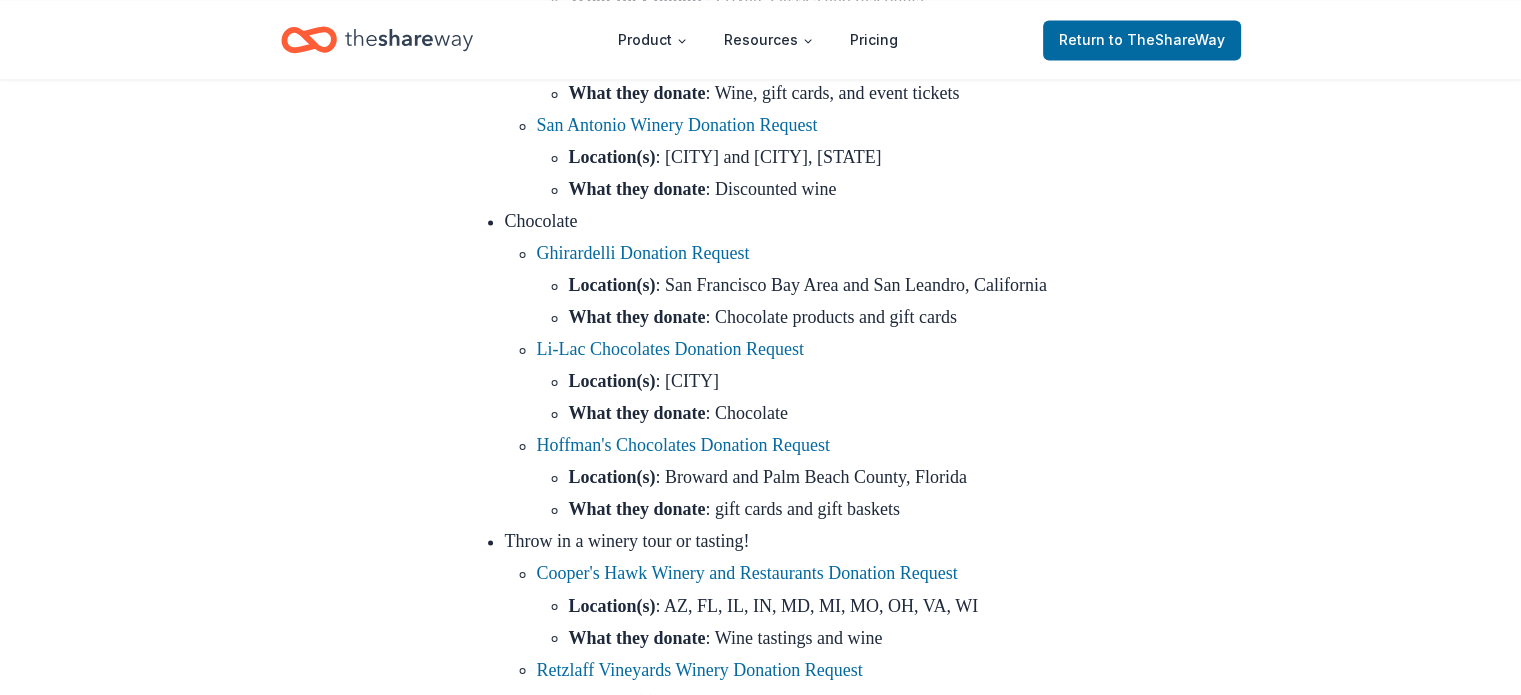 scroll, scrollTop: 3203, scrollLeft: 0, axis: vertical 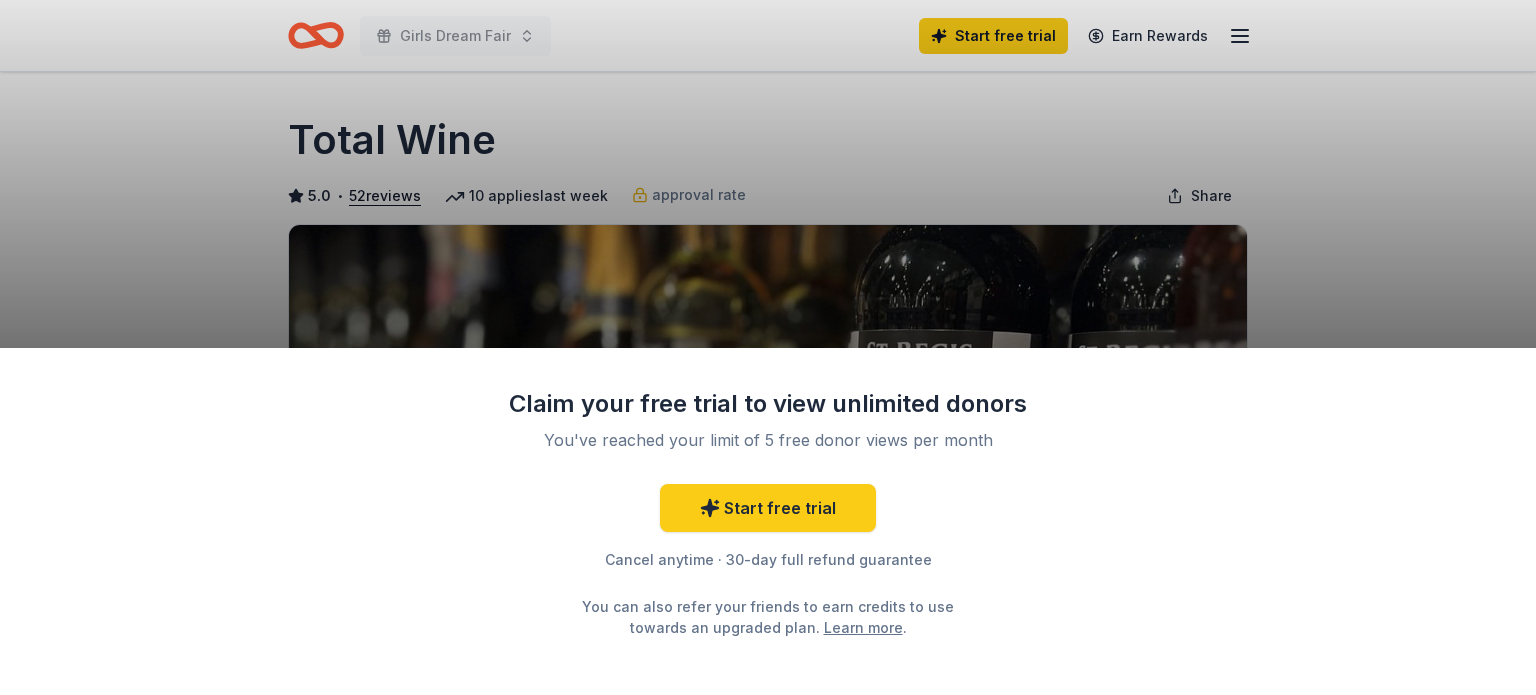 click on "Claim your free trial to view unlimited donors You've reached your limit of 5 free donor views per month Start free  trial Cancel anytime · 30-day full refund guarantee You can also refer your friends to earn credits to use towards an upgraded plan.   Learn more ." at bounding box center [768, 347] 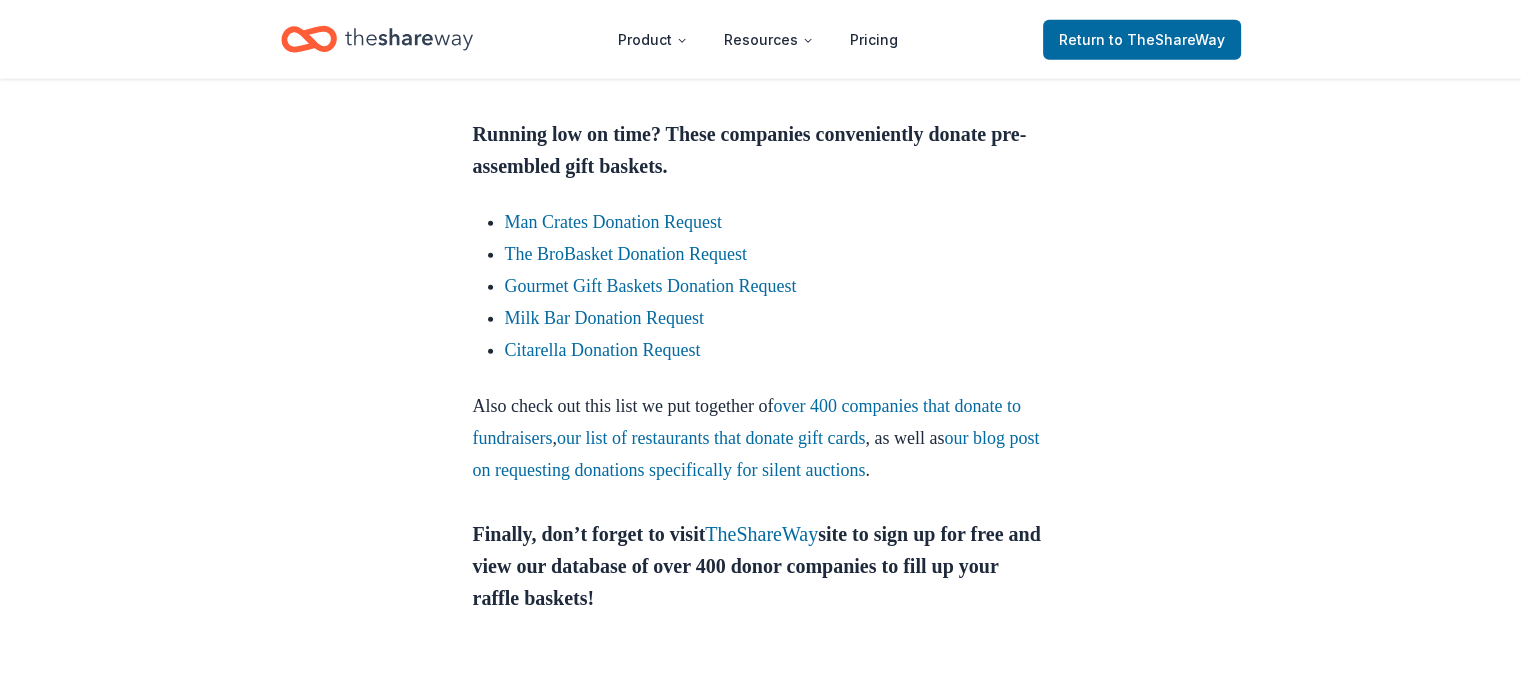 scroll, scrollTop: 13418, scrollLeft: 0, axis: vertical 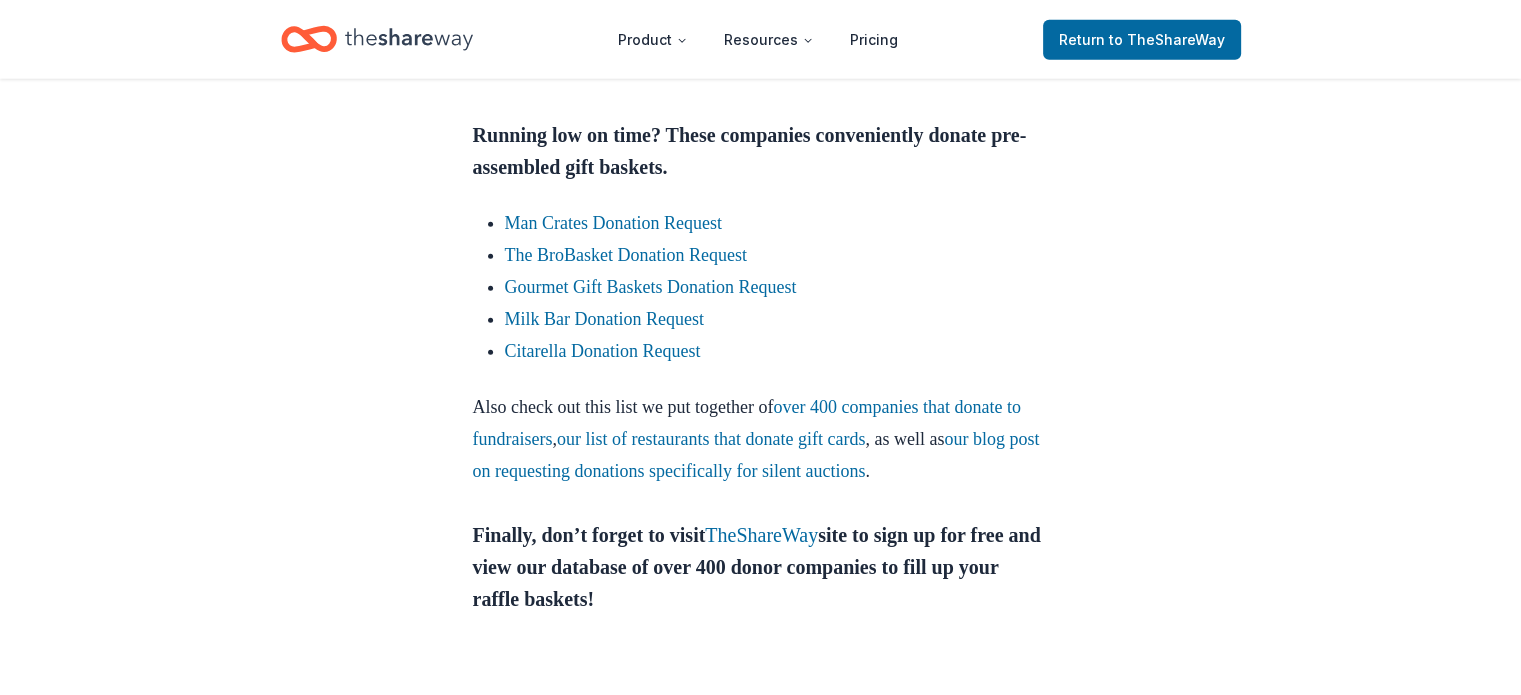click on "Victoria's Secret Donation Request" at bounding box center [793, -113] 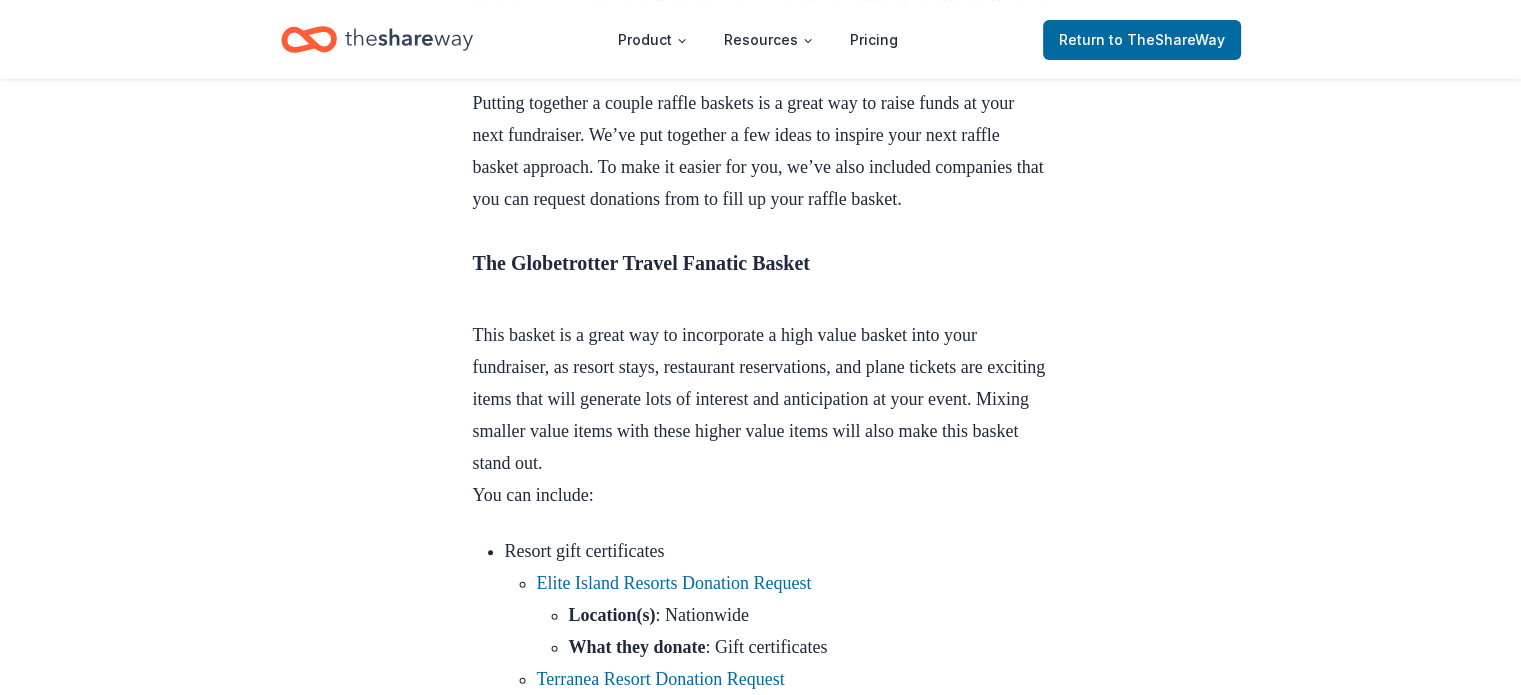 scroll, scrollTop: 0, scrollLeft: 0, axis: both 